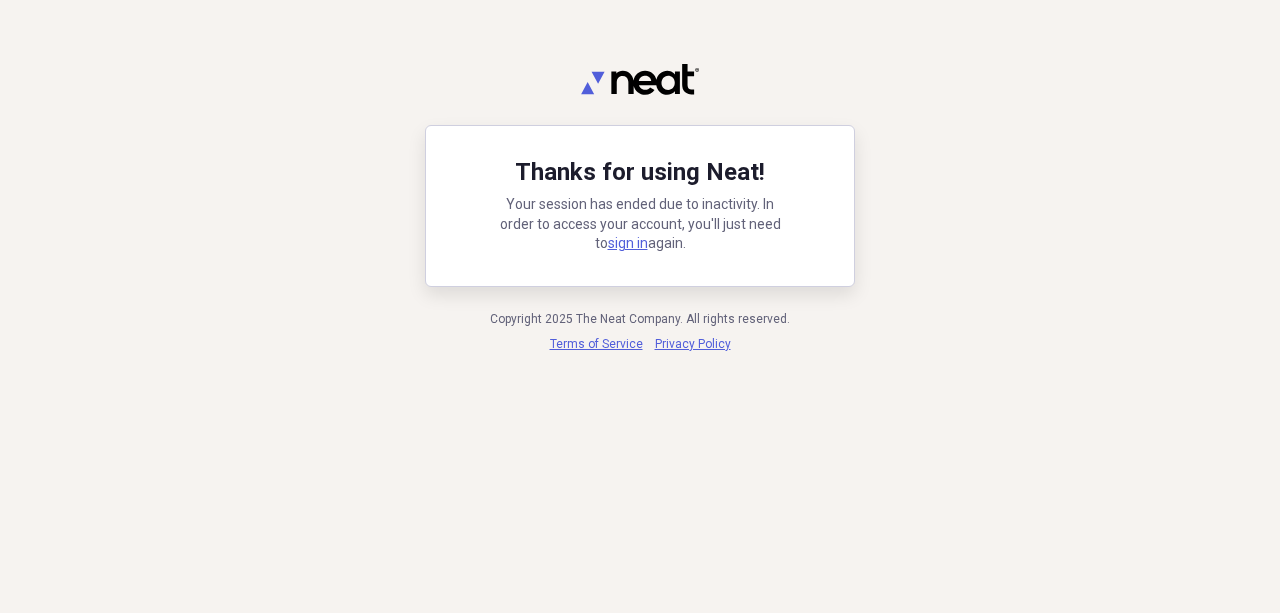 scroll, scrollTop: 0, scrollLeft: 0, axis: both 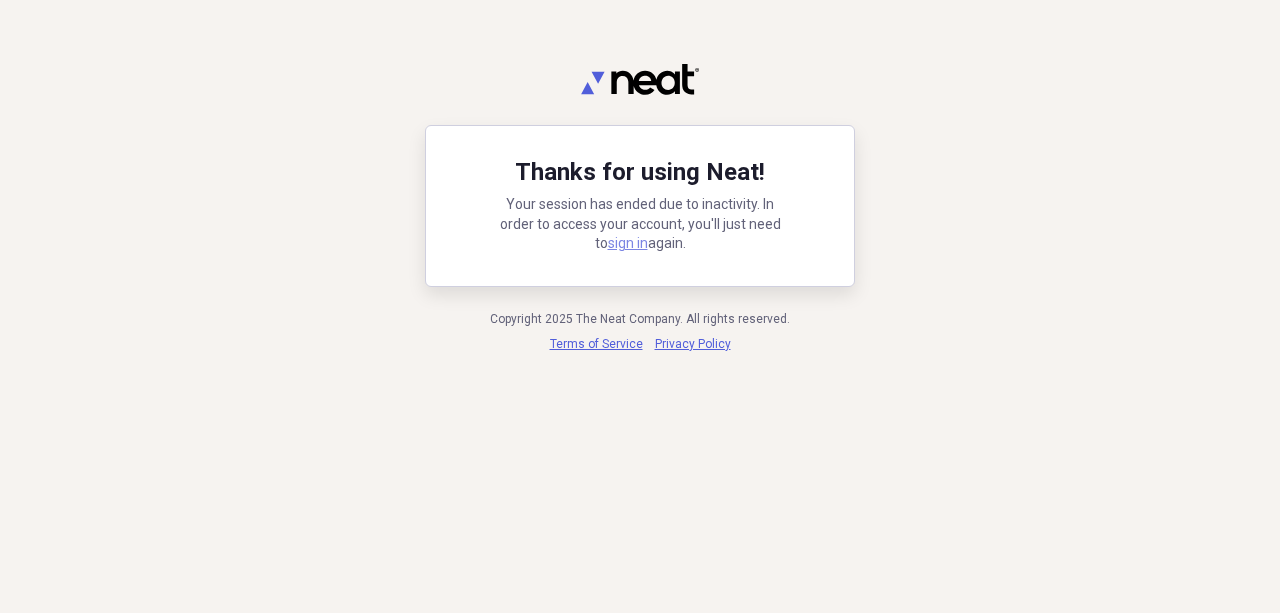 click on "sign in" at bounding box center [628, 243] 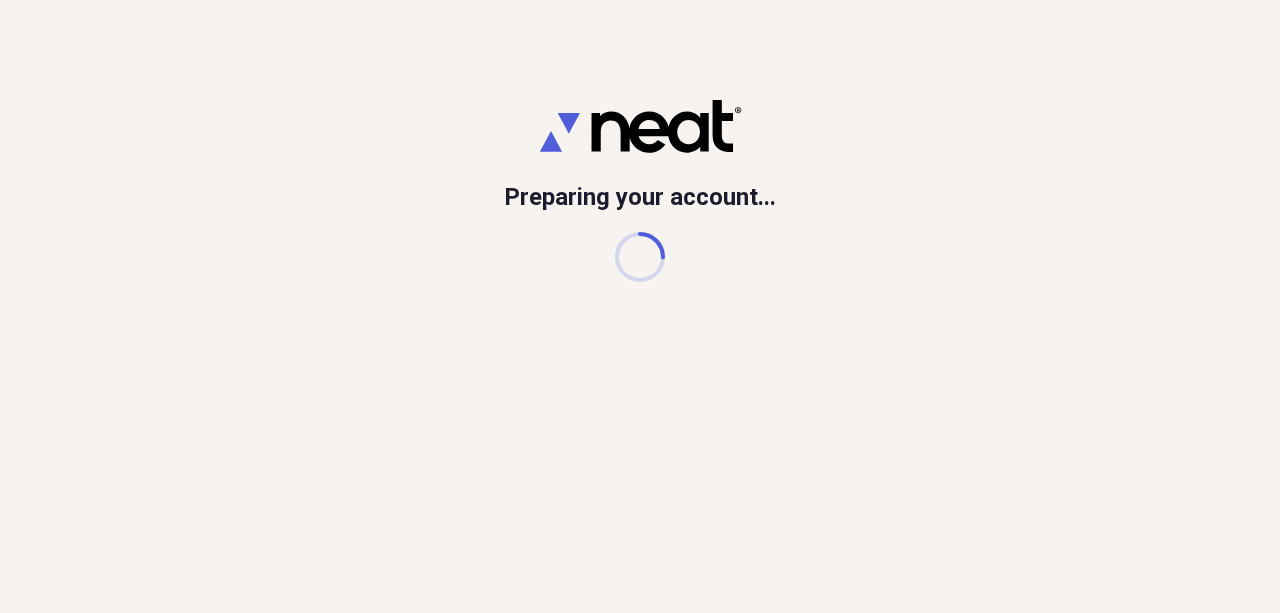 scroll, scrollTop: 0, scrollLeft: 0, axis: both 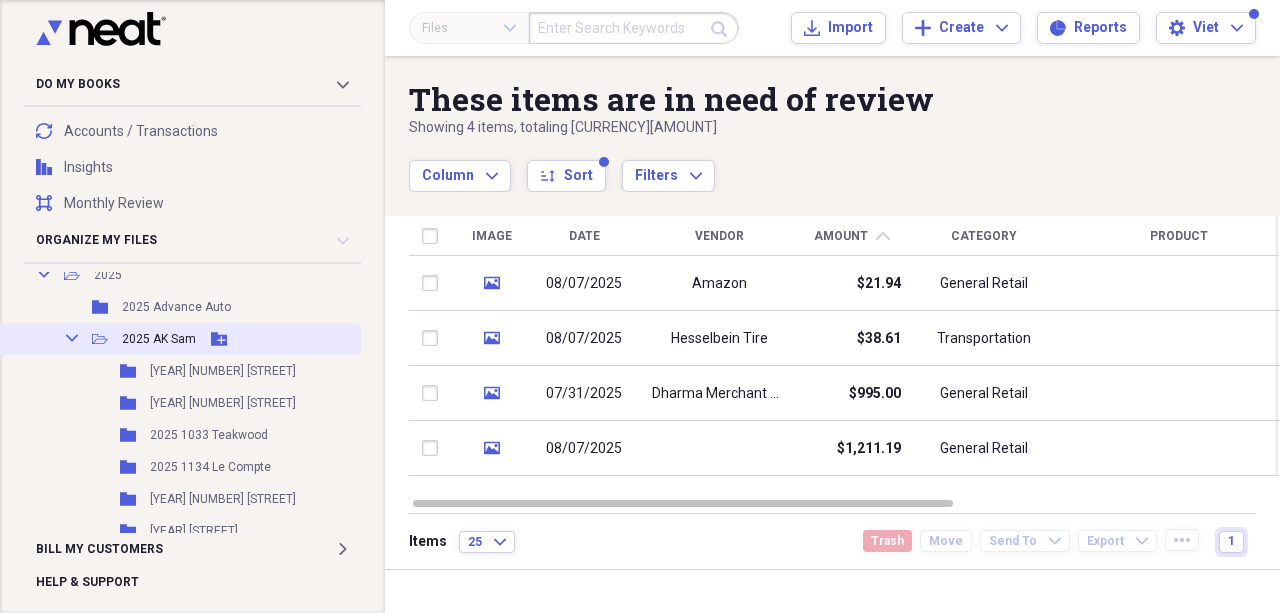 click 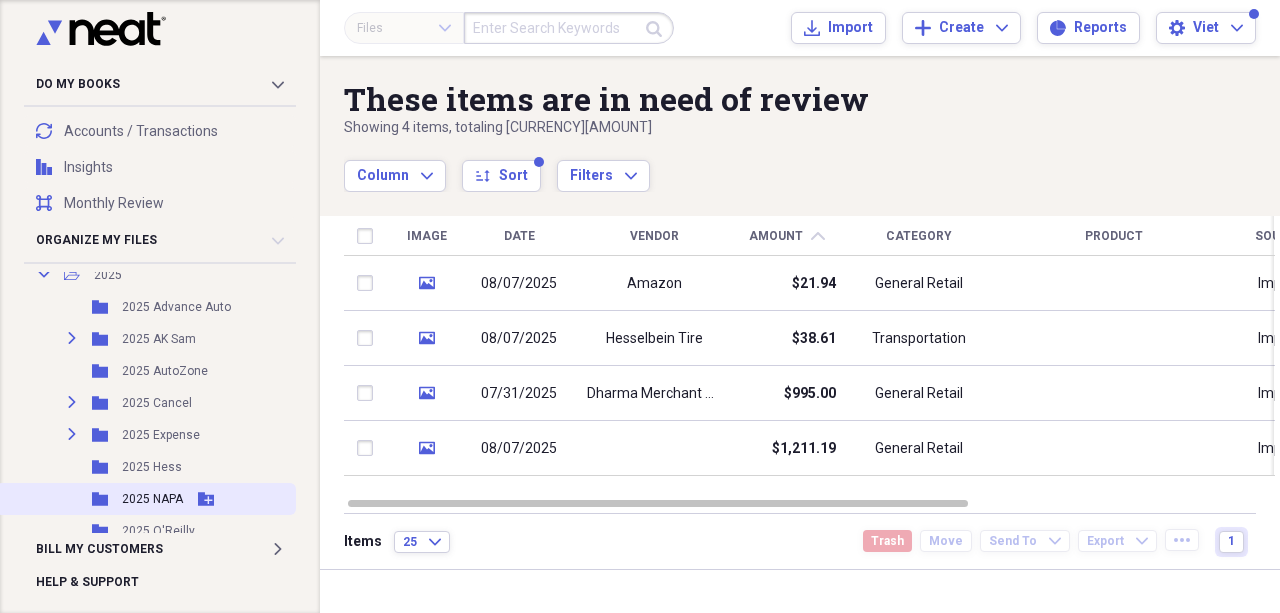 click on "2025 NAPA" at bounding box center (152, 499) 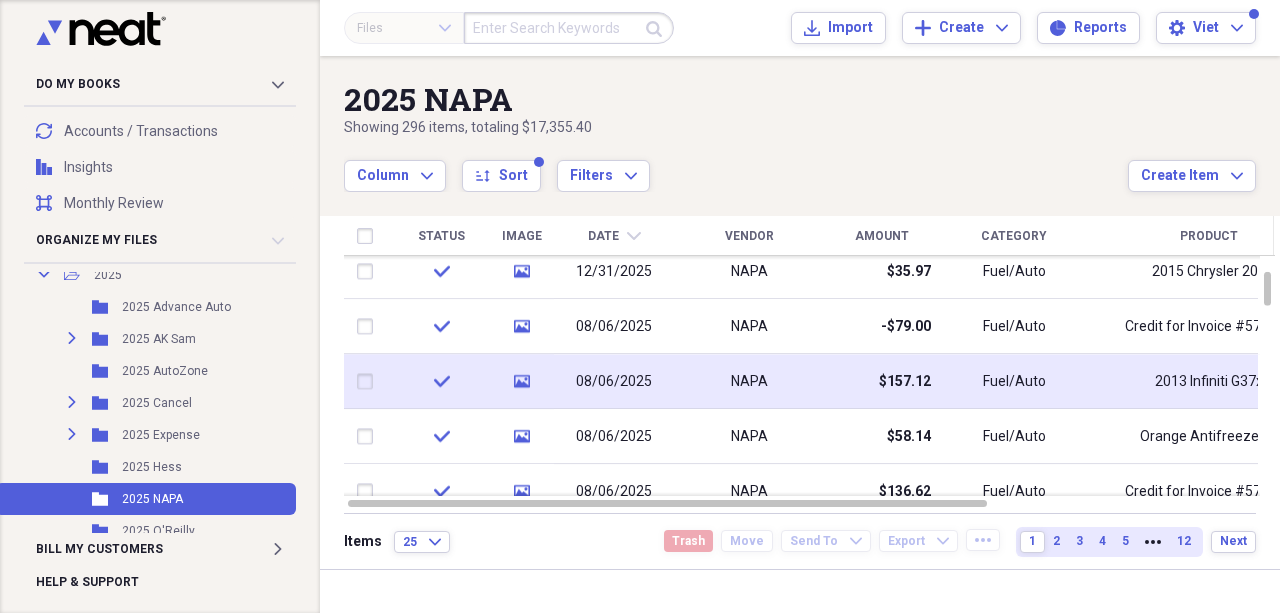 click on "NAPA" at bounding box center (749, 381) 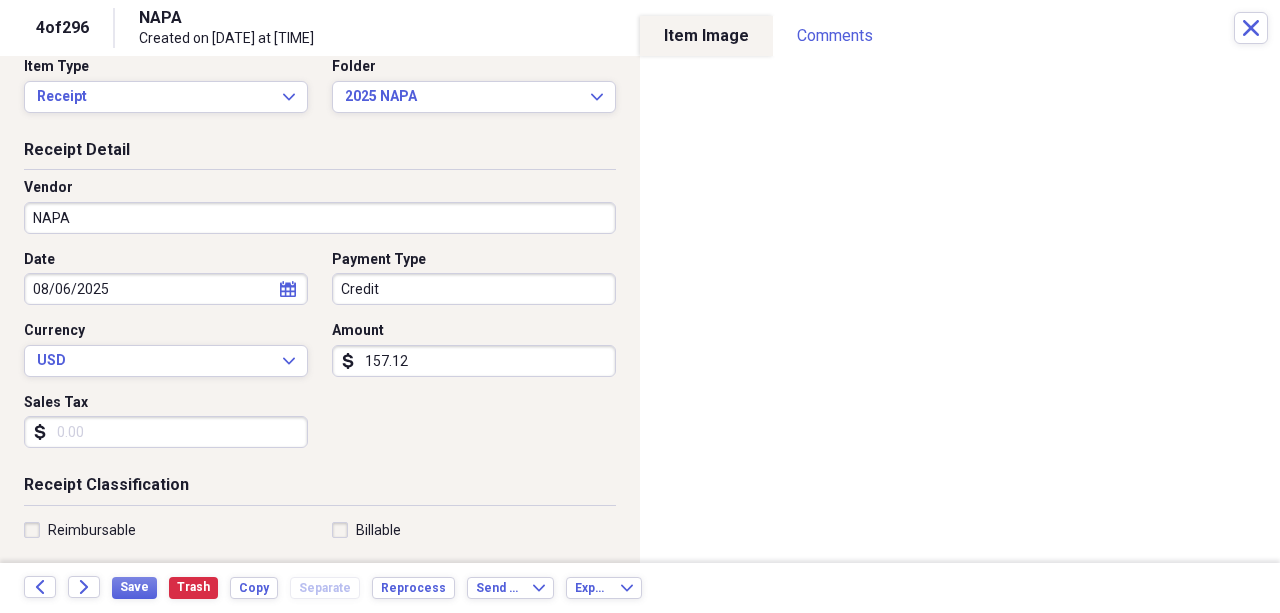 scroll, scrollTop: 0, scrollLeft: 0, axis: both 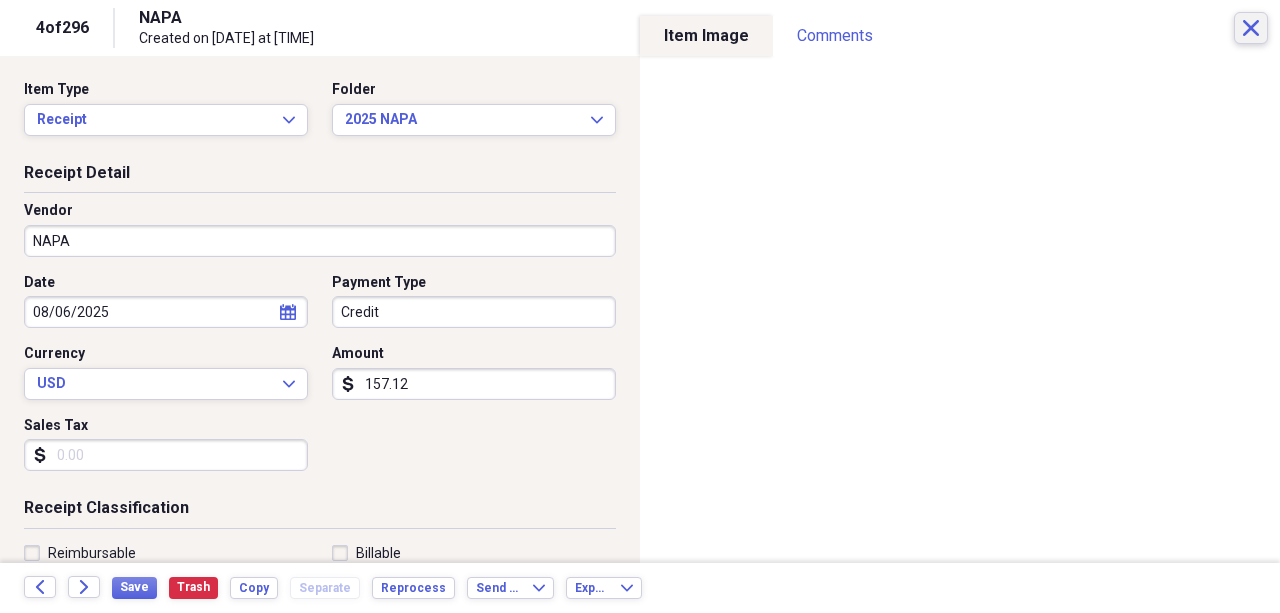 click on "Close" at bounding box center [1251, 28] 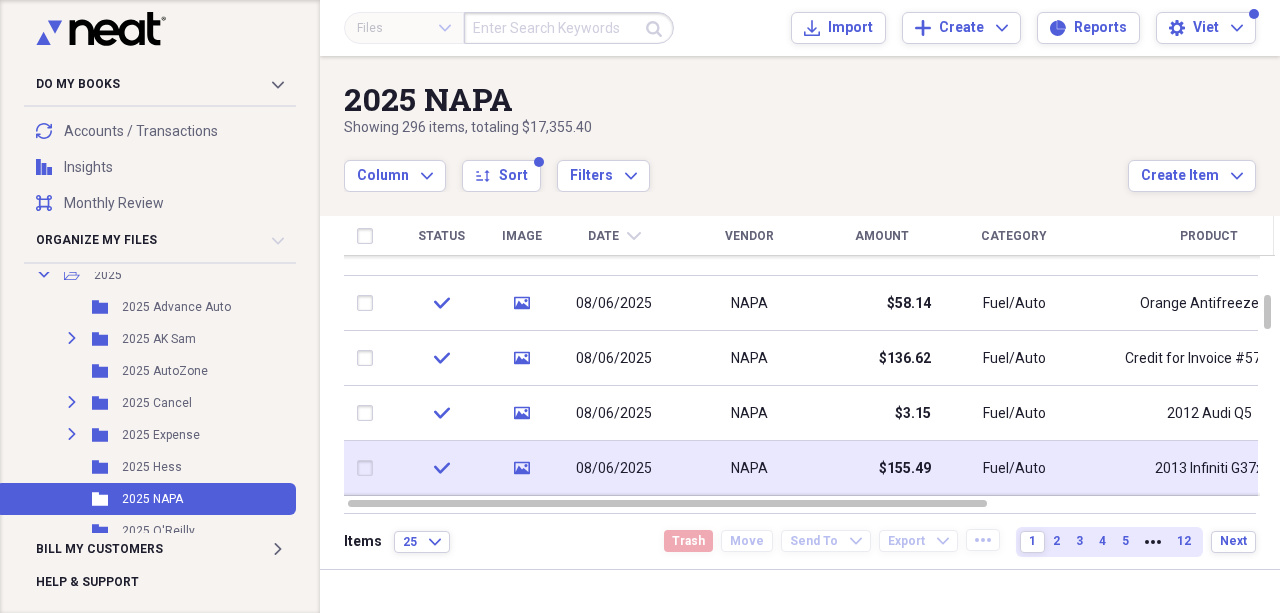 click on "NAPA" at bounding box center (749, 468) 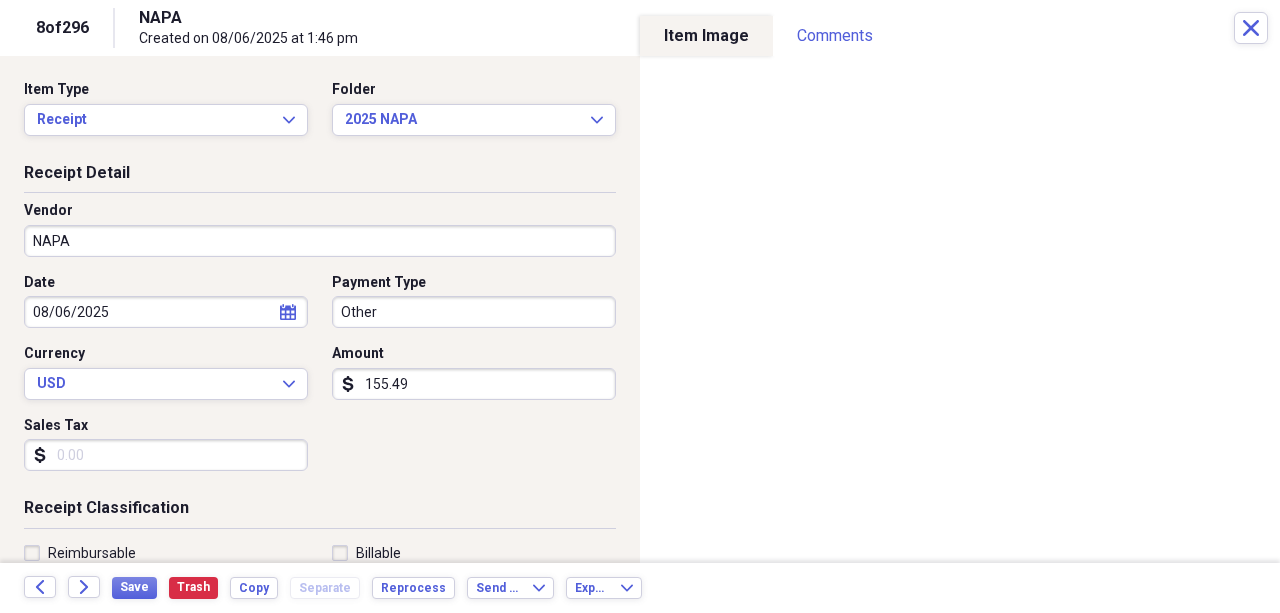 click on "155.49" at bounding box center (474, 384) 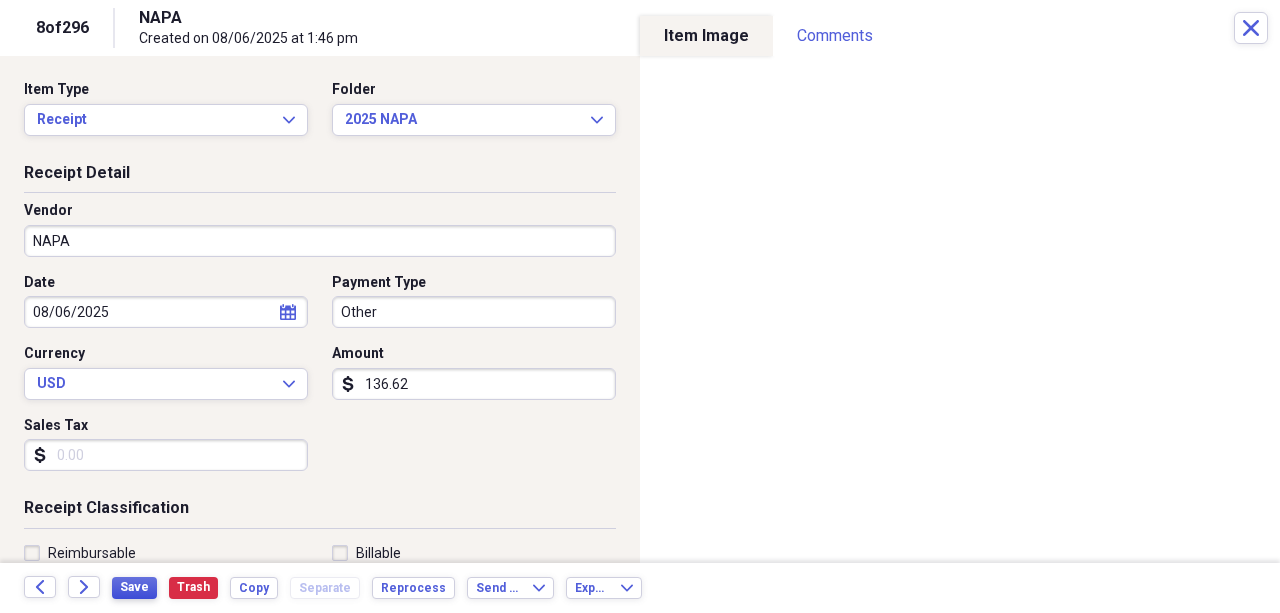 type on "136.62" 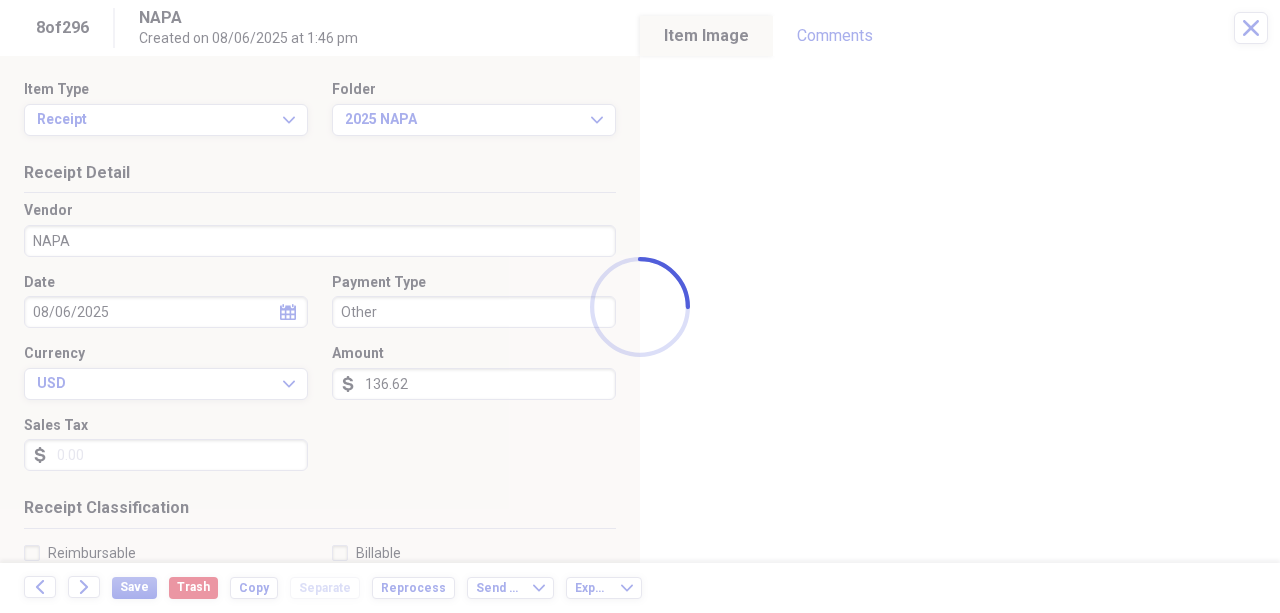 click at bounding box center (640, 306) 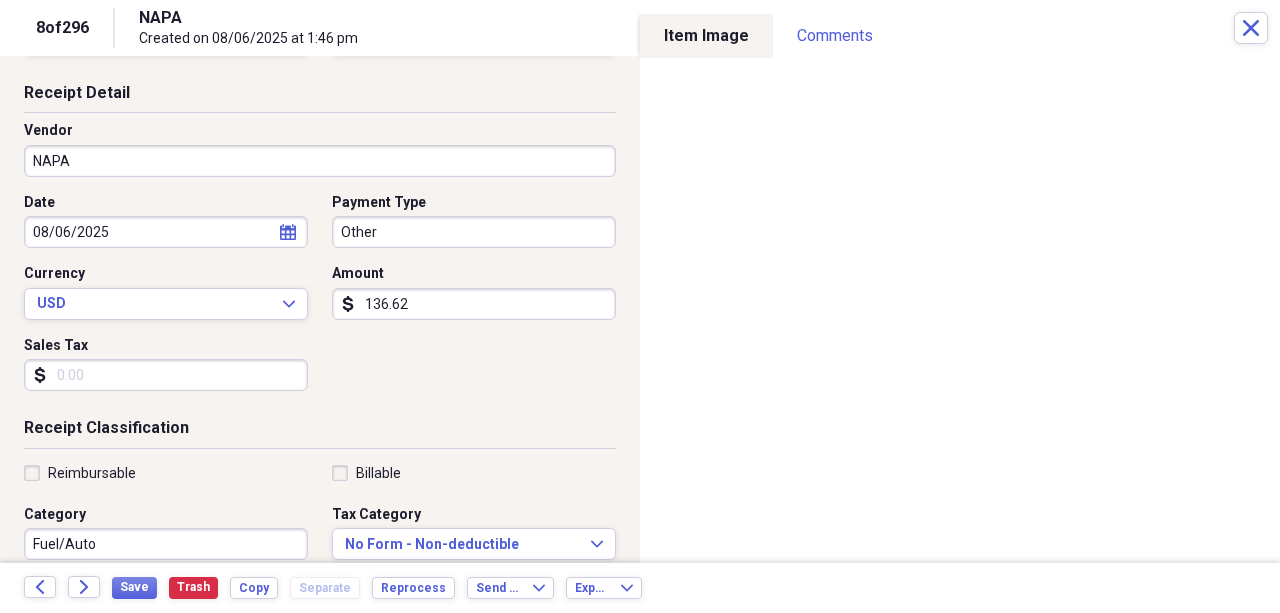 scroll, scrollTop: 200, scrollLeft: 0, axis: vertical 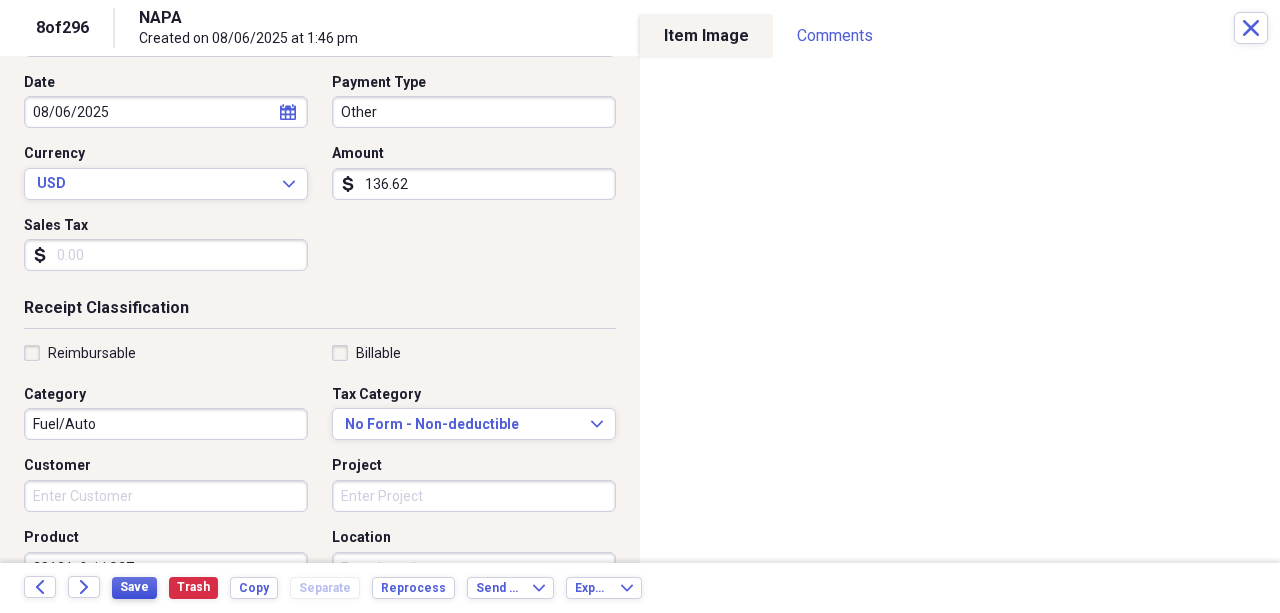 click on "Save" at bounding box center (134, 587) 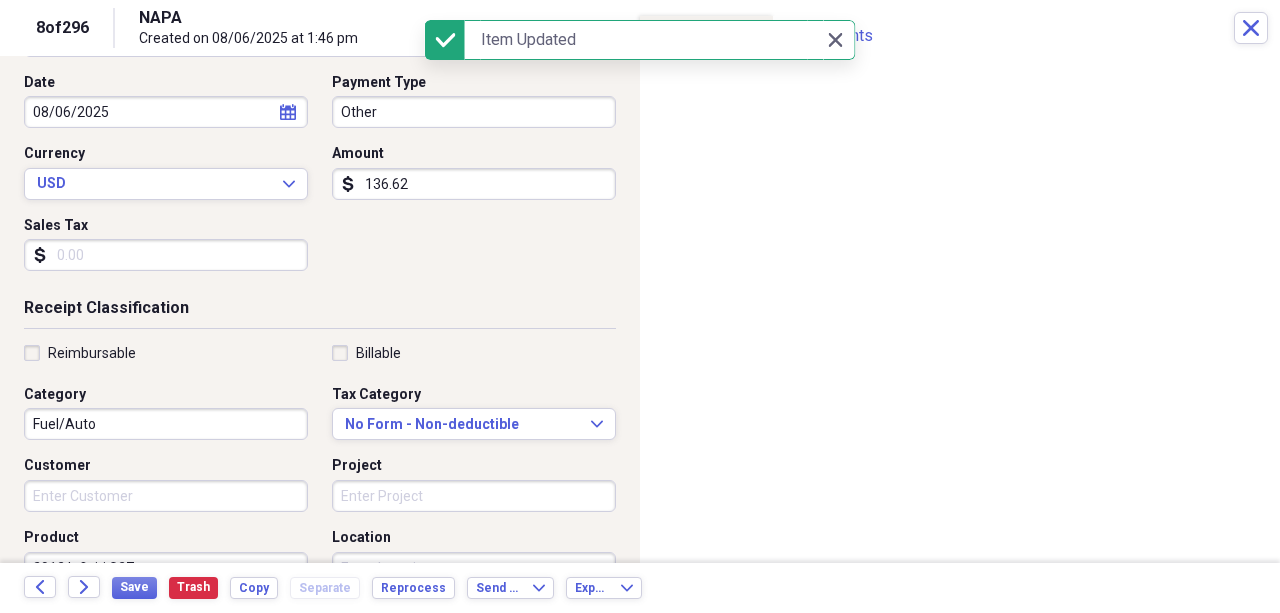click on "08/06/2025" at bounding box center [166, 112] 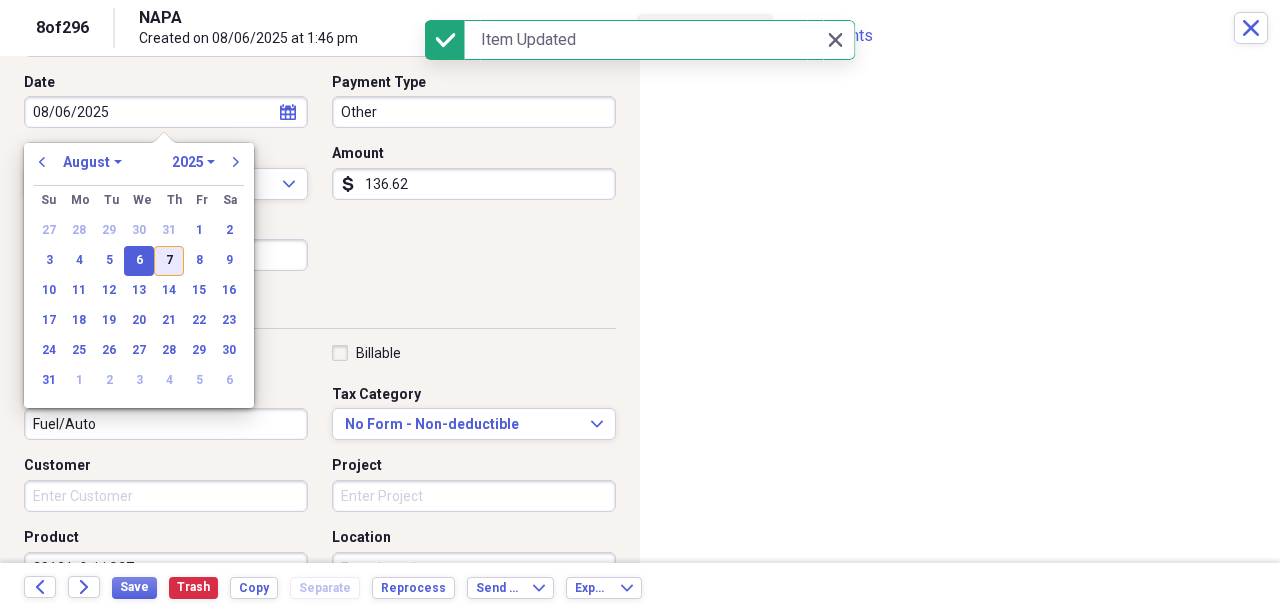 click on "7" at bounding box center (169, 261) 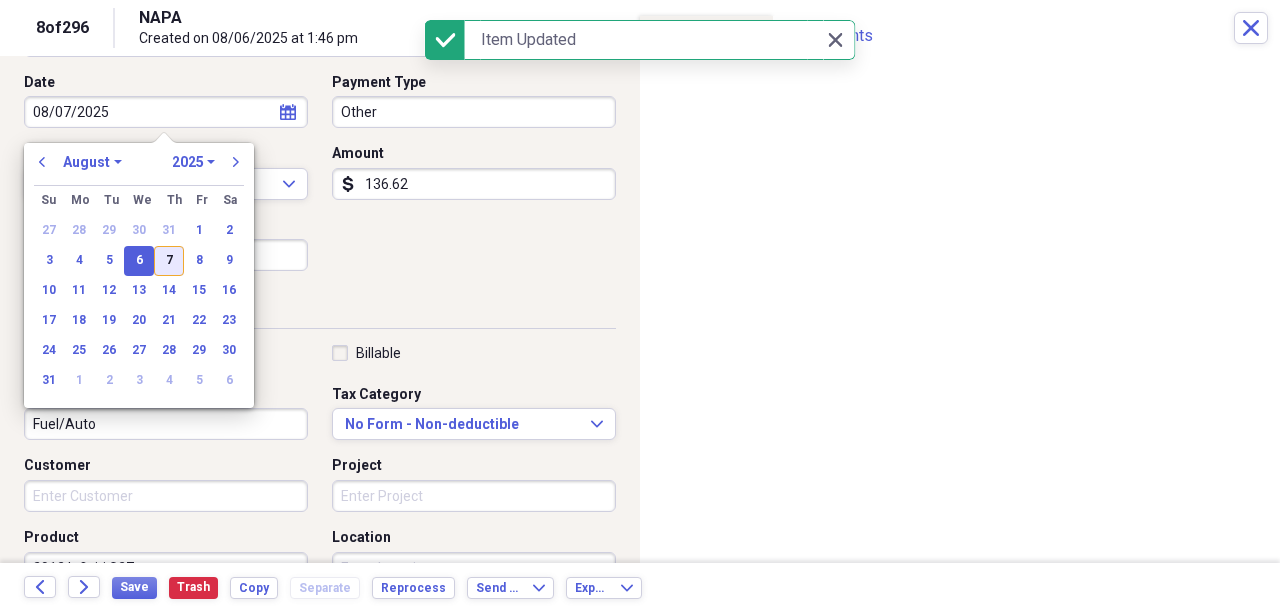 type on "08/07/2025" 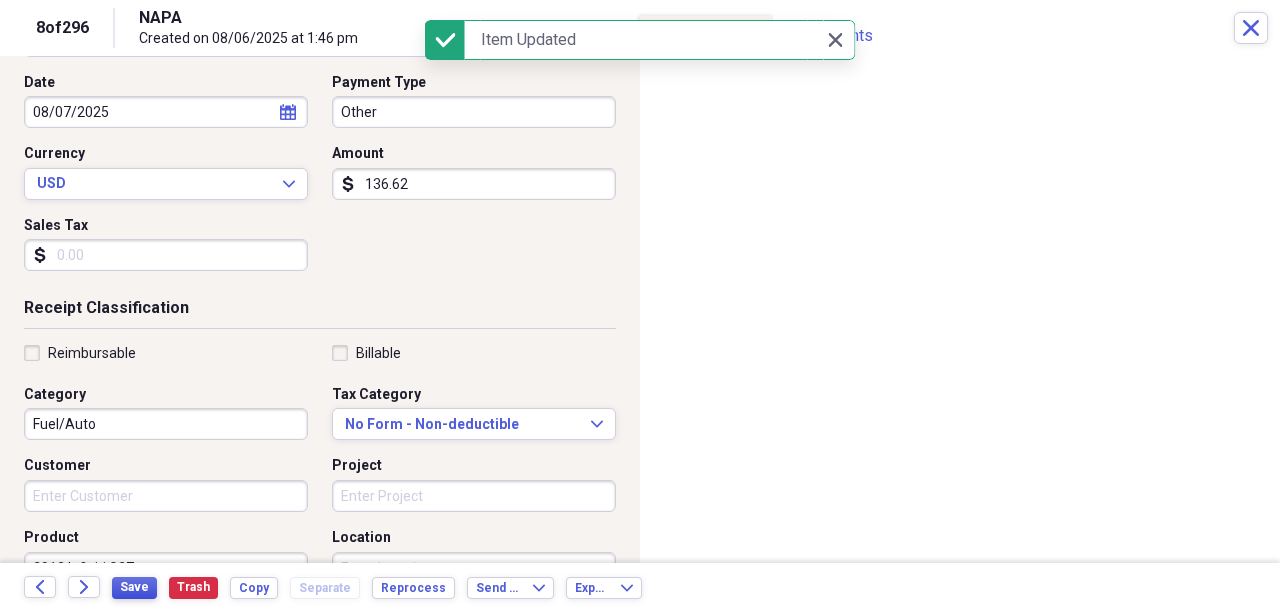 click on "Save" at bounding box center [134, 587] 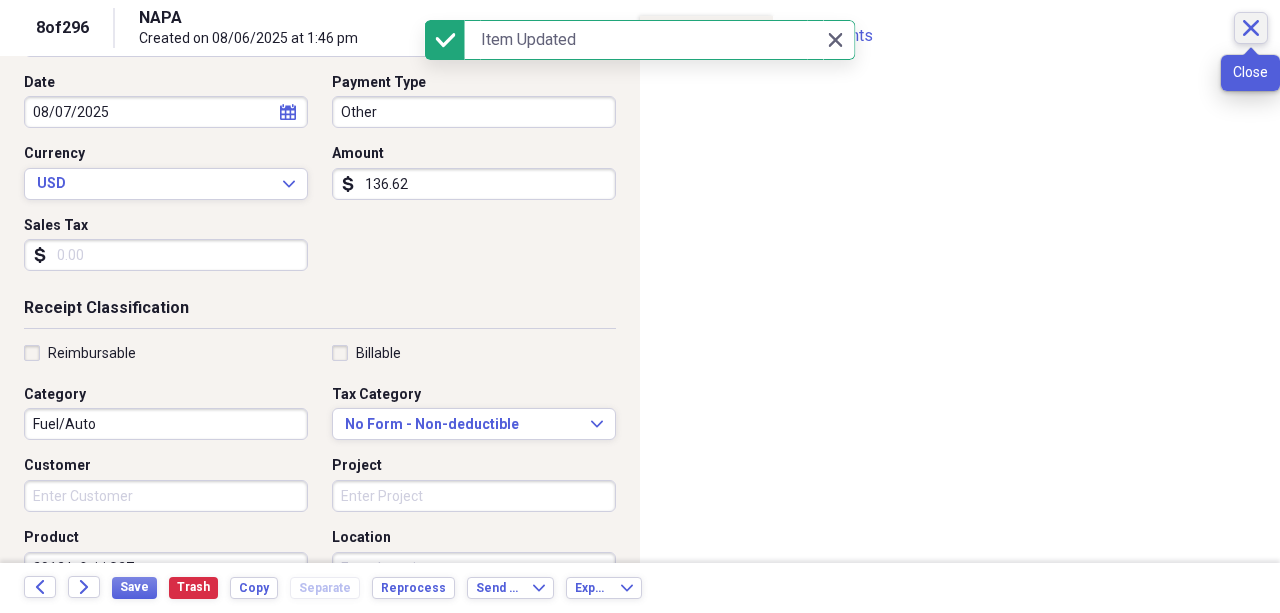 click on "Close" at bounding box center [1251, 28] 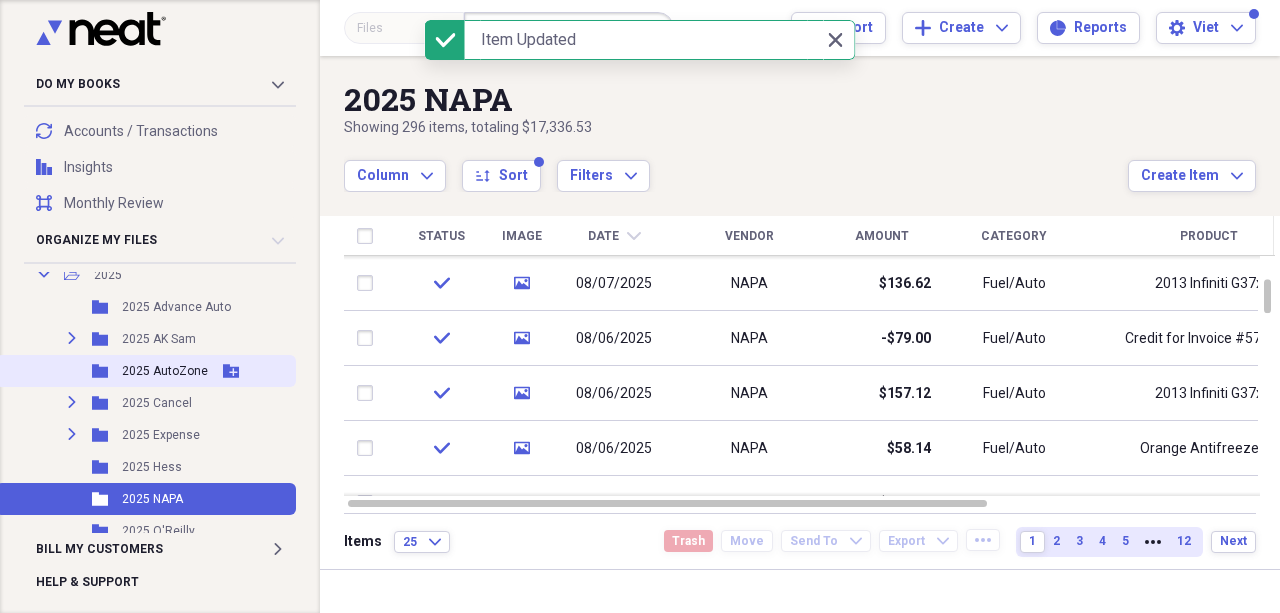 click on "2025 AutoZone" at bounding box center [165, 371] 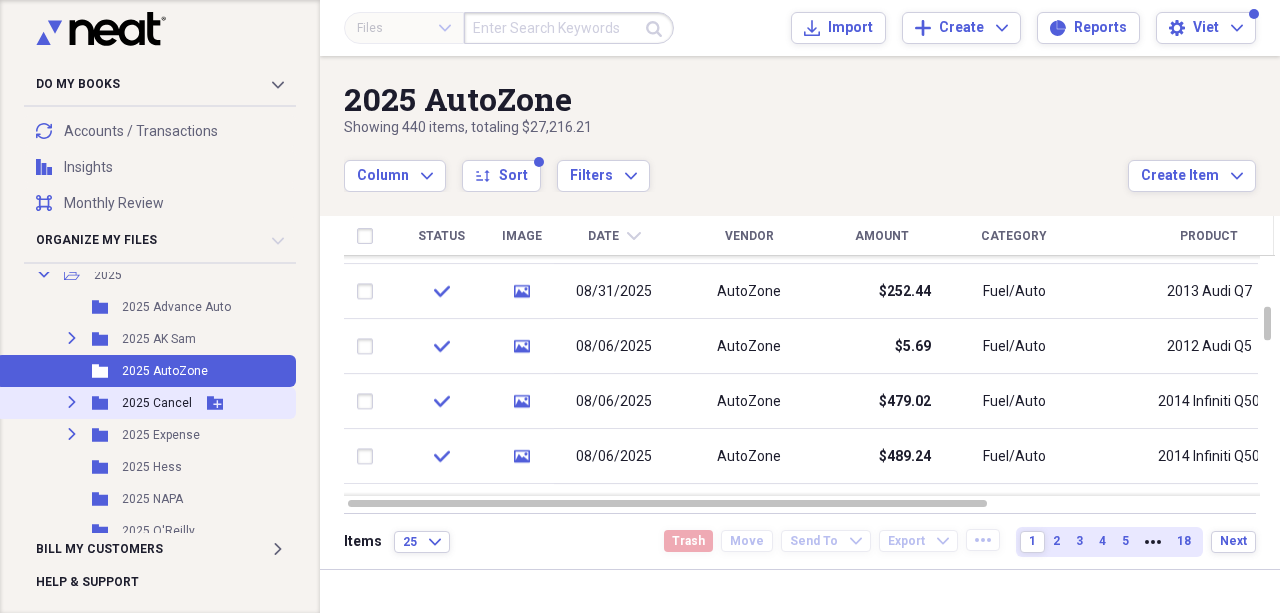 click on "Expand" 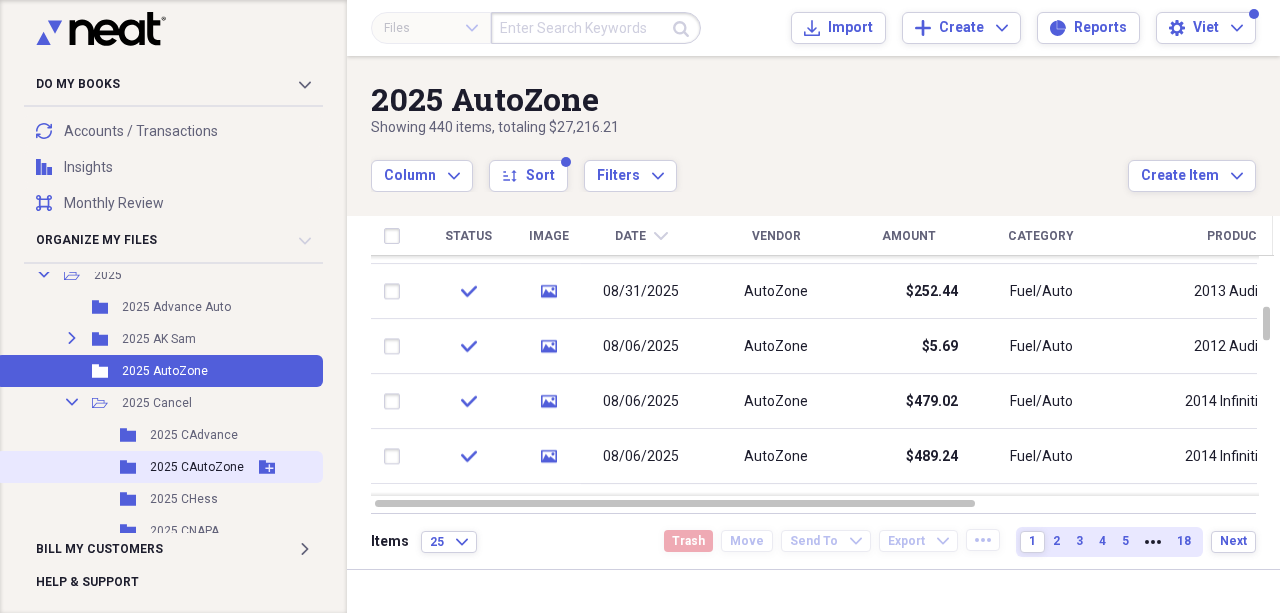 click on "2025 CAutoZone" at bounding box center [197, 467] 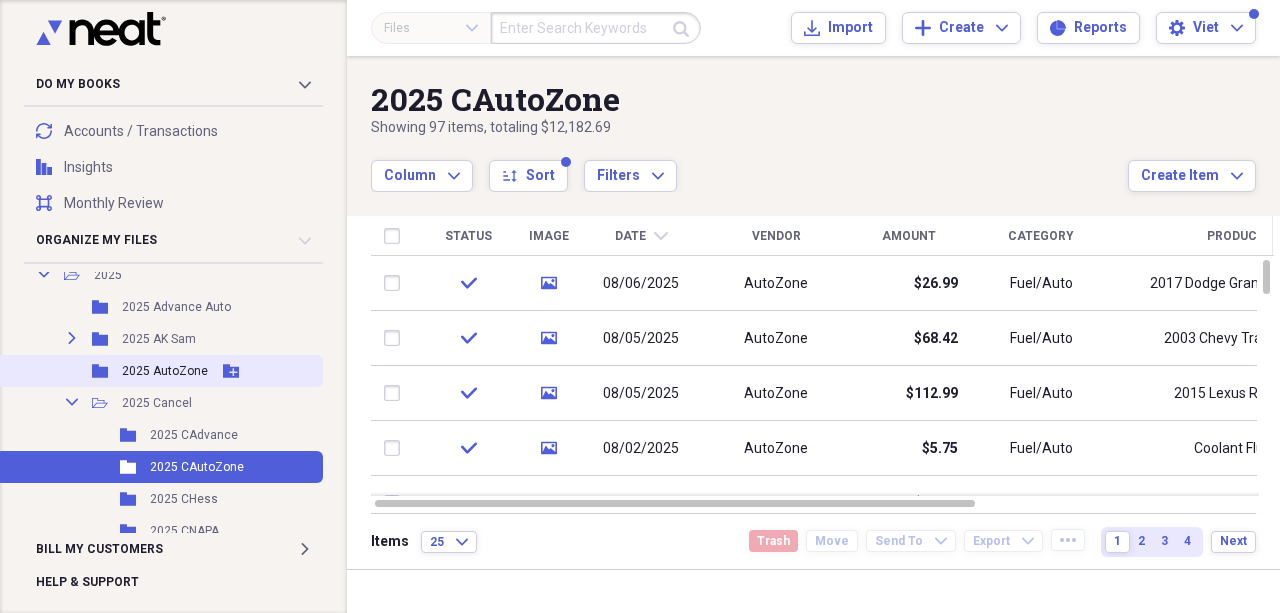 click on "2025 AutoZone" at bounding box center (165, 371) 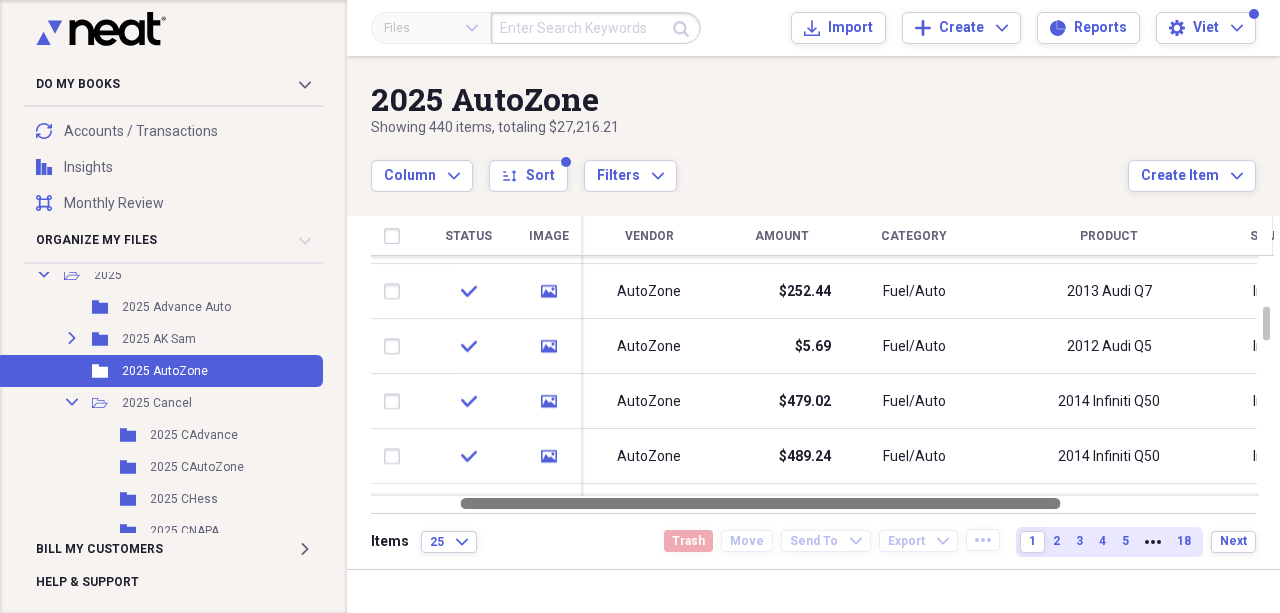 drag, startPoint x: 590, startPoint y: 498, endPoint x: 678, endPoint y: 506, distance: 88.362885 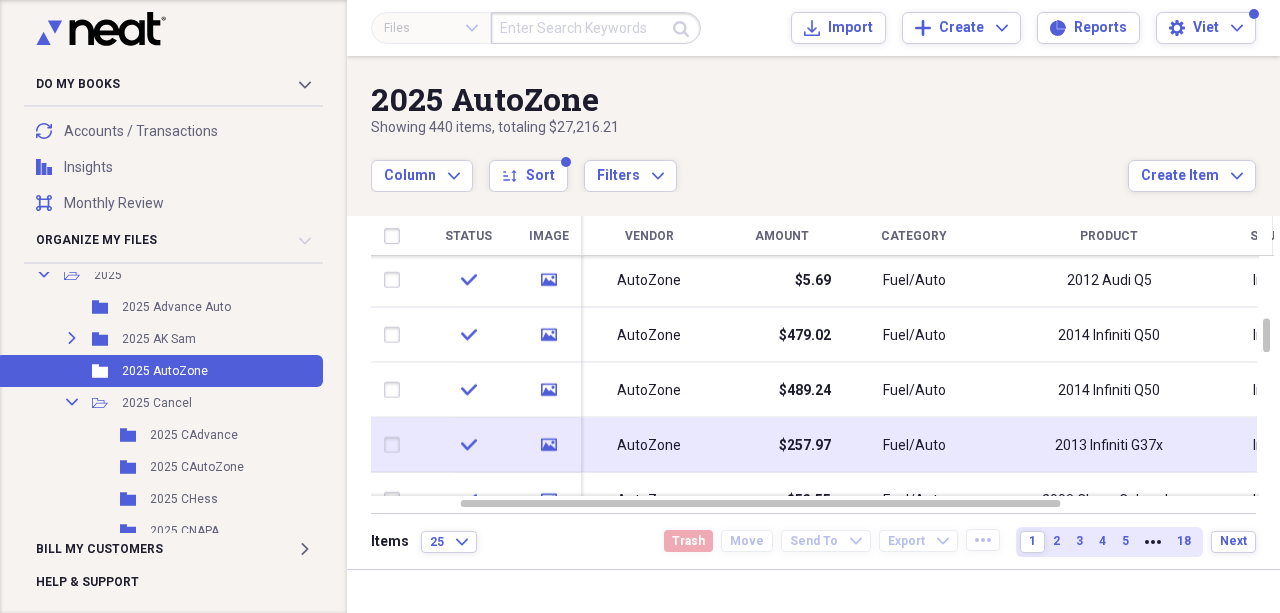 click on "$257.97" at bounding box center [790, 445] 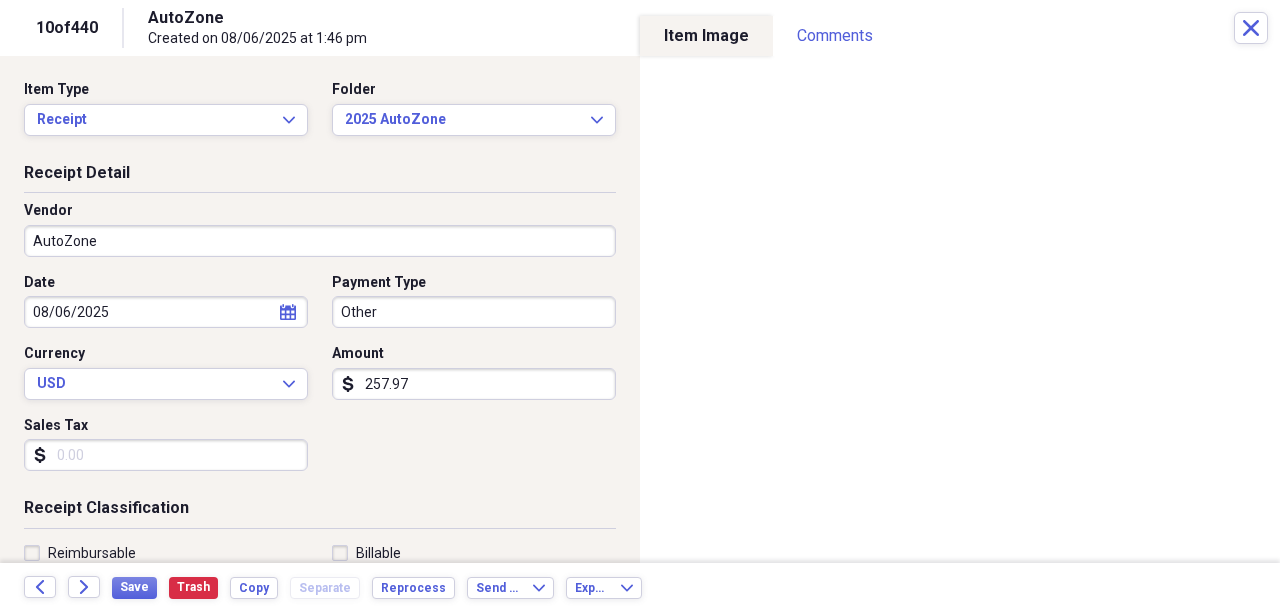 click on "257.97" at bounding box center (474, 384) 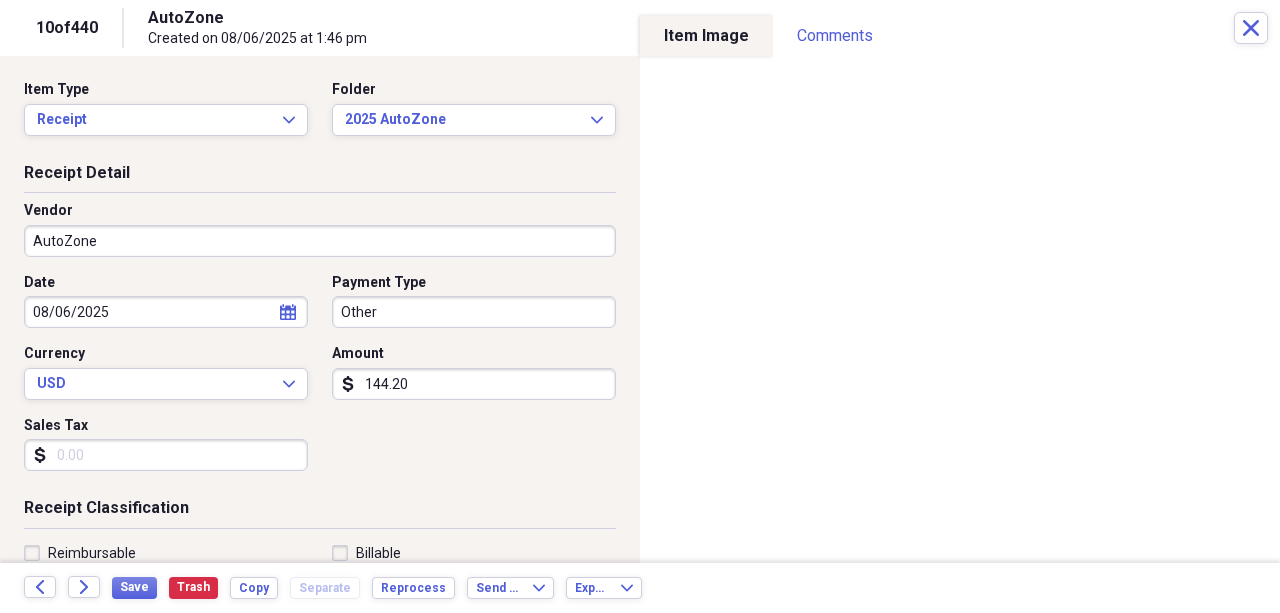 type on "144.20" 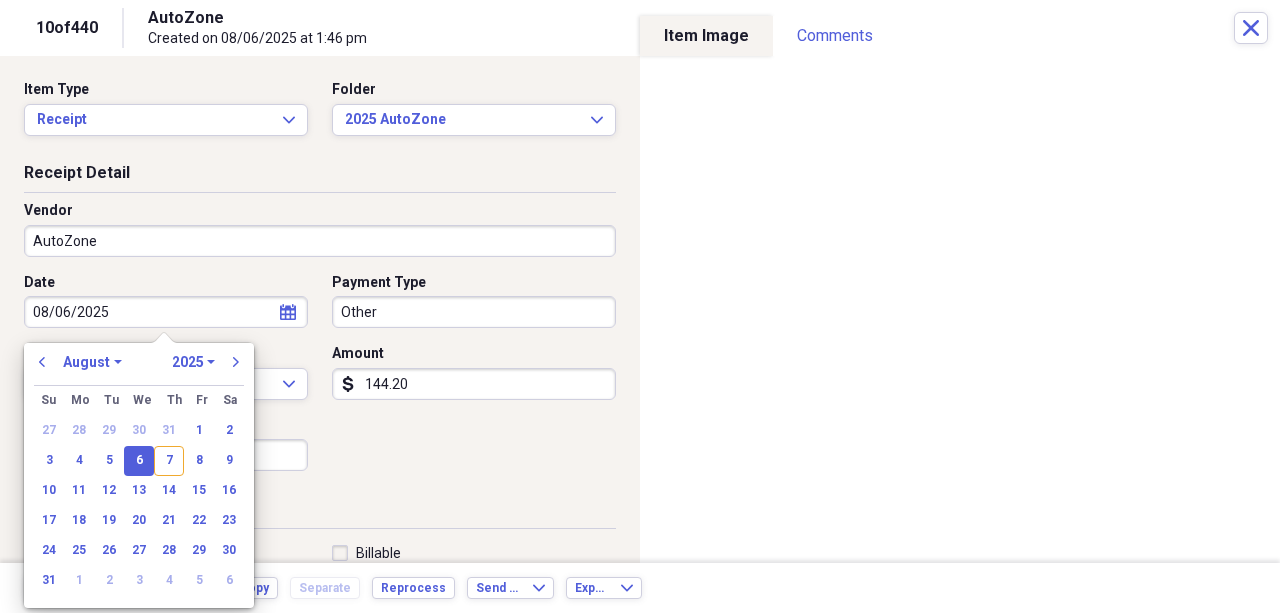 drag, startPoint x: 176, startPoint y: 451, endPoint x: 146, endPoint y: 504, distance: 60.90156 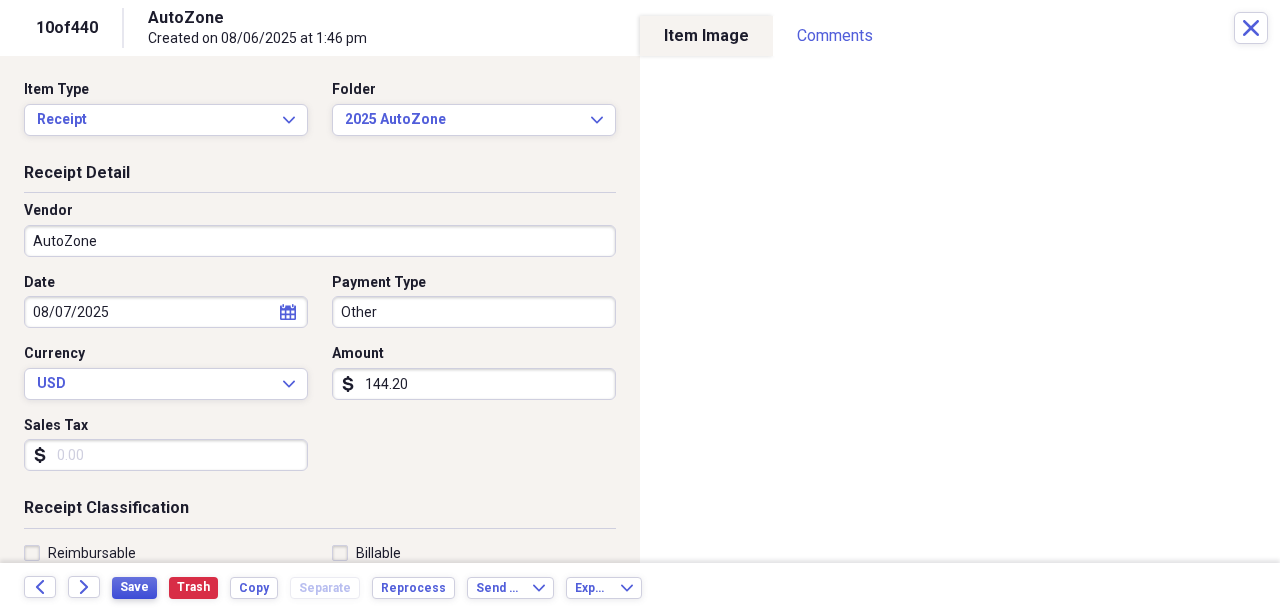 click on "Save" at bounding box center (134, 587) 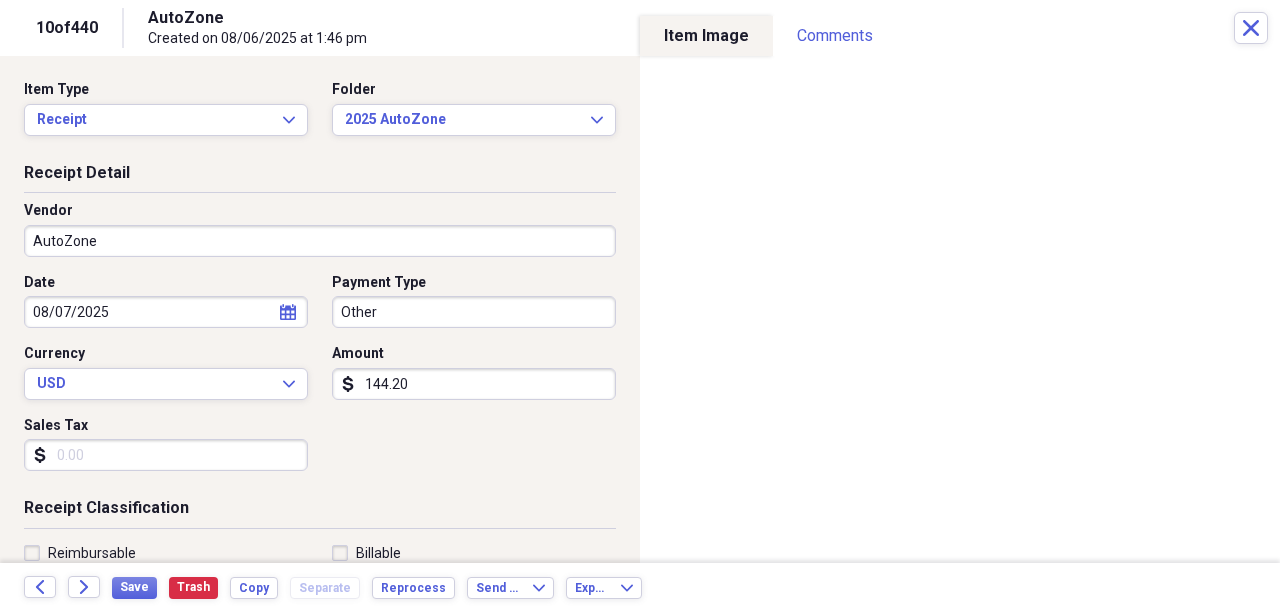 click on "144.20" at bounding box center [474, 384] 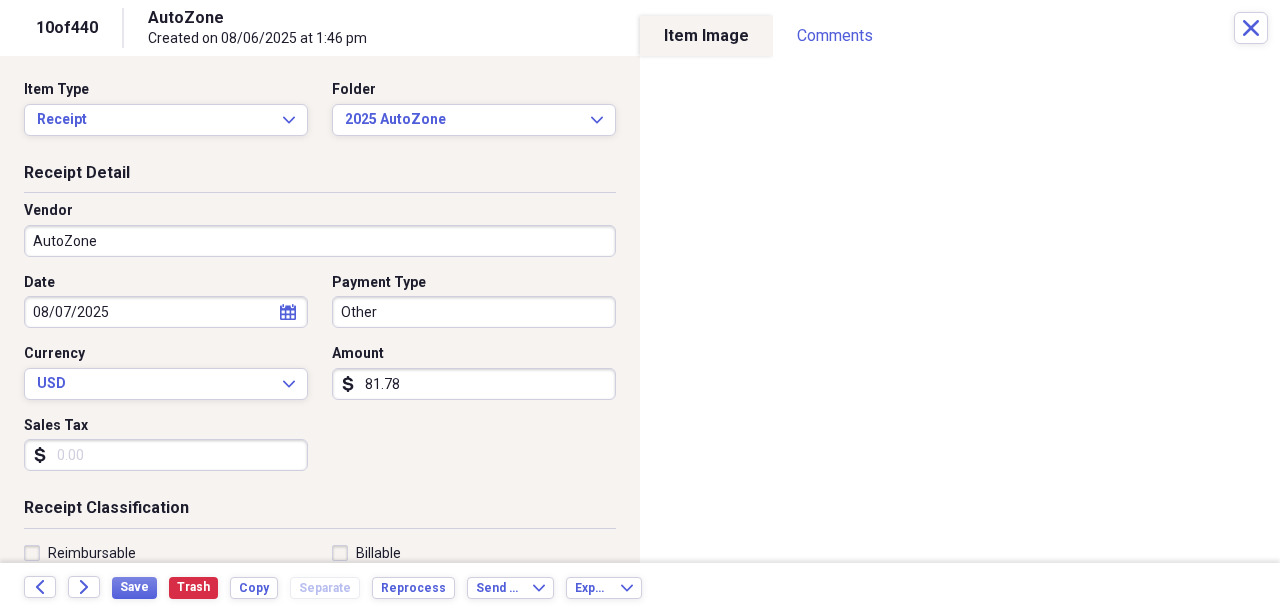 click on "[PRICE]" at bounding box center [474, 384] 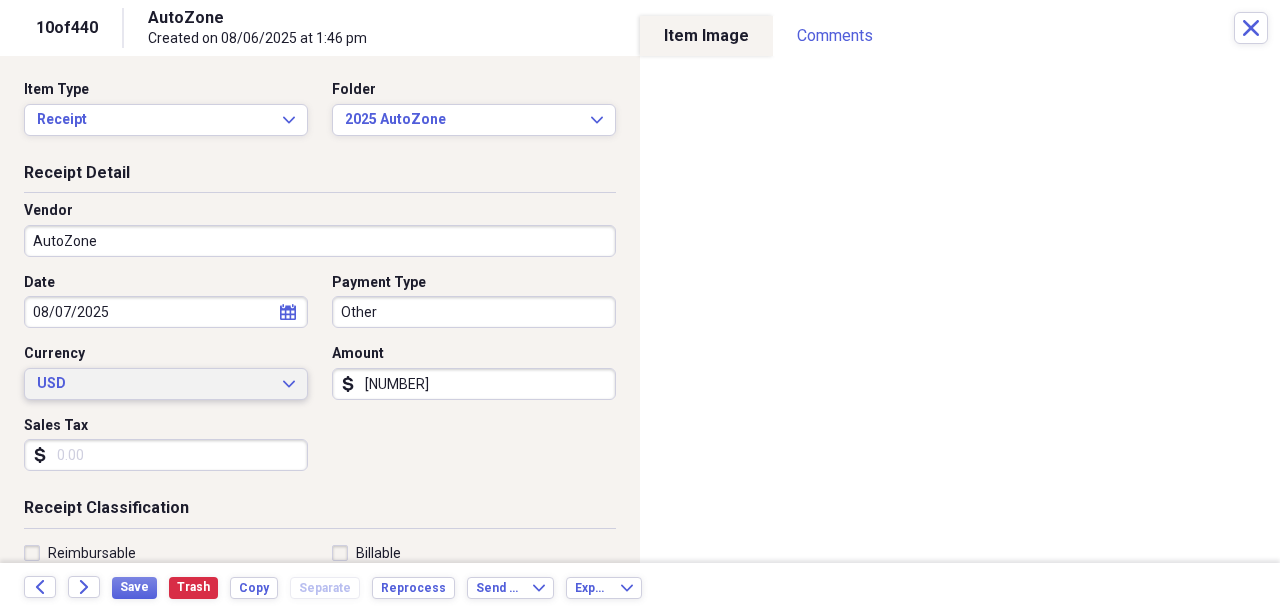 drag, startPoint x: 423, startPoint y: 391, endPoint x: 286, endPoint y: 381, distance: 137.36447 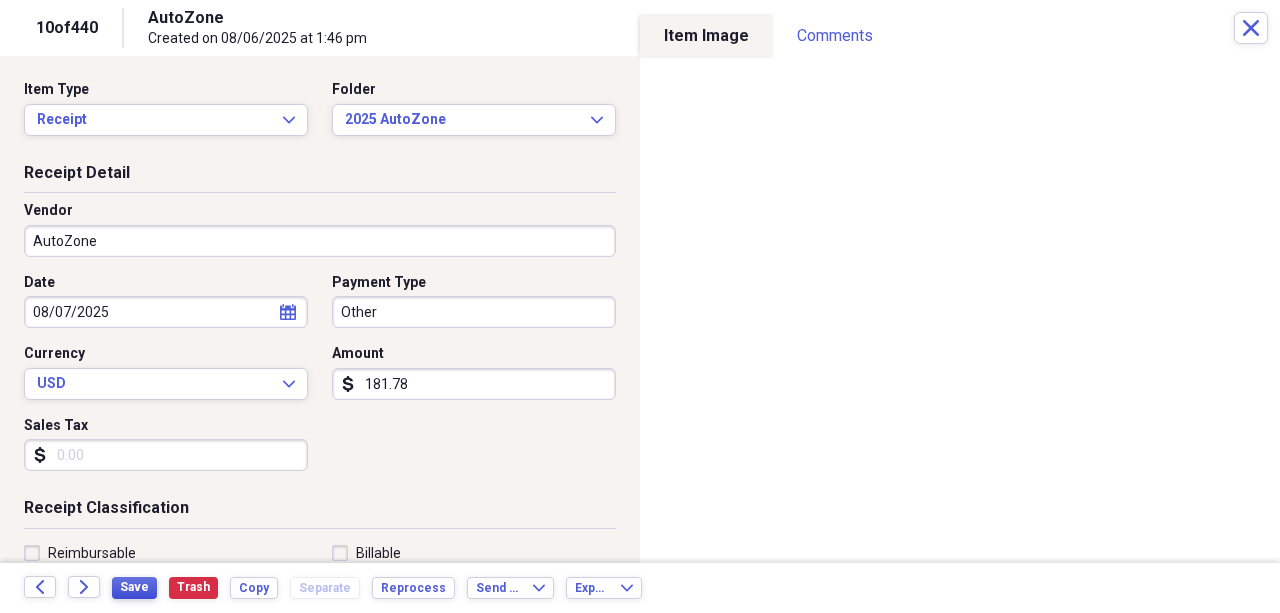 type on "181.78" 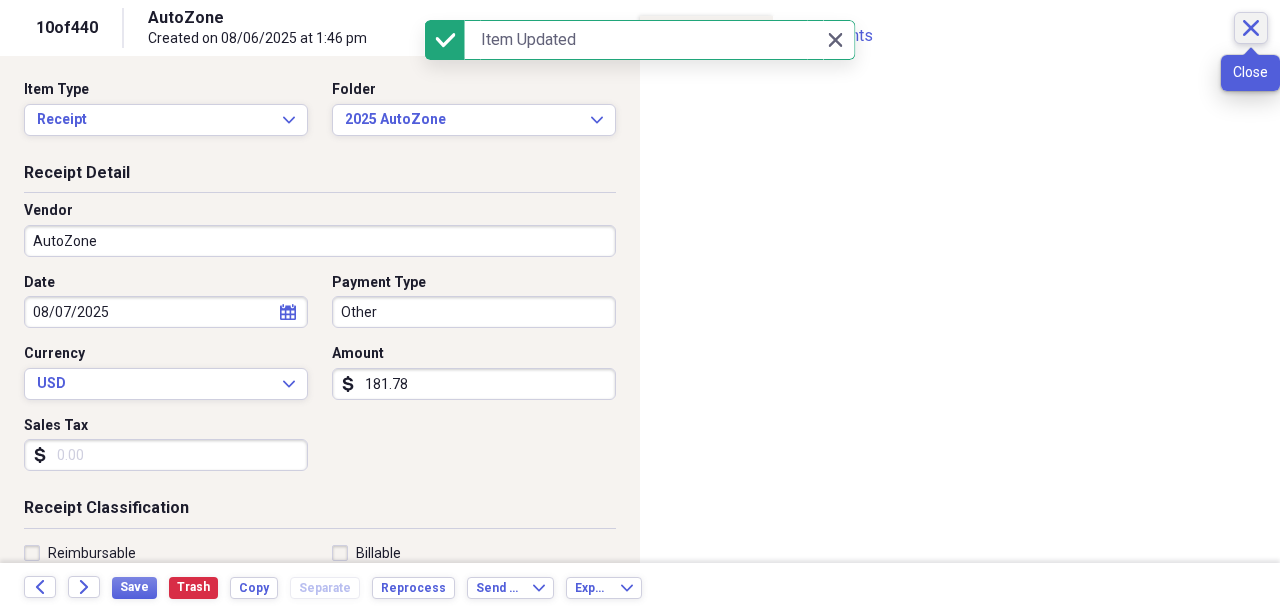 click on "Close" at bounding box center [1251, 28] 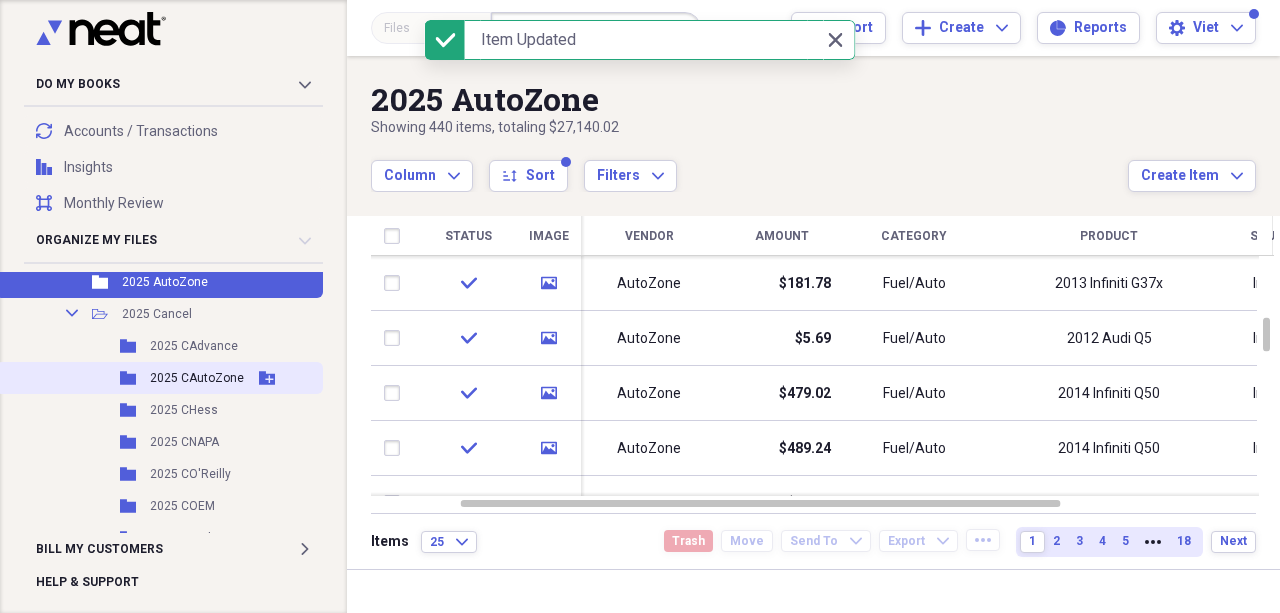 scroll, scrollTop: 400, scrollLeft: 0, axis: vertical 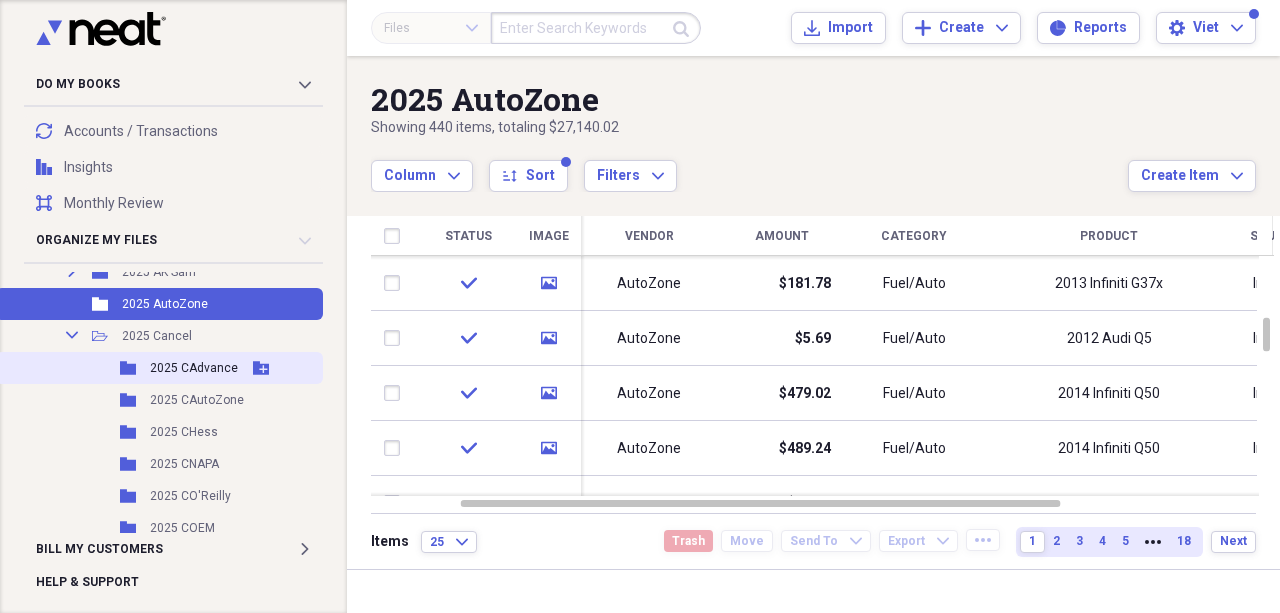 click on "[YEAR] [BRAND] Parts" at bounding box center (208, 368) 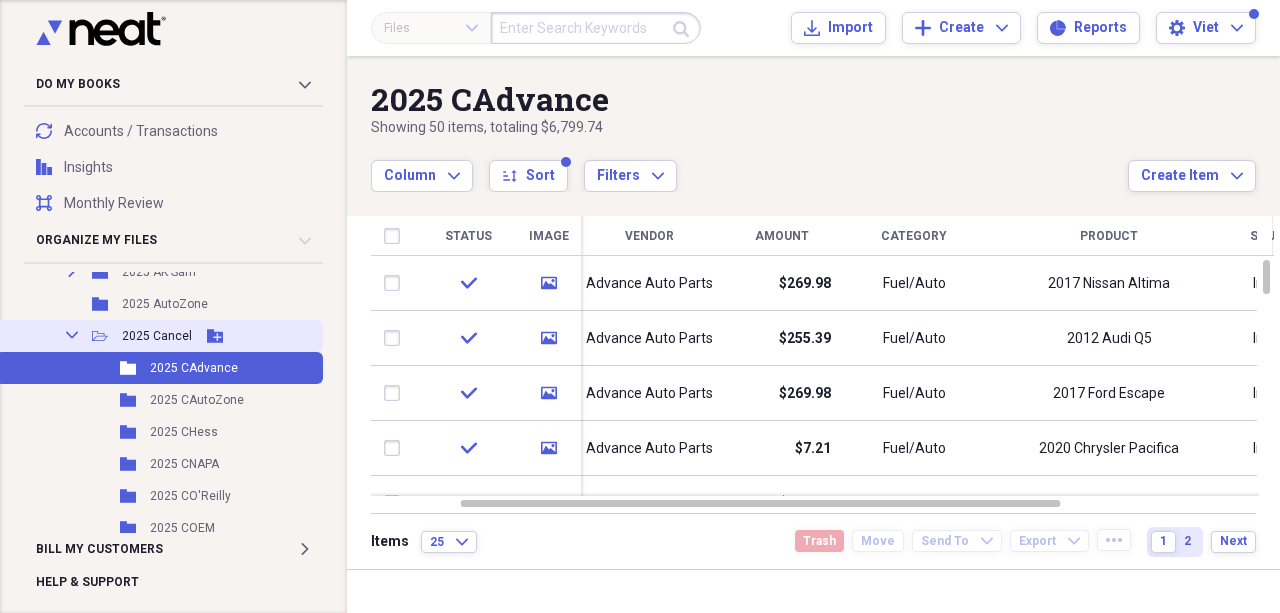click on "Collapse Open Folder [YEAR] Cancel Add Folder" at bounding box center [164, 336] 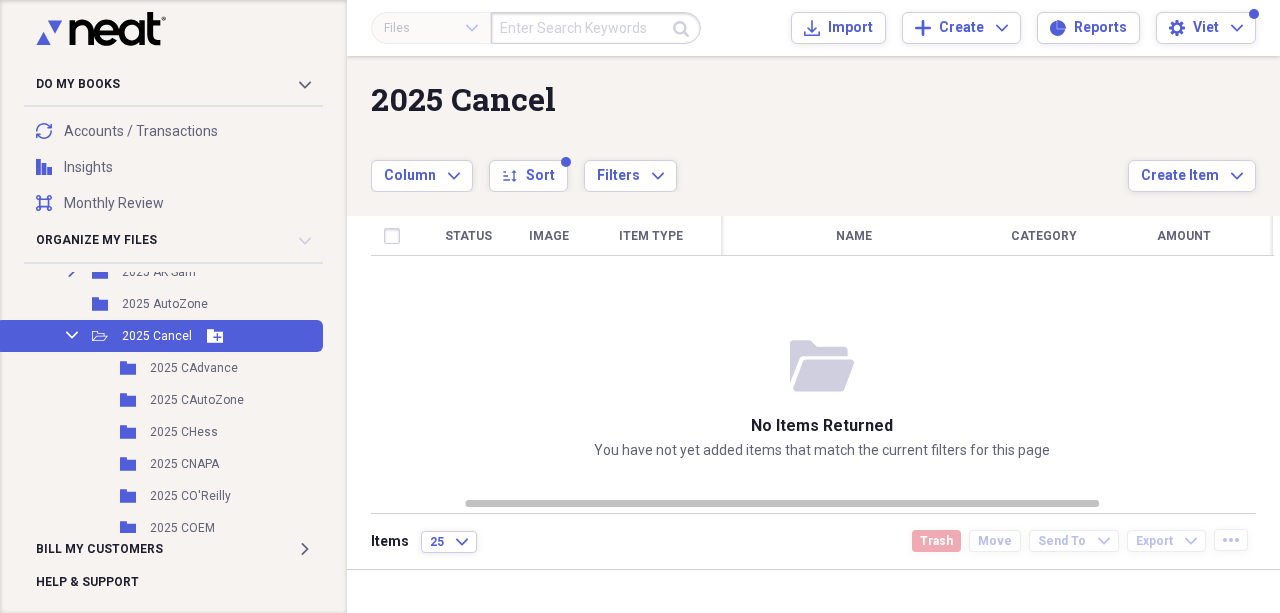 click on "Collapse" 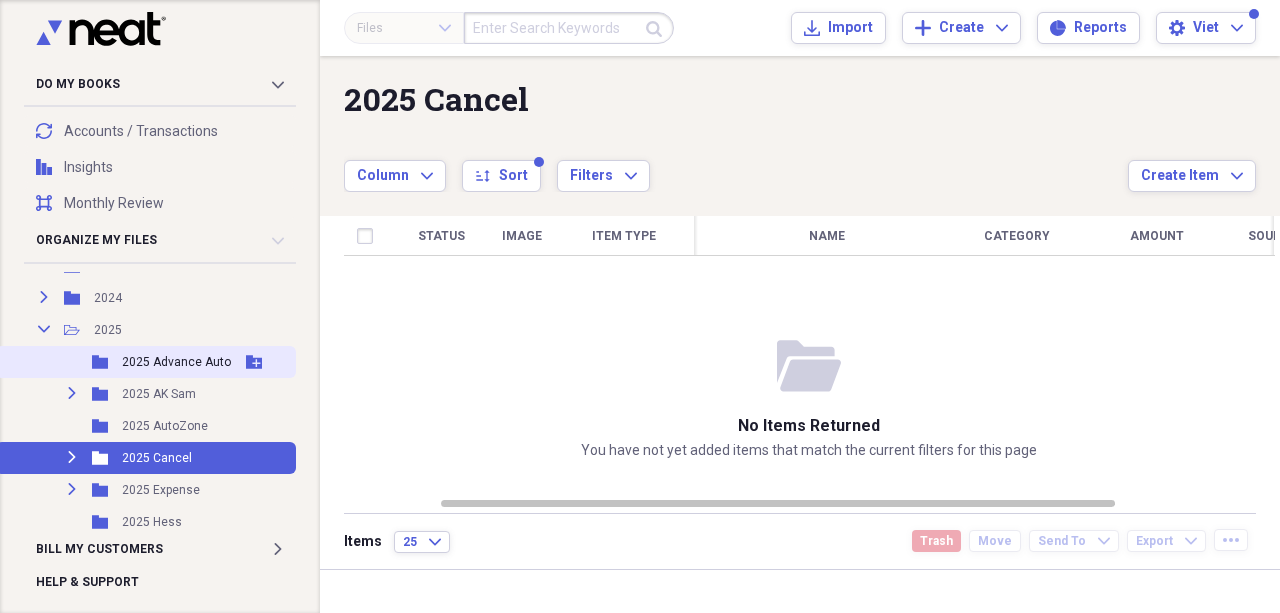 scroll, scrollTop: 266, scrollLeft: 0, axis: vertical 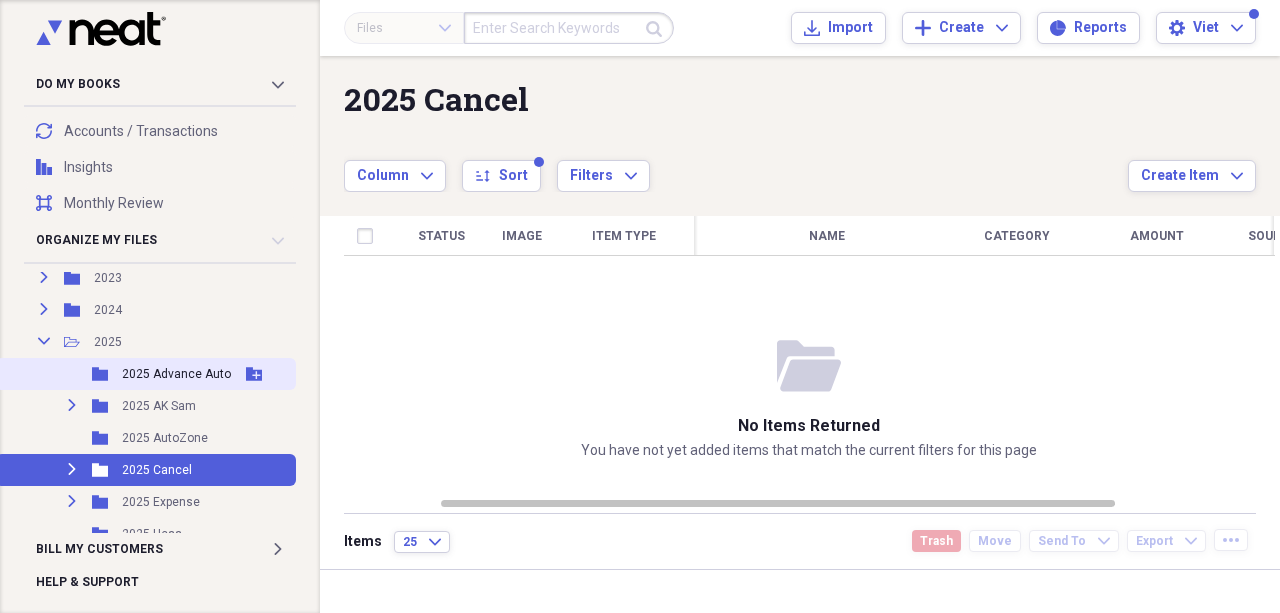 click on "2025 Advance Auto" at bounding box center (176, 374) 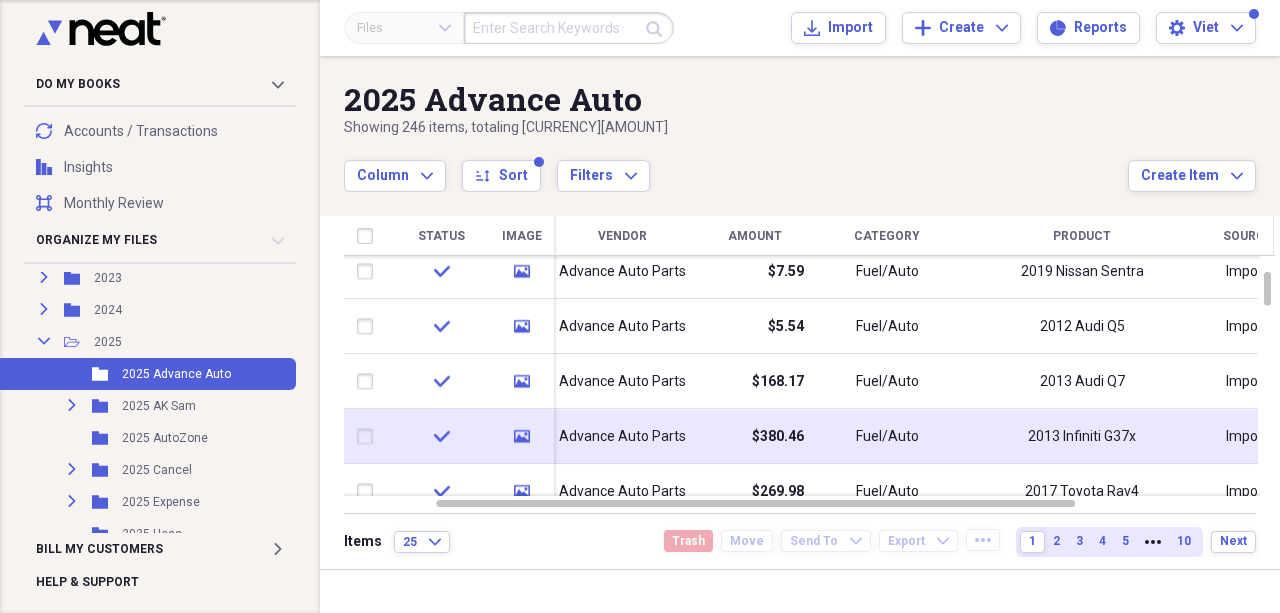 click on "Advance Auto Parts" at bounding box center [622, 436] 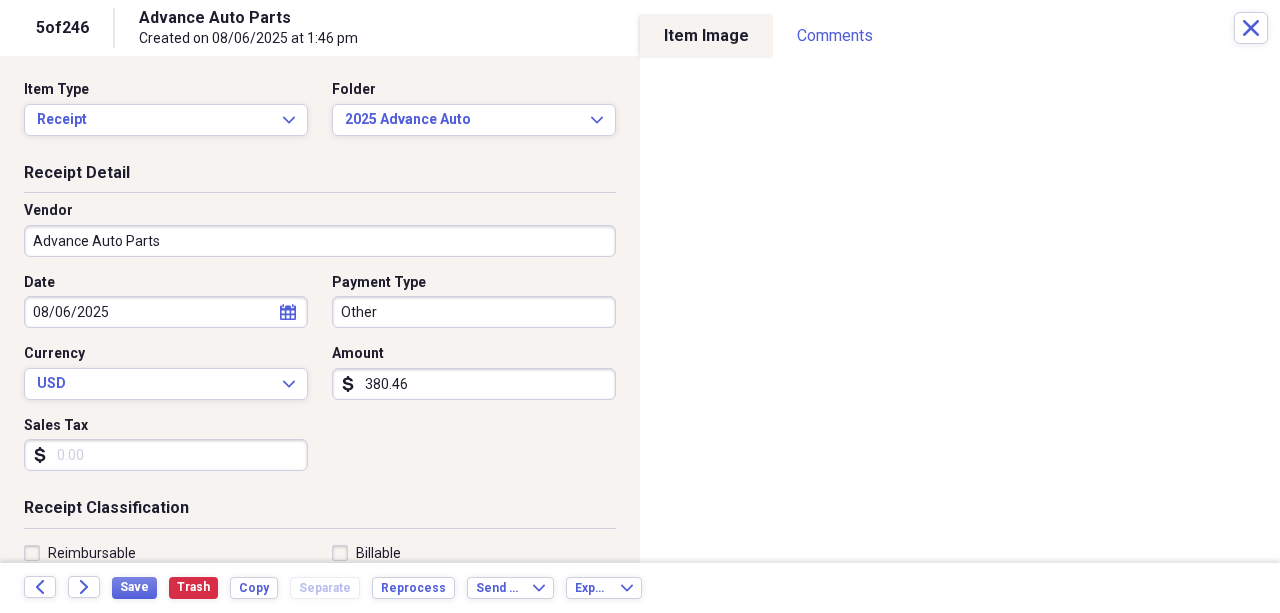 click on "380.46" at bounding box center [474, 384] 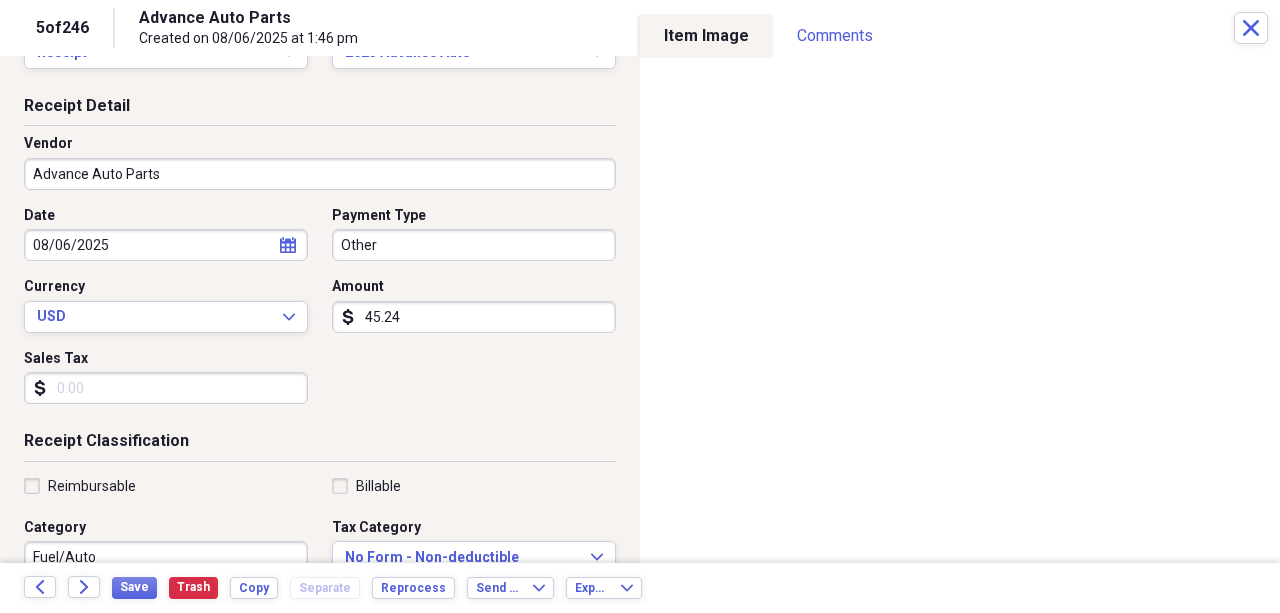 scroll, scrollTop: 66, scrollLeft: 0, axis: vertical 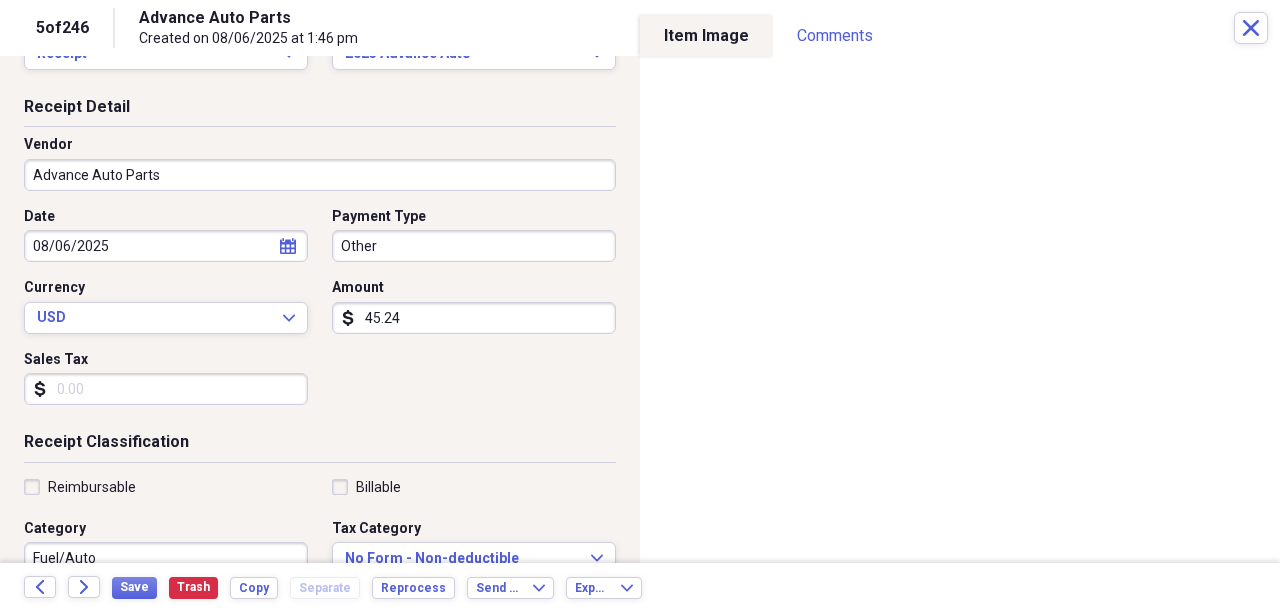 type on "45.24" 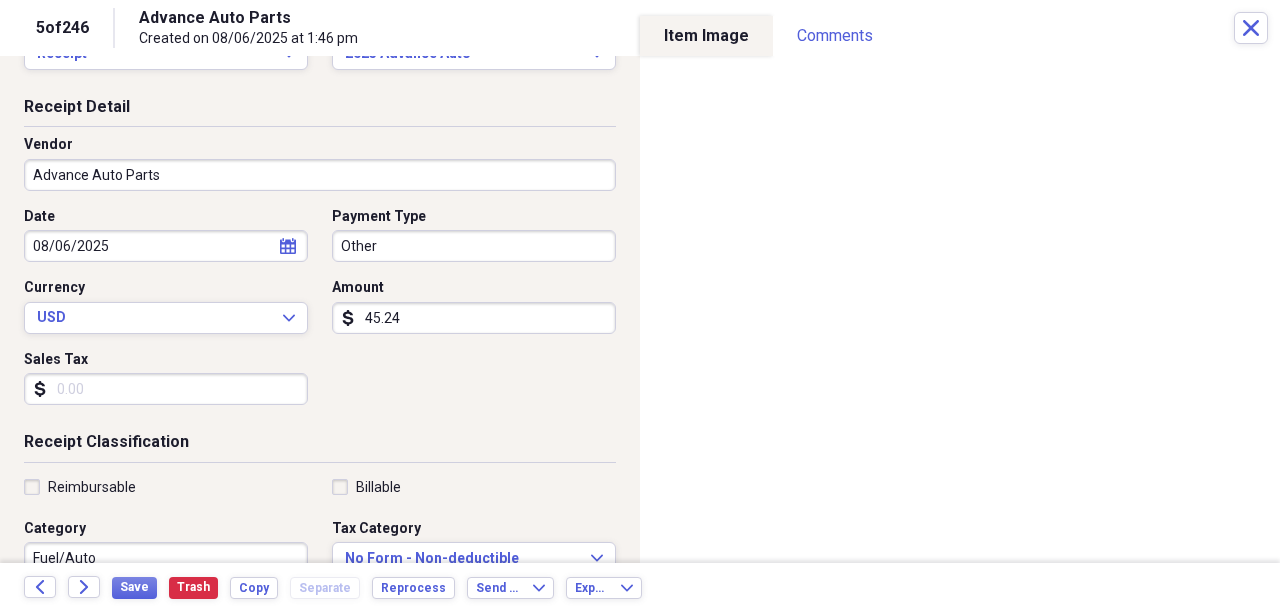 click on "08/06/2025" at bounding box center (166, 246) 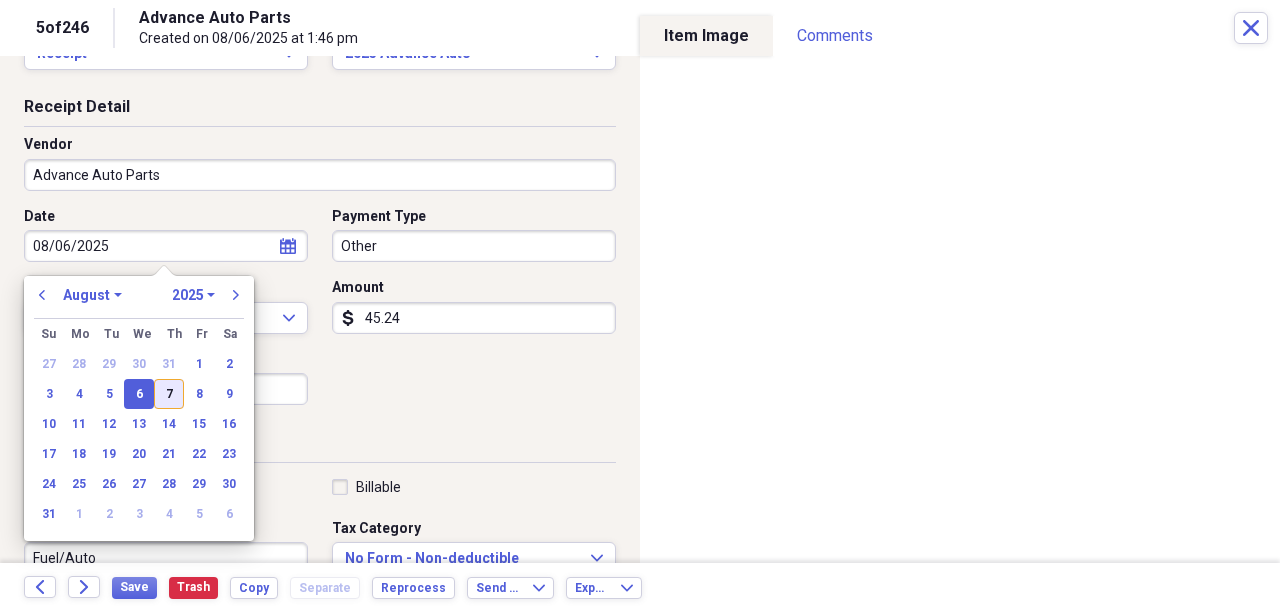 click on "7" at bounding box center (169, 394) 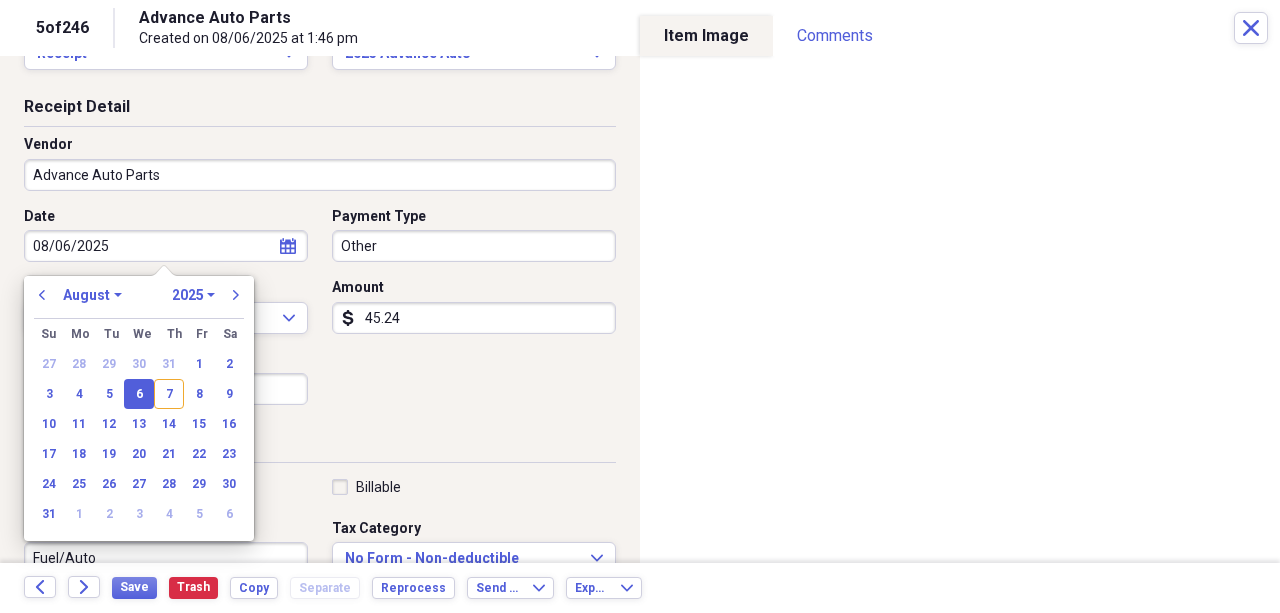 type on "08/07/2025" 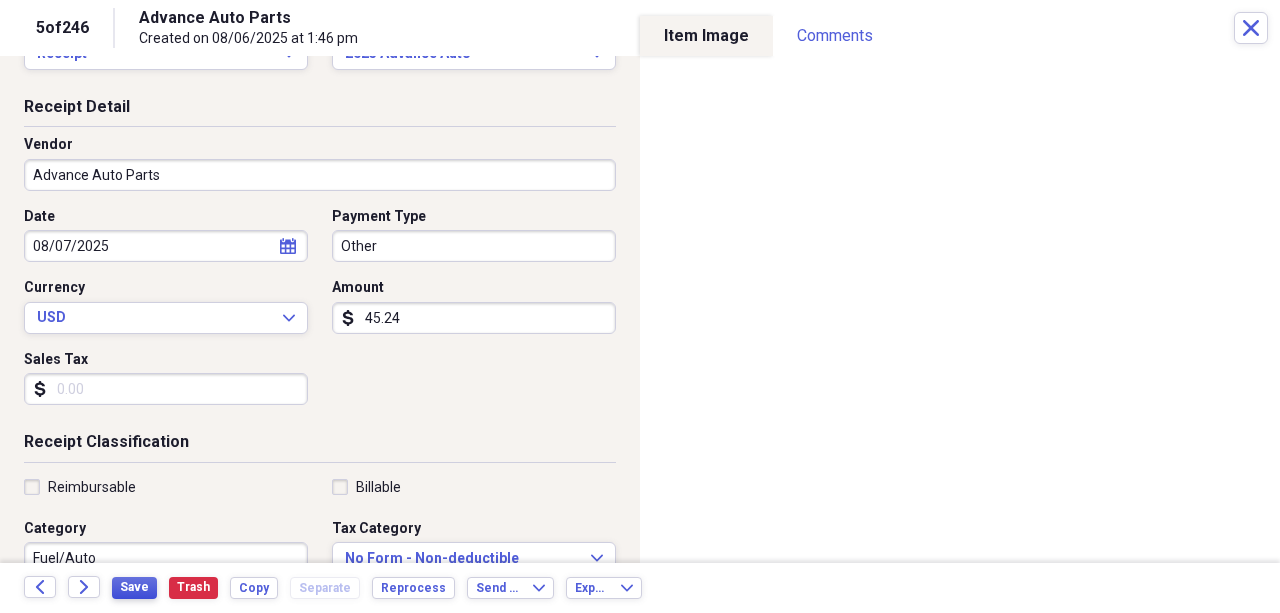 click on "Save" at bounding box center (134, 587) 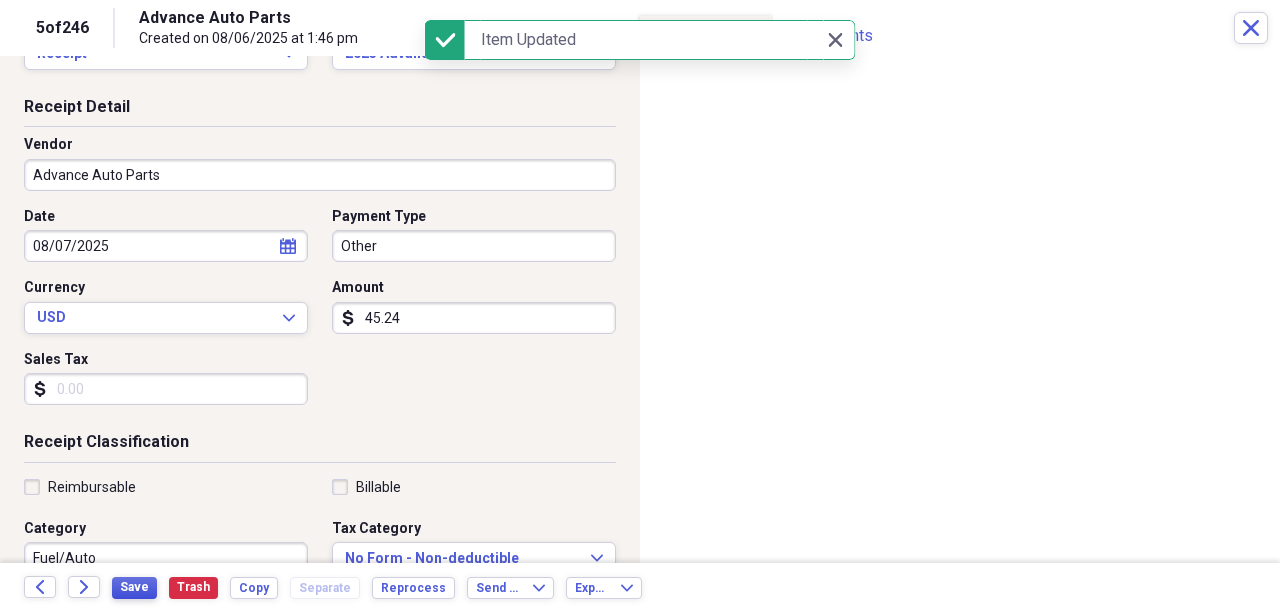 scroll, scrollTop: 0, scrollLeft: 0, axis: both 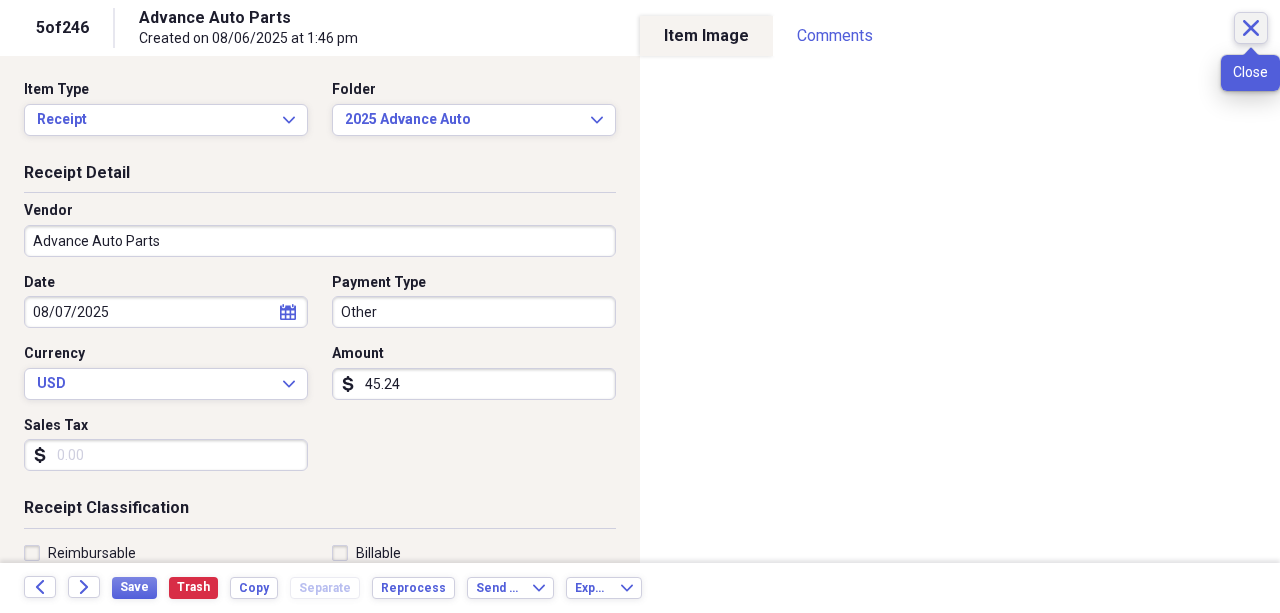 click on "Close" 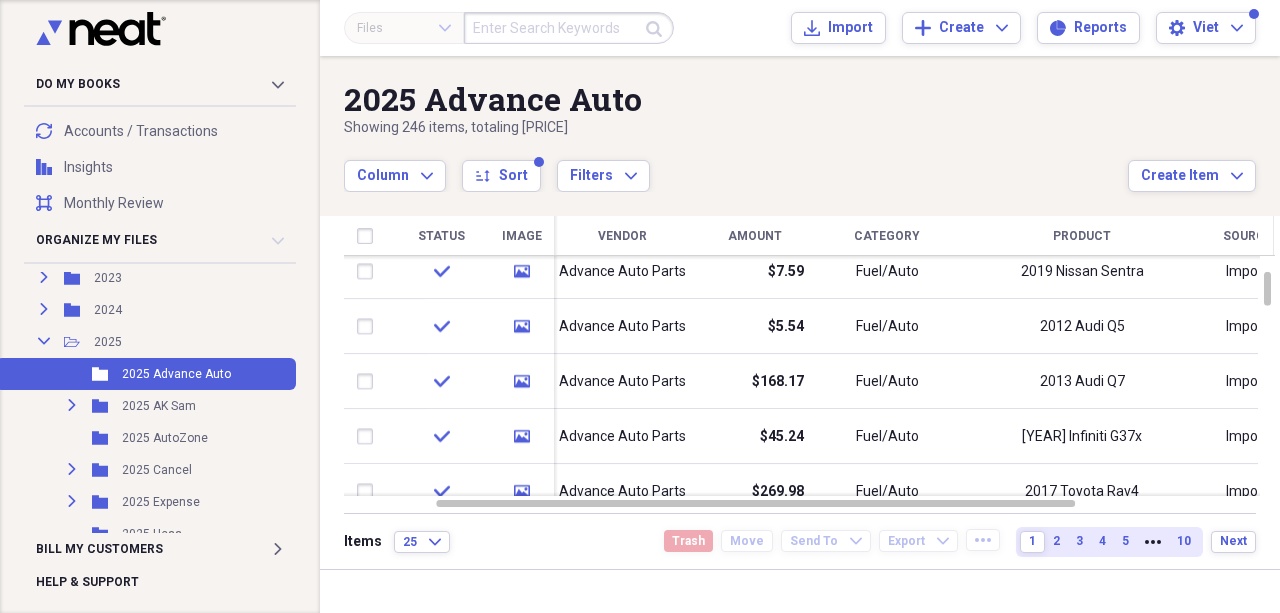 scroll, scrollTop: 400, scrollLeft: 0, axis: vertical 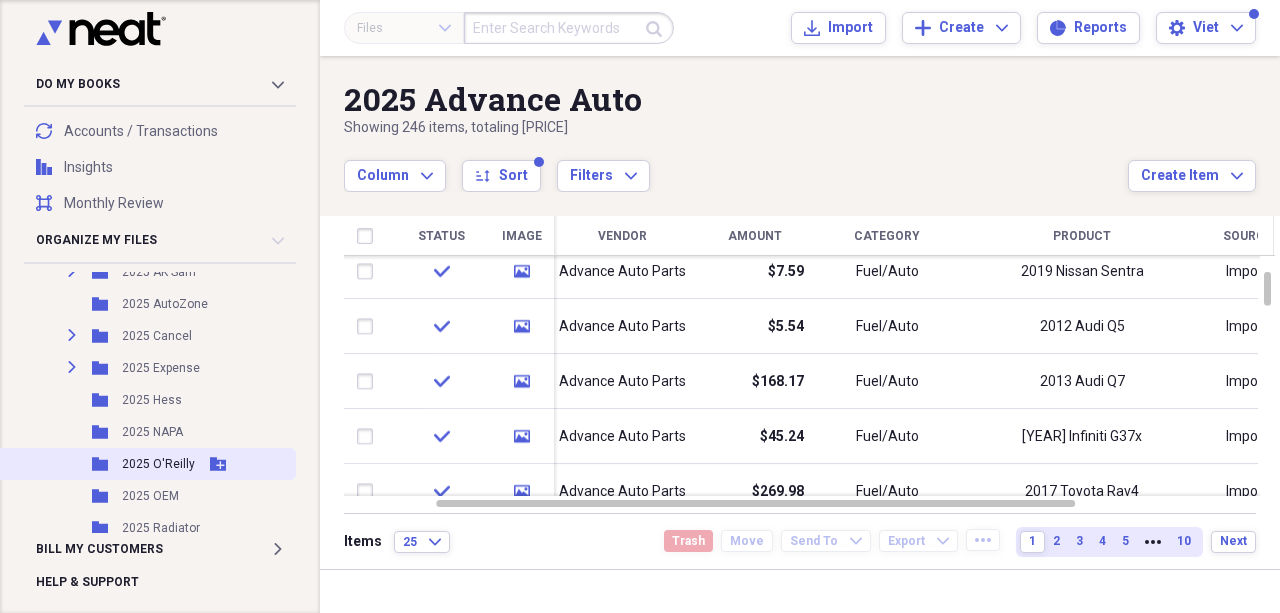 click on "Folder [YEAR] O'Reilly Add Folder" at bounding box center [146, 464] 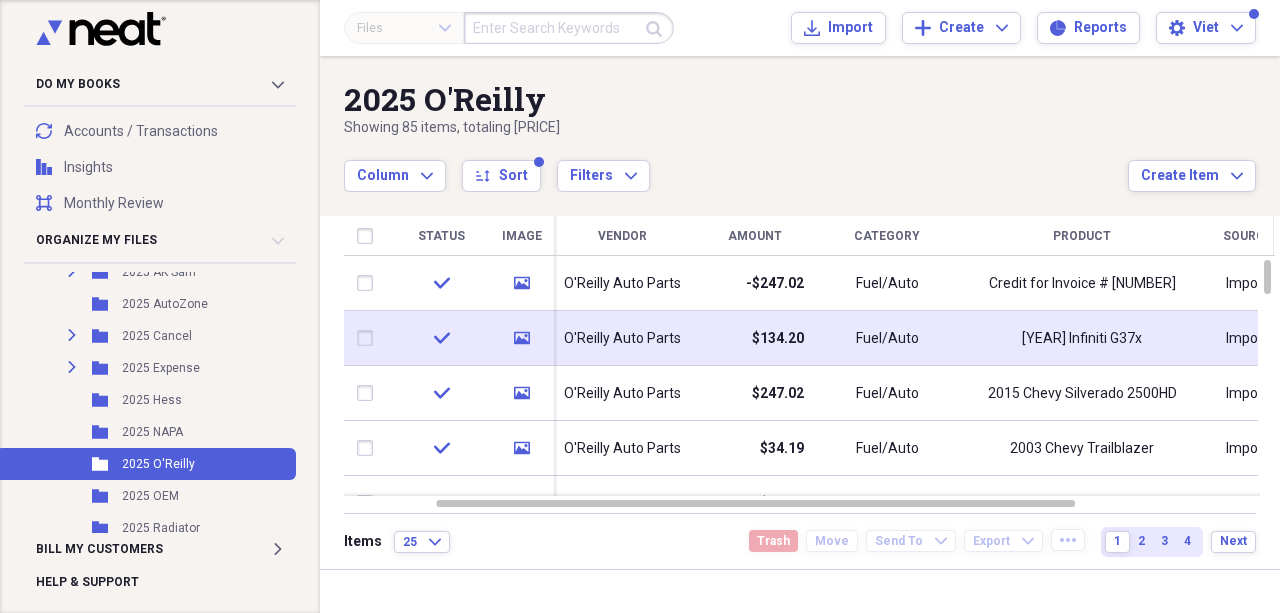 click on "$134.20" at bounding box center [754, 338] 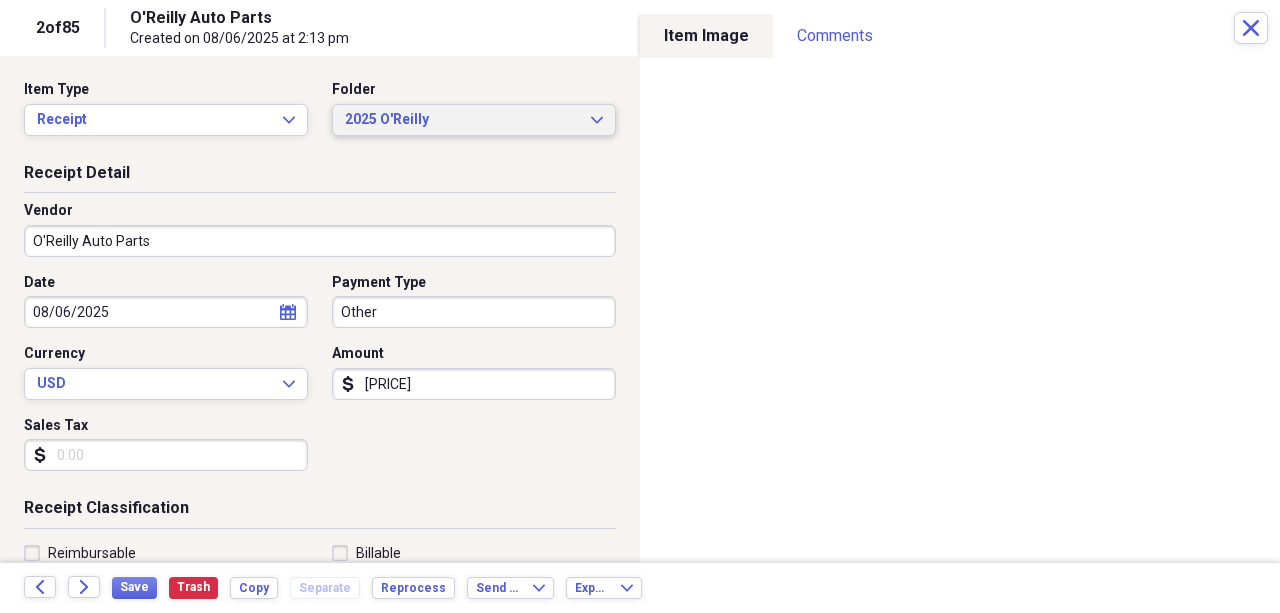 click on "2025 O'Reilly" at bounding box center [462, 120] 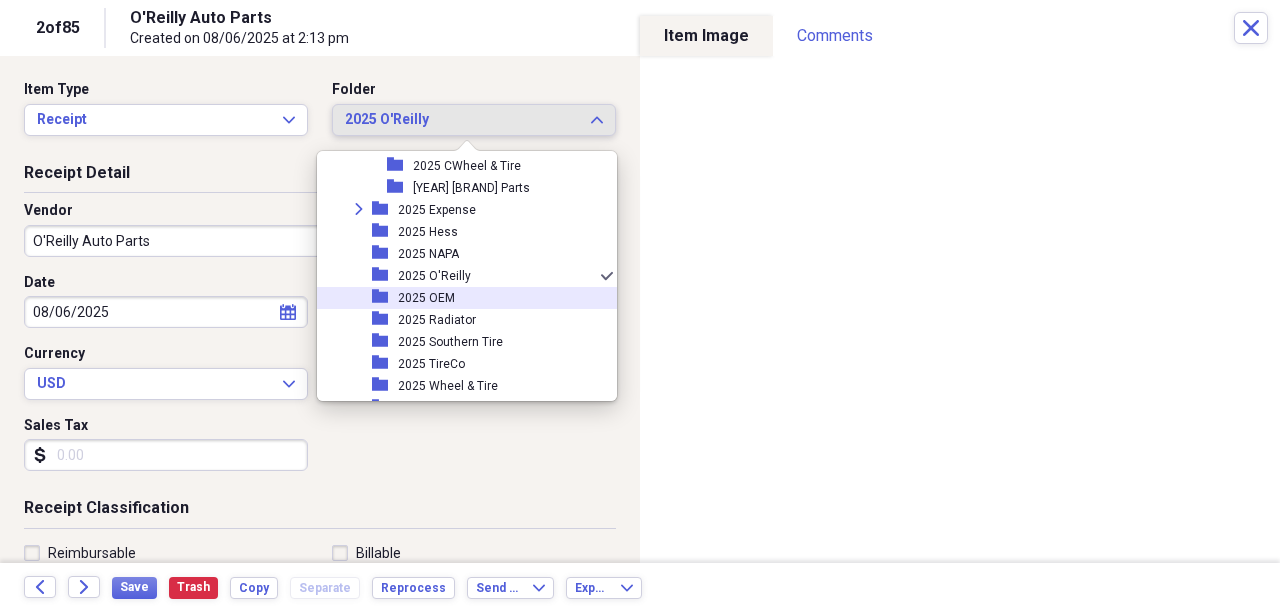 scroll, scrollTop: 2166, scrollLeft: 0, axis: vertical 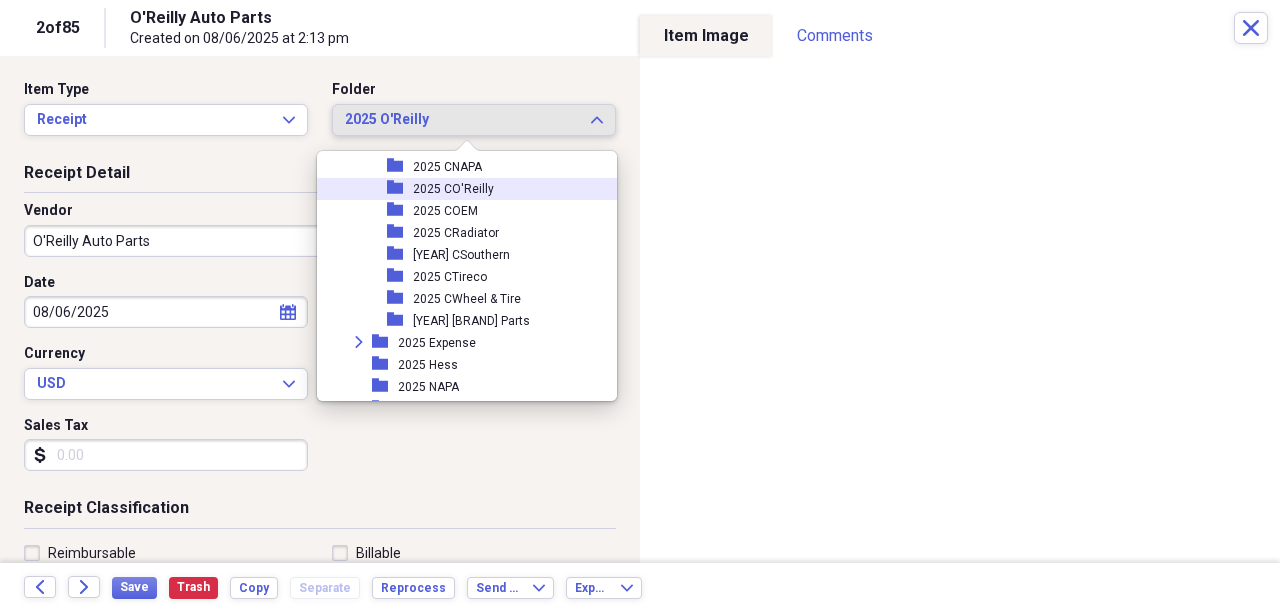 click on "2025 CO'Reilly" at bounding box center (453, 189) 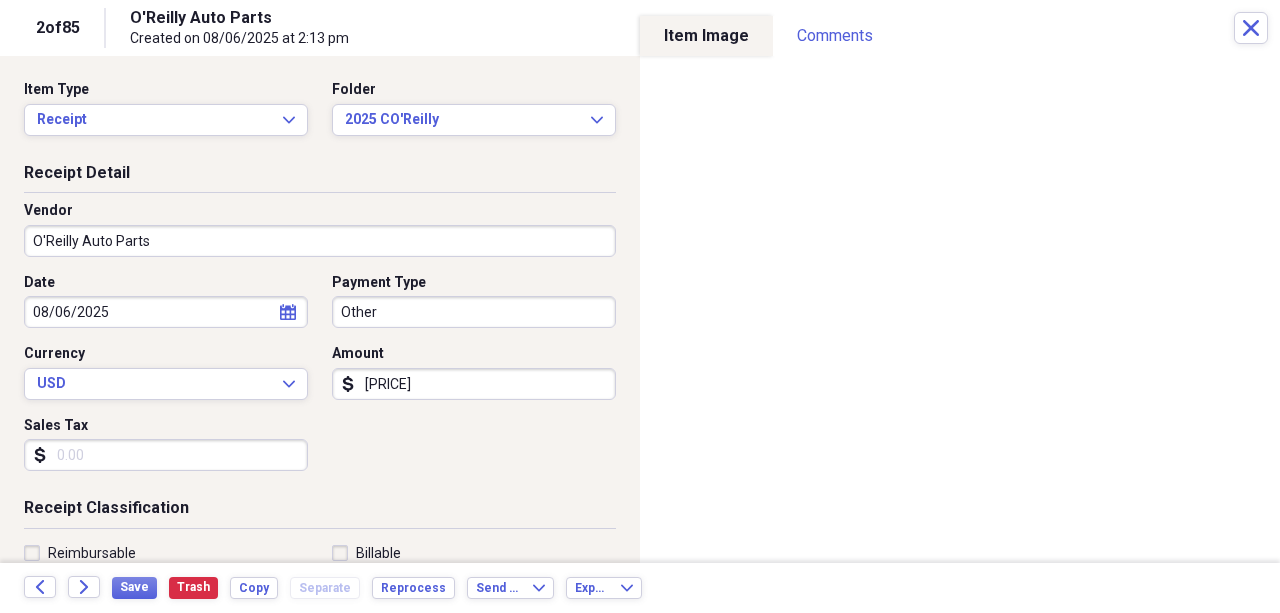click on "08/06/2025" at bounding box center [166, 312] 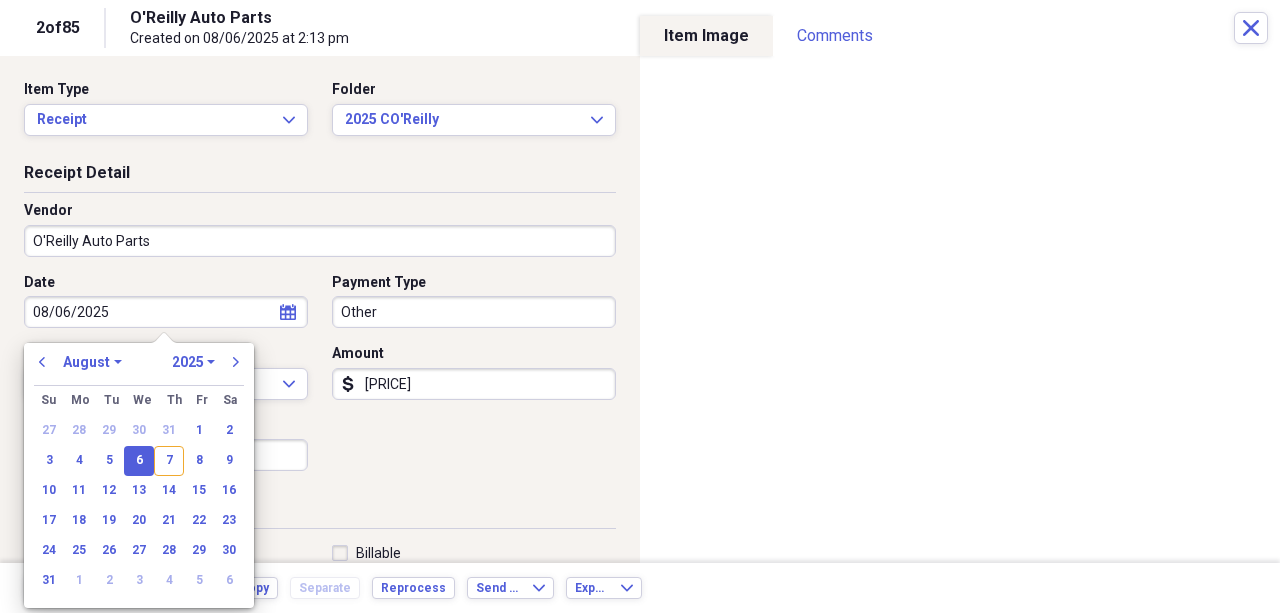 drag, startPoint x: 167, startPoint y: 454, endPoint x: 158, endPoint y: 500, distance: 46.872166 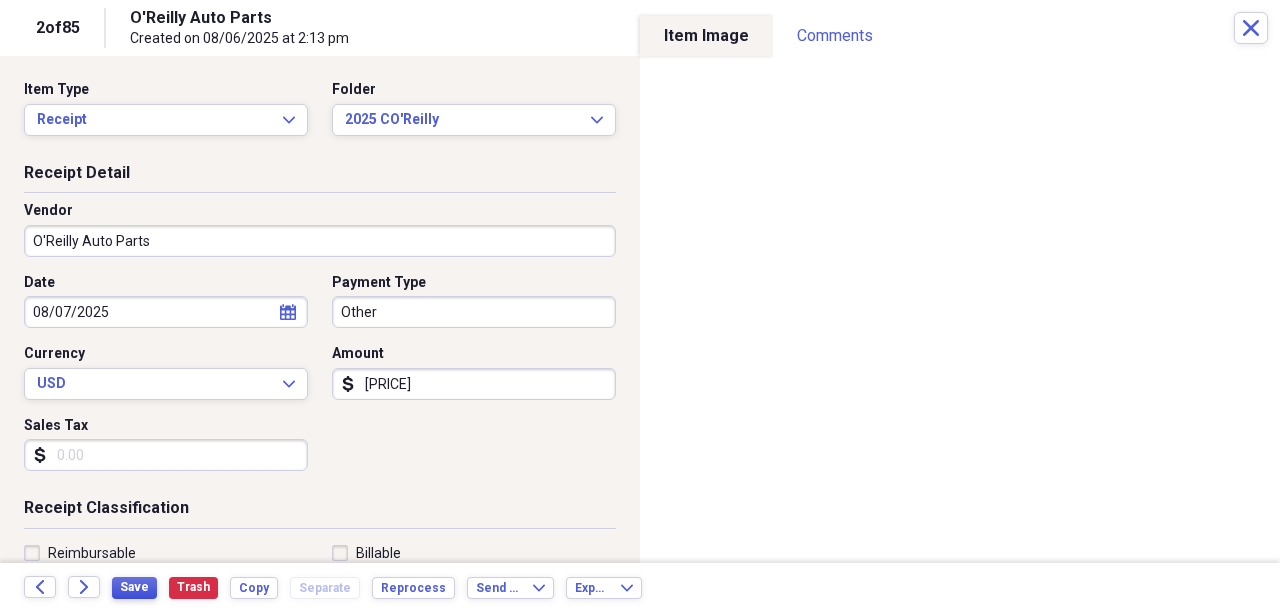 click on "Save" at bounding box center [134, 587] 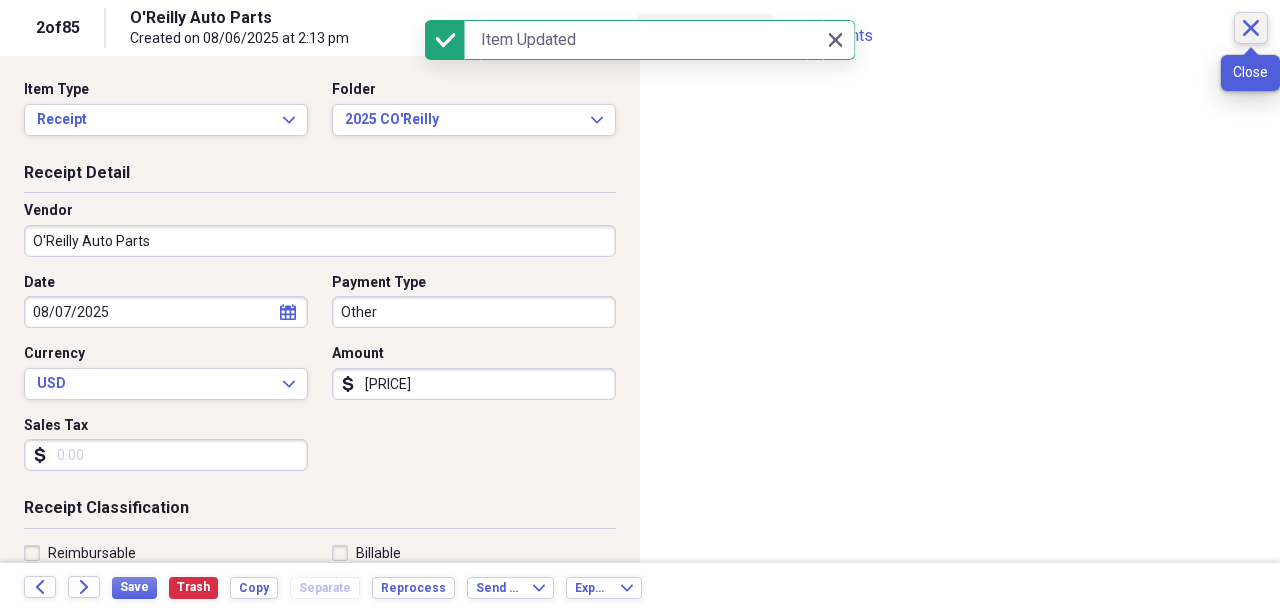 click on "Close" at bounding box center (1251, 28) 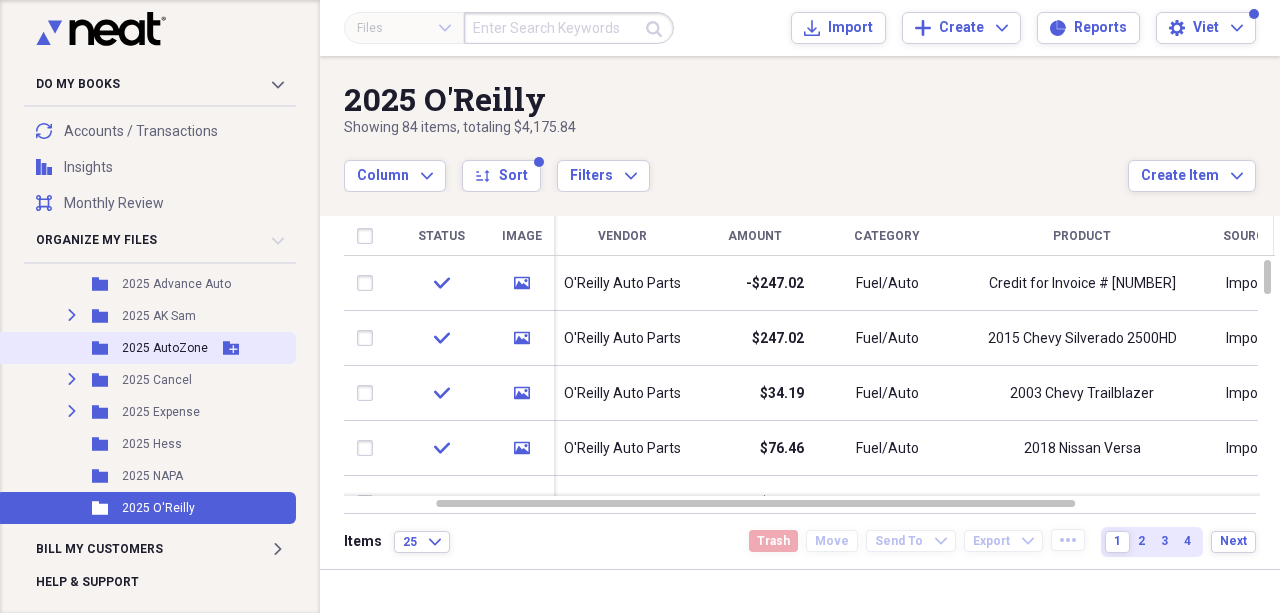scroll, scrollTop: 333, scrollLeft: 0, axis: vertical 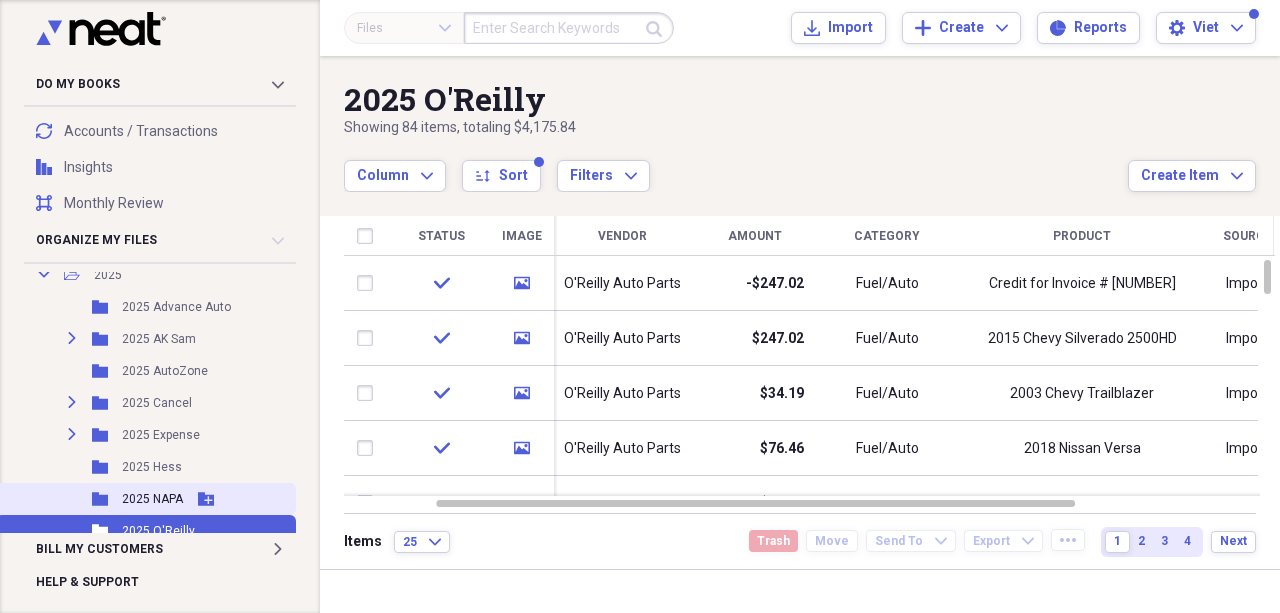 click on "2025 NAPA" at bounding box center (152, 499) 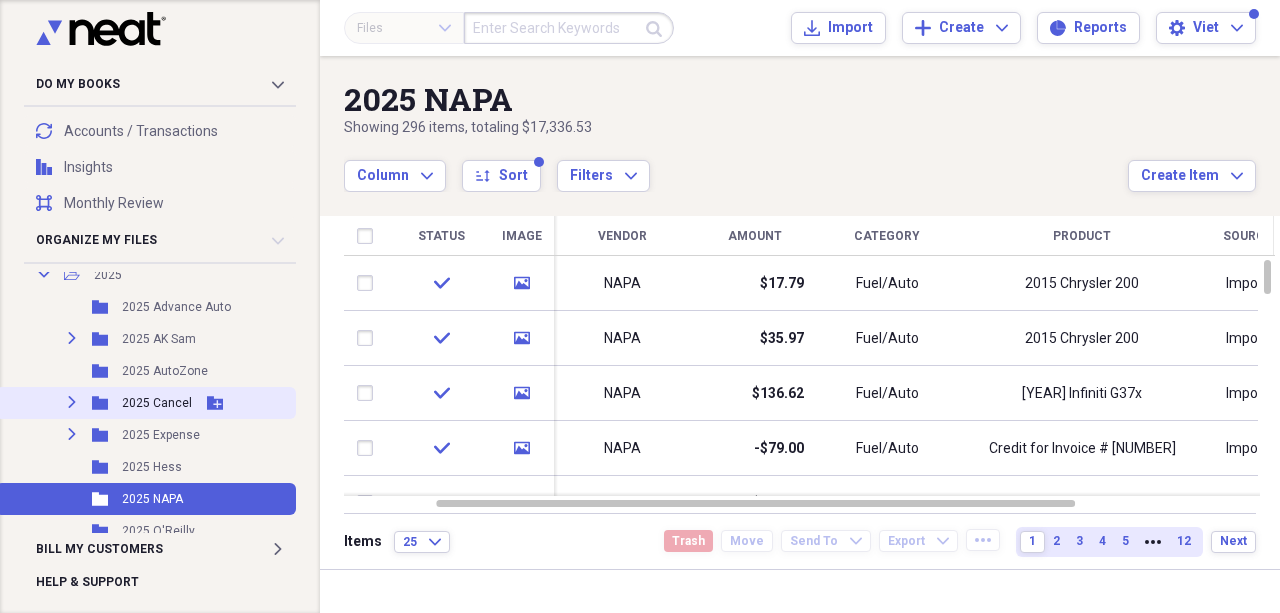 click on "Expand" 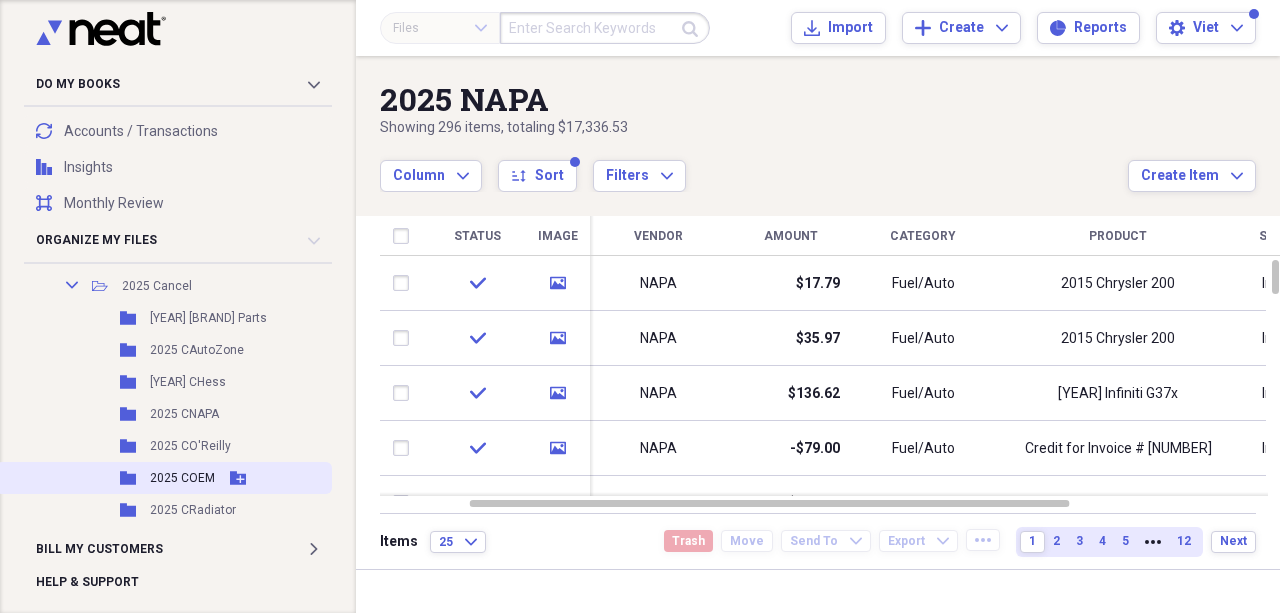scroll, scrollTop: 466, scrollLeft: 0, axis: vertical 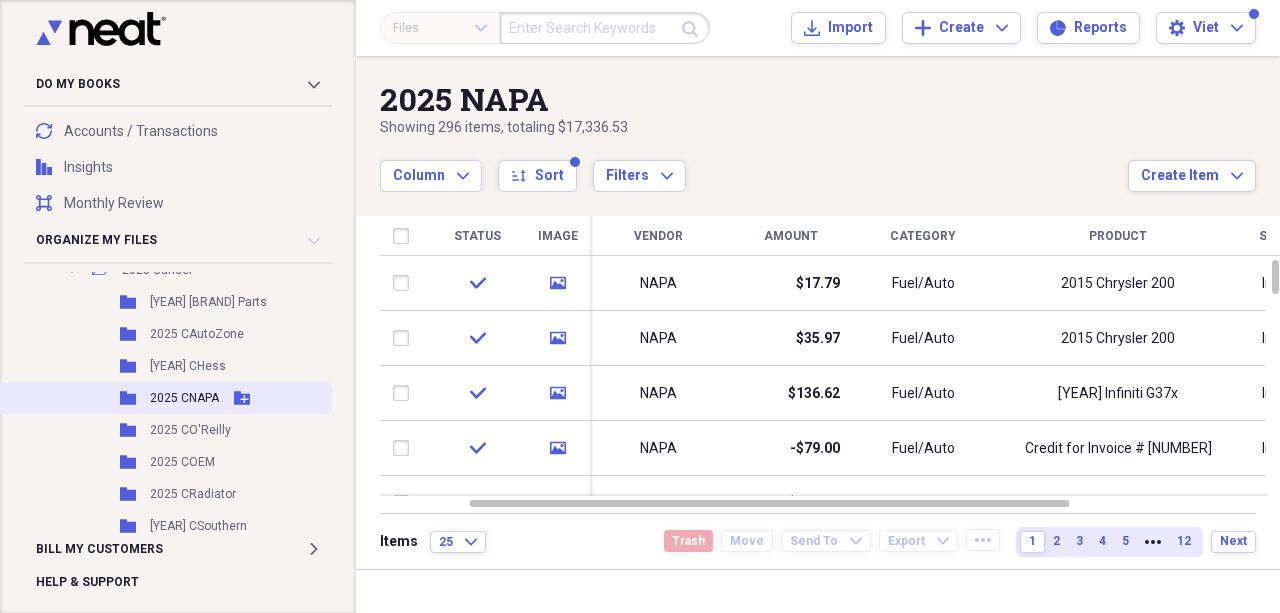 click on "2025 CNAPA" at bounding box center [184, 398] 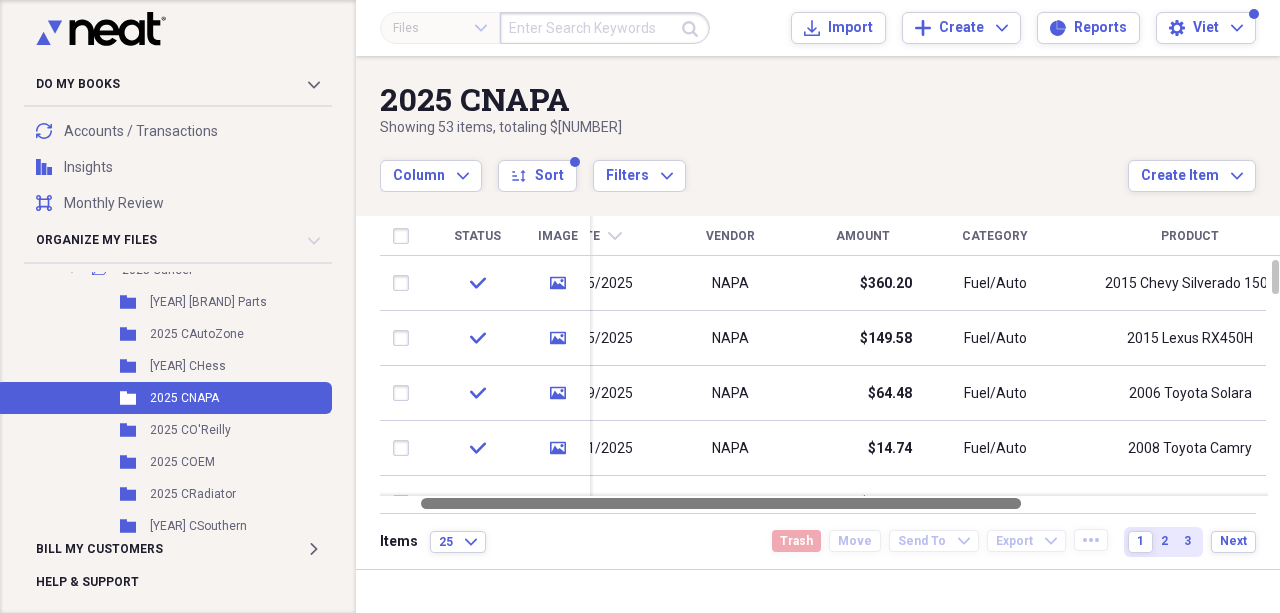 drag, startPoint x: 569, startPoint y: 505, endPoint x: 521, endPoint y: 506, distance: 48.010414 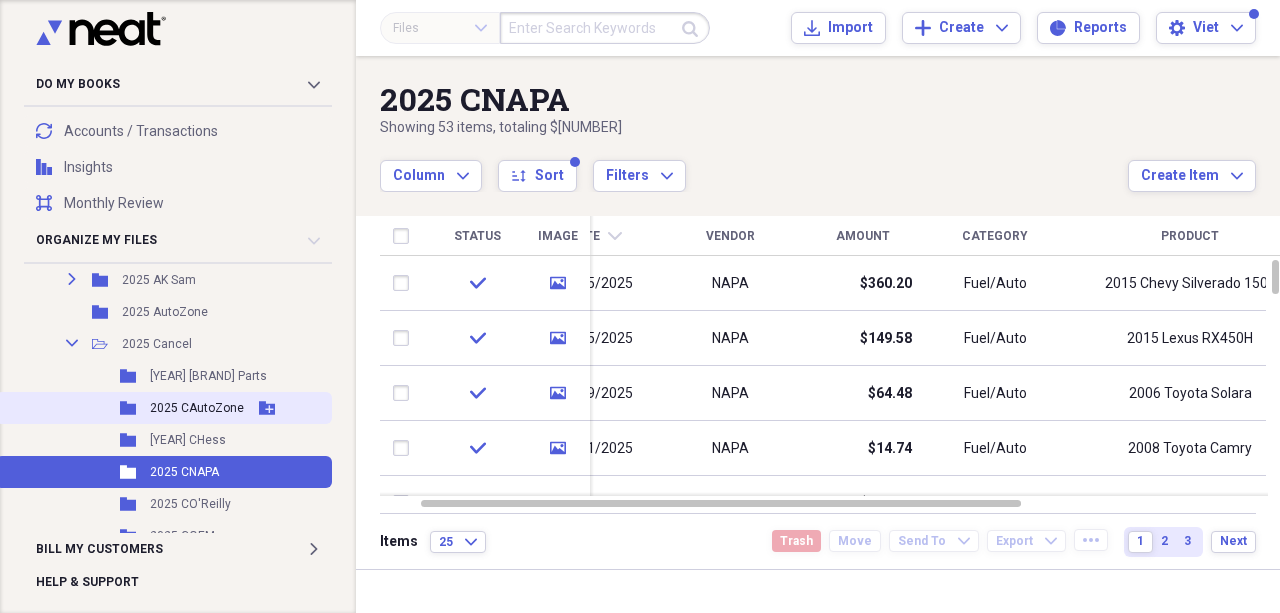 scroll, scrollTop: 333, scrollLeft: 0, axis: vertical 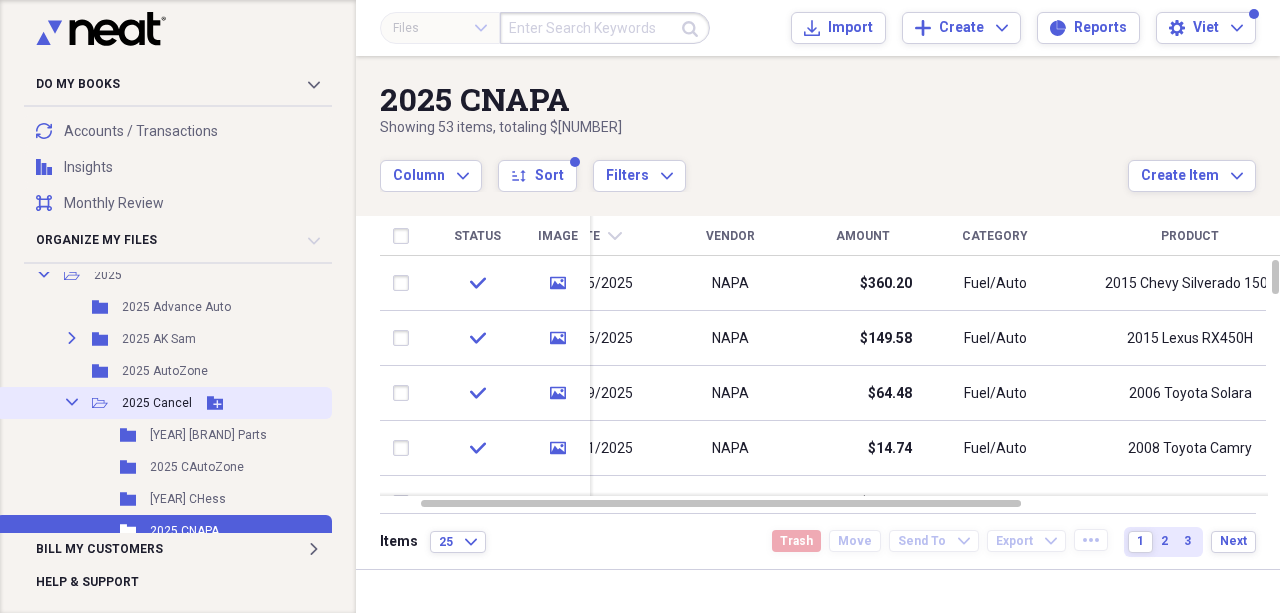 click on "Collapse" at bounding box center (72, 402) 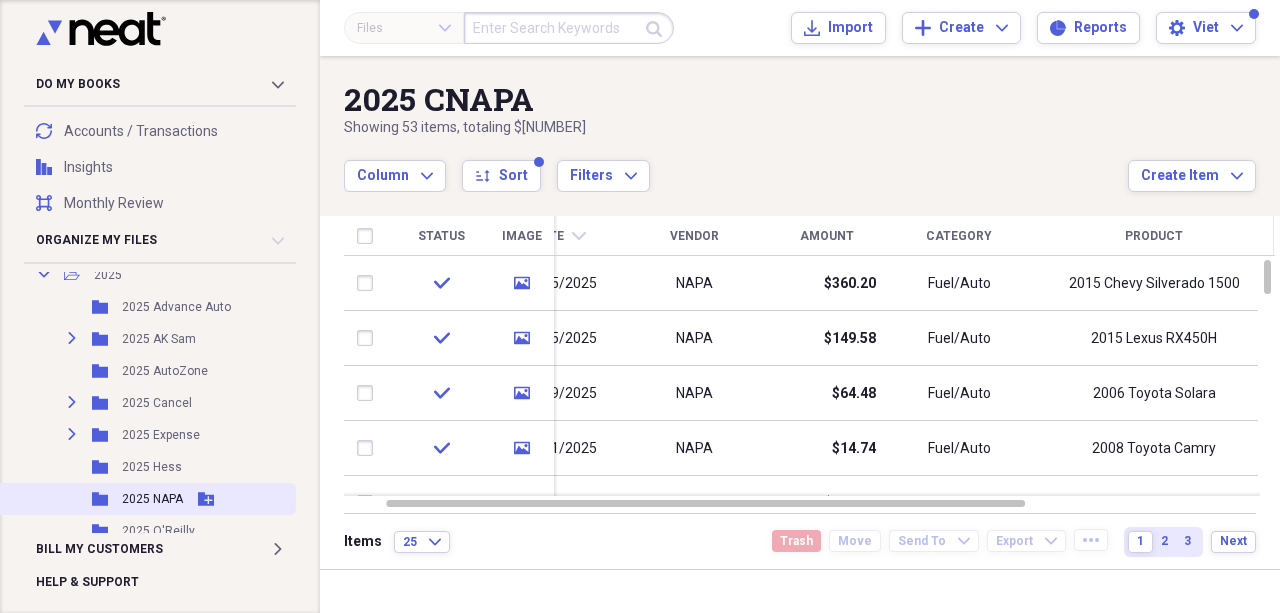 click on "Folder 2025 NAPA Add Folder" at bounding box center (146, 499) 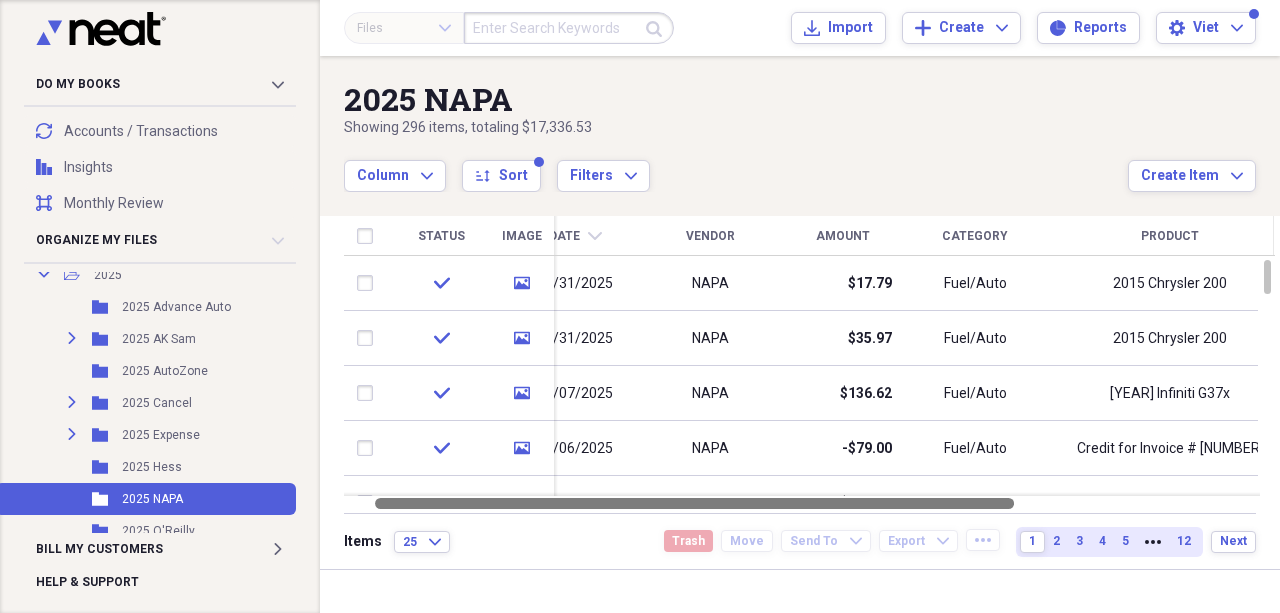 drag, startPoint x: 722, startPoint y: 503, endPoint x: 667, endPoint y: 500, distance: 55.081757 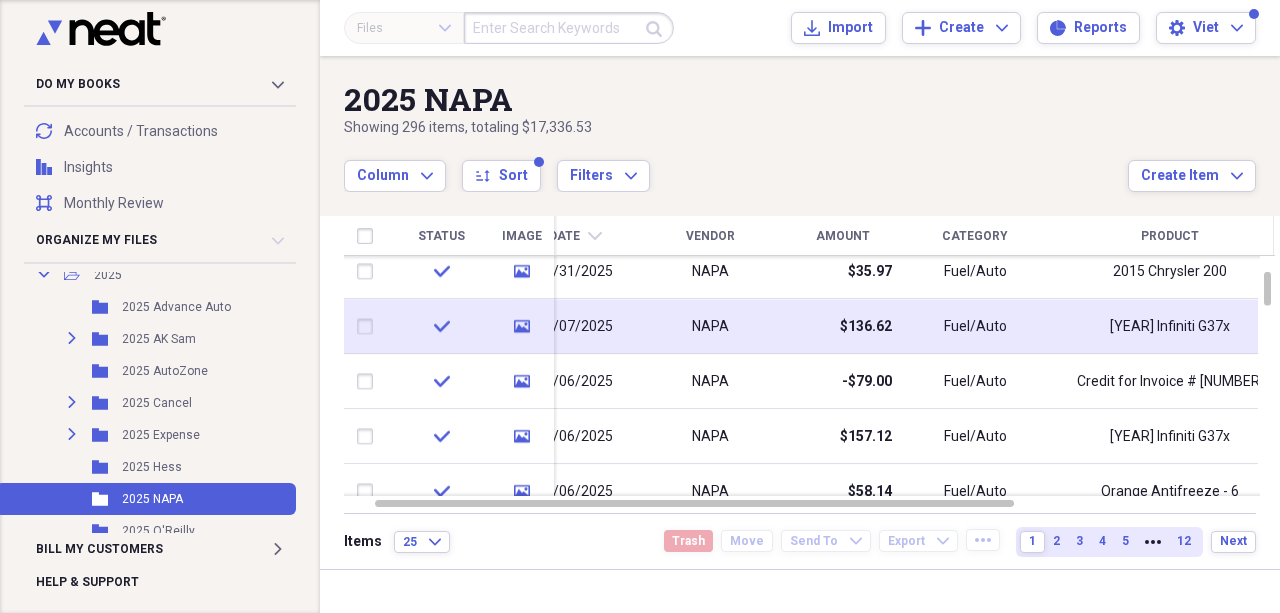 click on "$136.62" at bounding box center [842, 326] 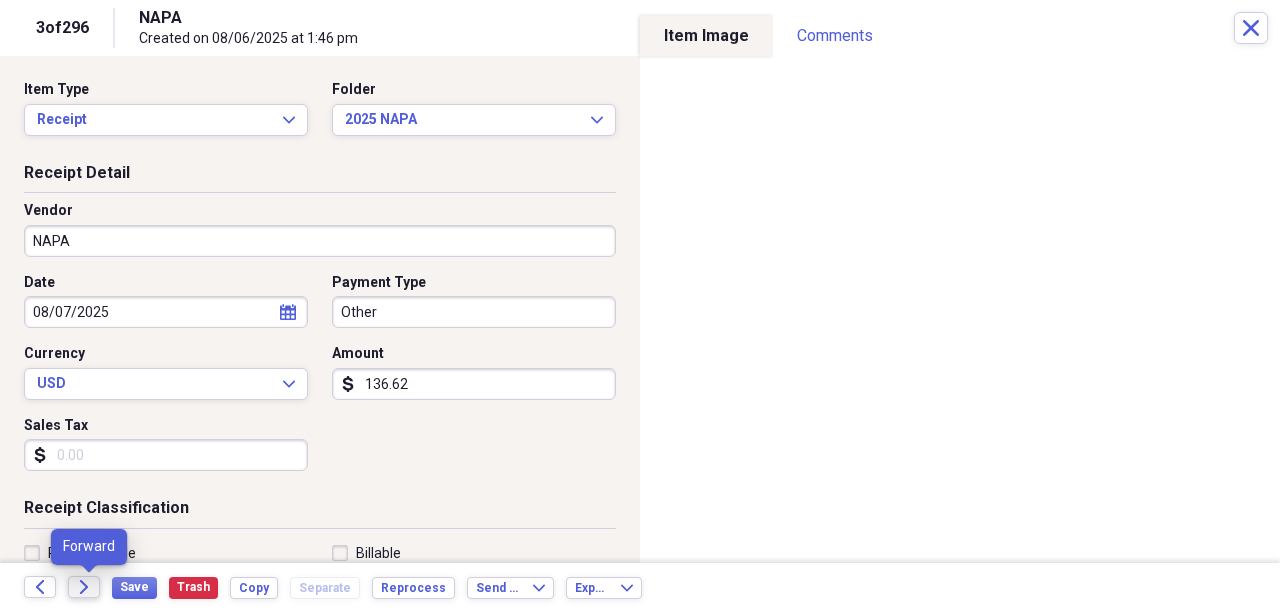 click on "Forward" at bounding box center (84, 587) 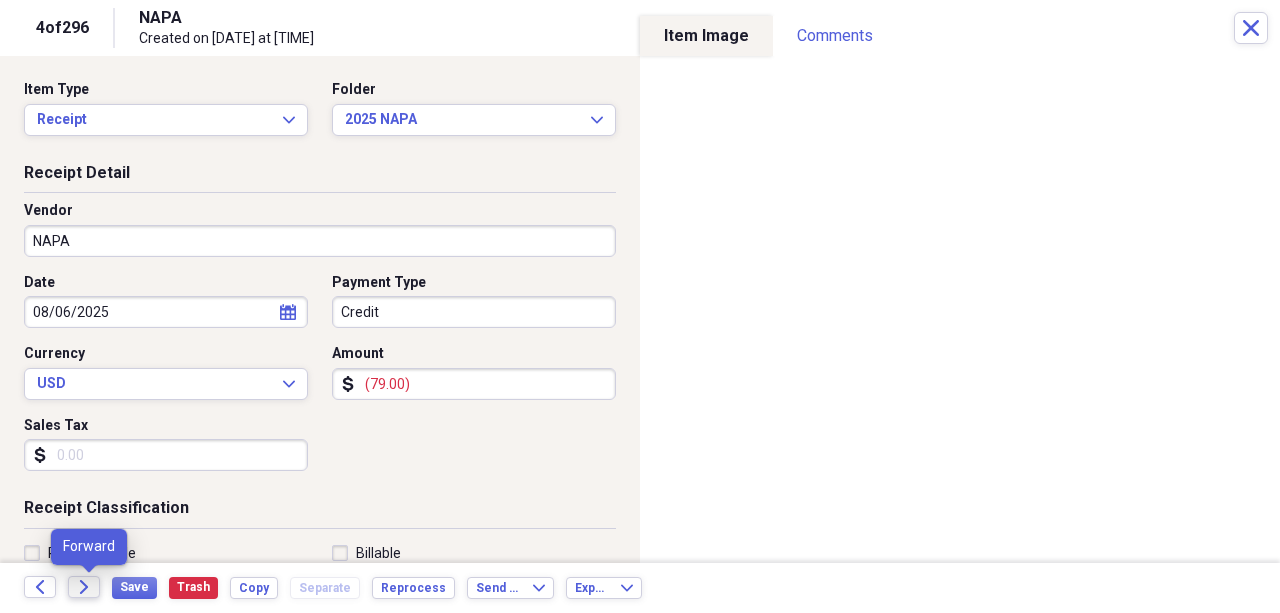 click on "Forward" at bounding box center (84, 587) 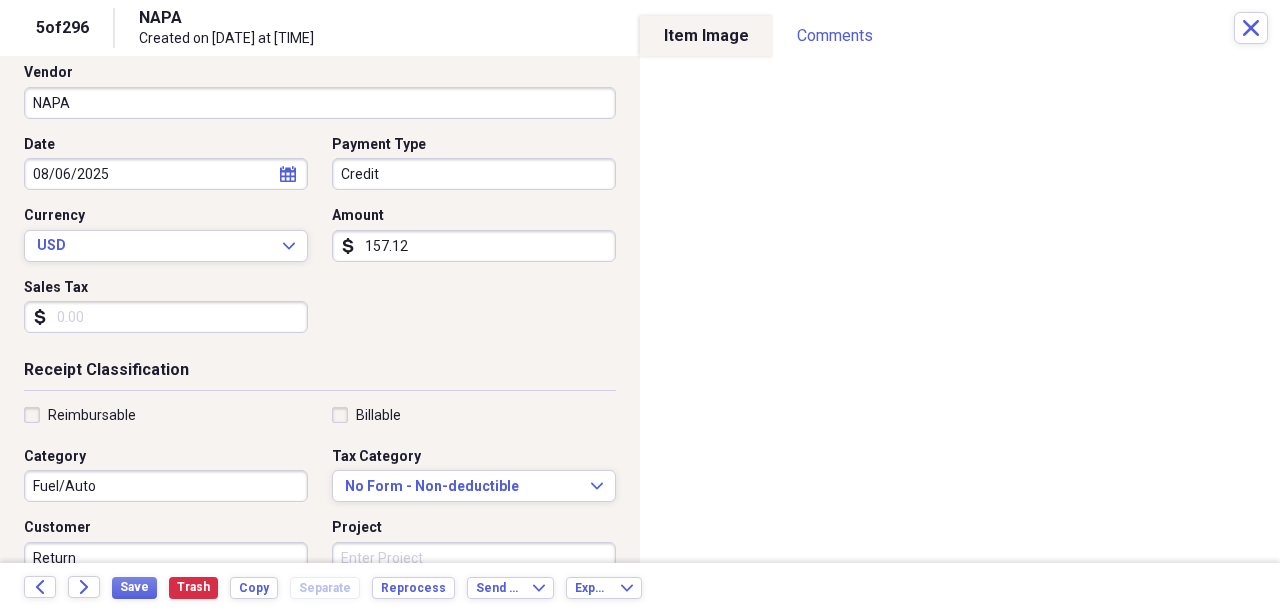 scroll, scrollTop: 66, scrollLeft: 0, axis: vertical 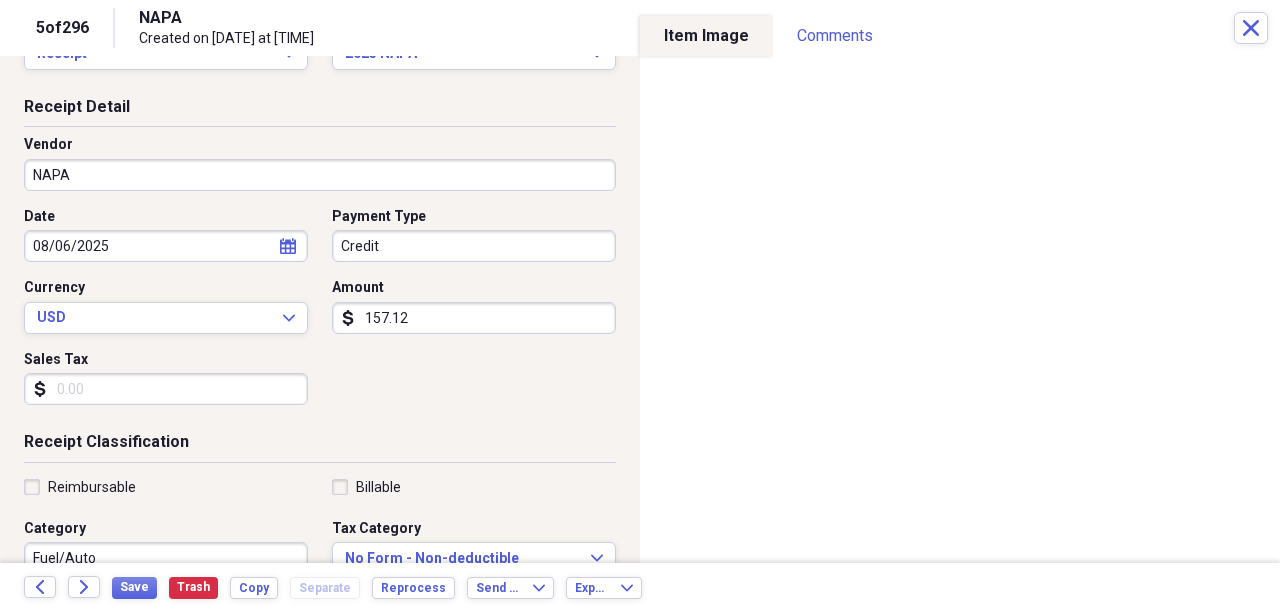 click on "08/06/2025" at bounding box center (166, 246) 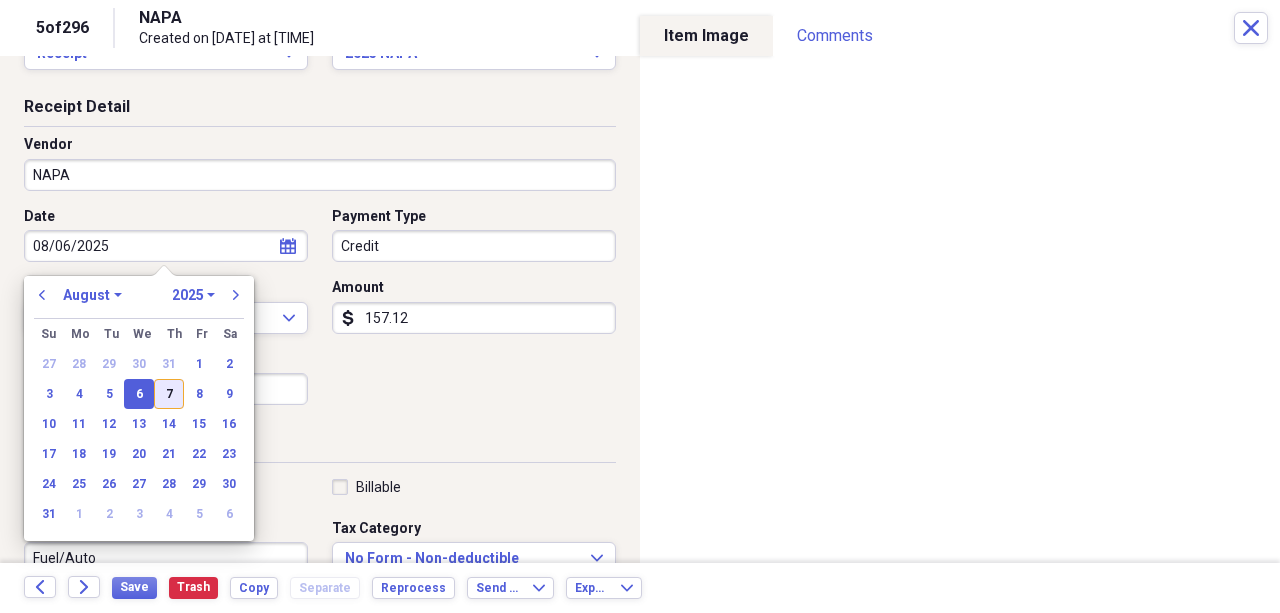 drag, startPoint x: 180, startPoint y: 392, endPoint x: 166, endPoint y: 400, distance: 16.124516 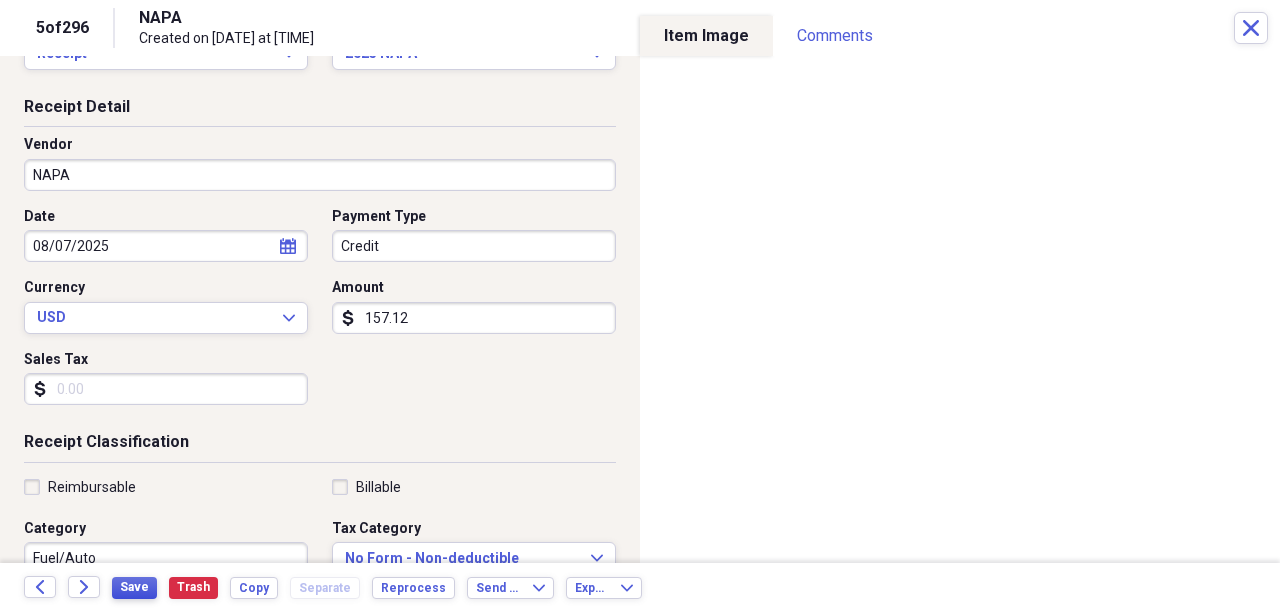click on "Save" at bounding box center [134, 587] 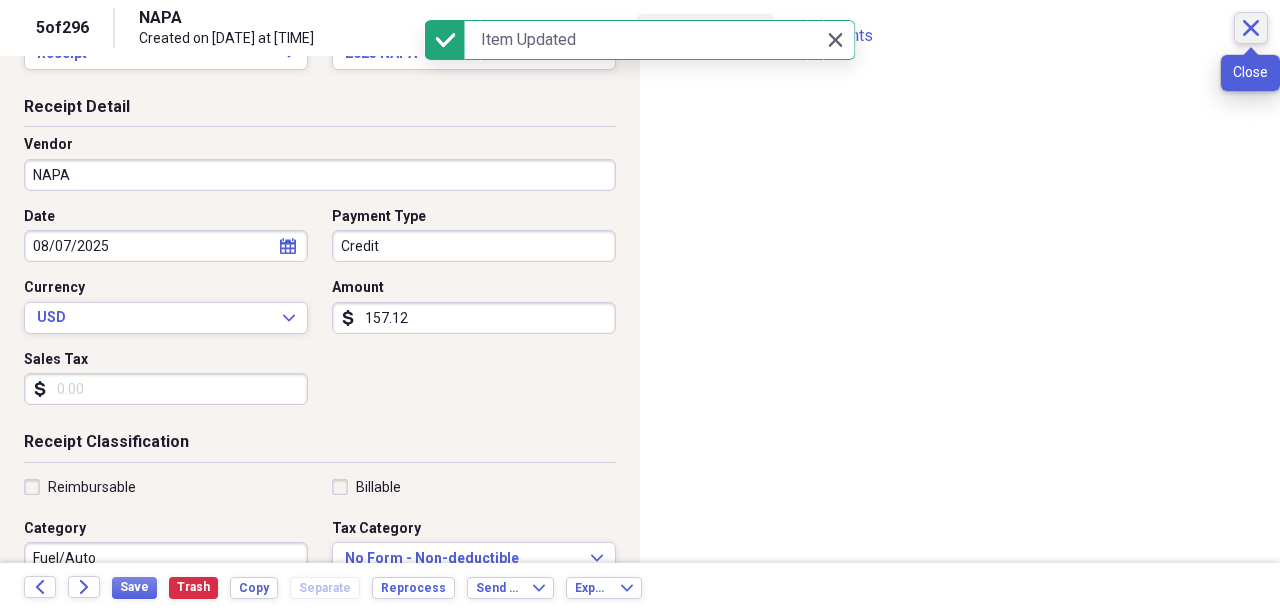 click on "Close" 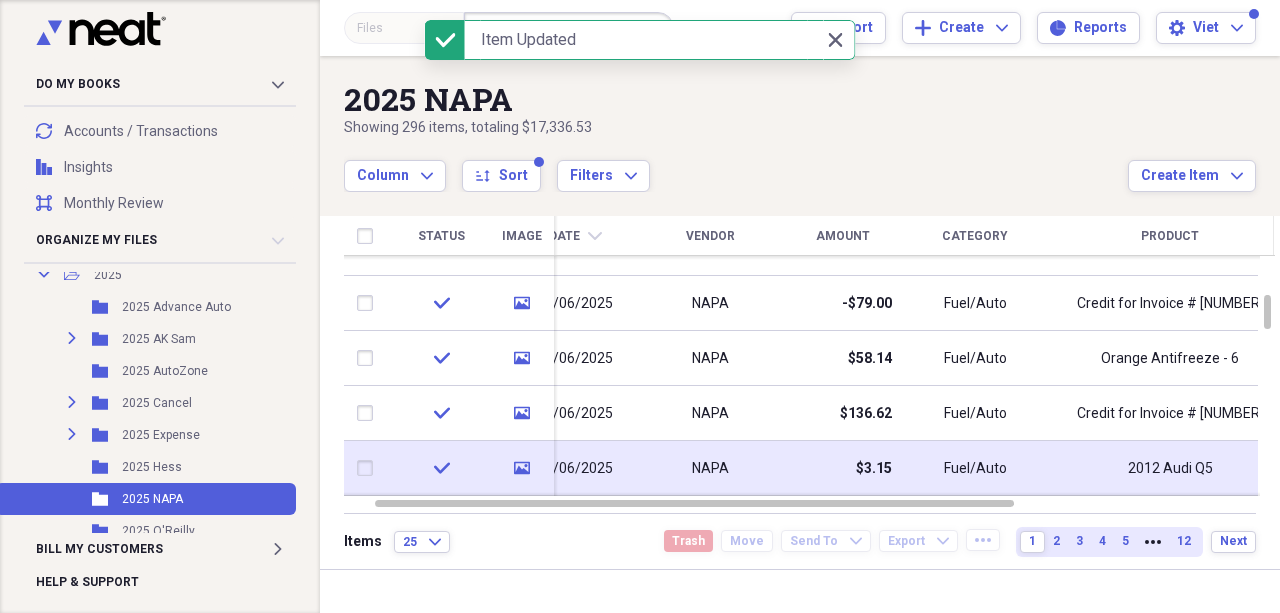 click on "NAPA" at bounding box center (710, 469) 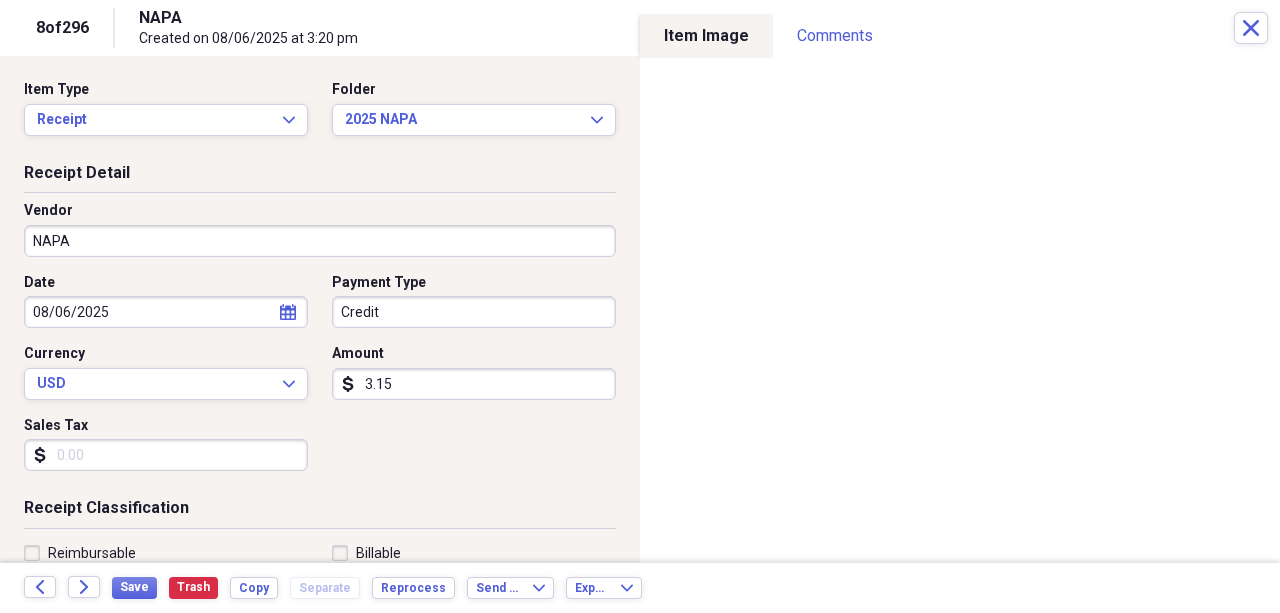 click on "08/06/2025" at bounding box center [166, 312] 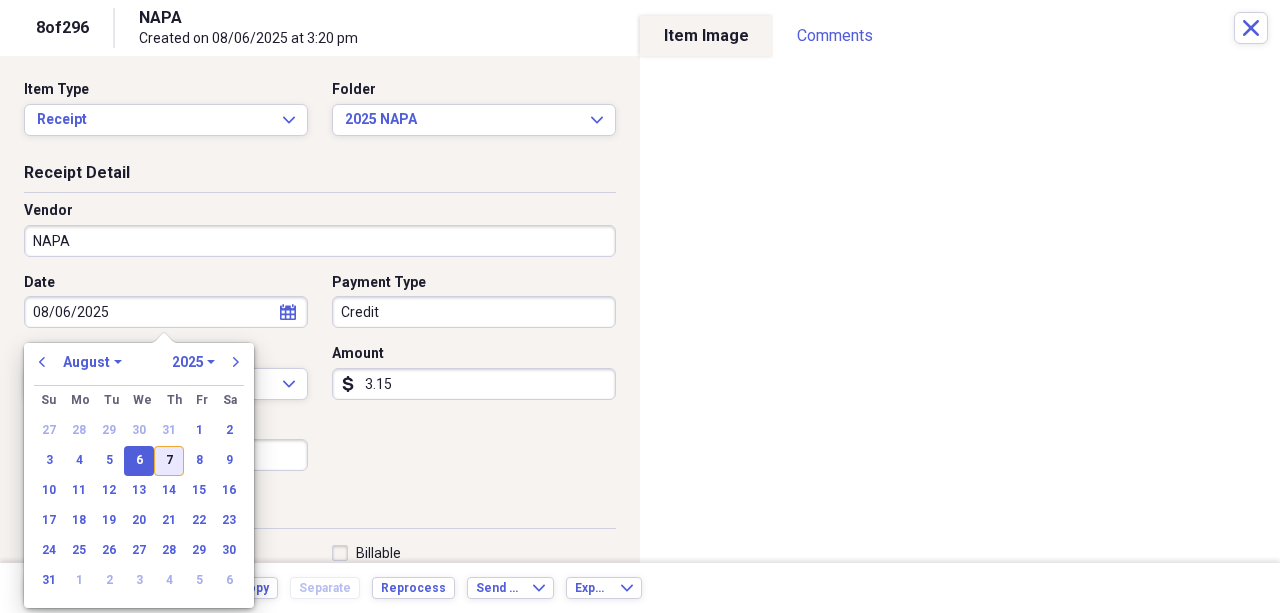 click on "7" at bounding box center [169, 461] 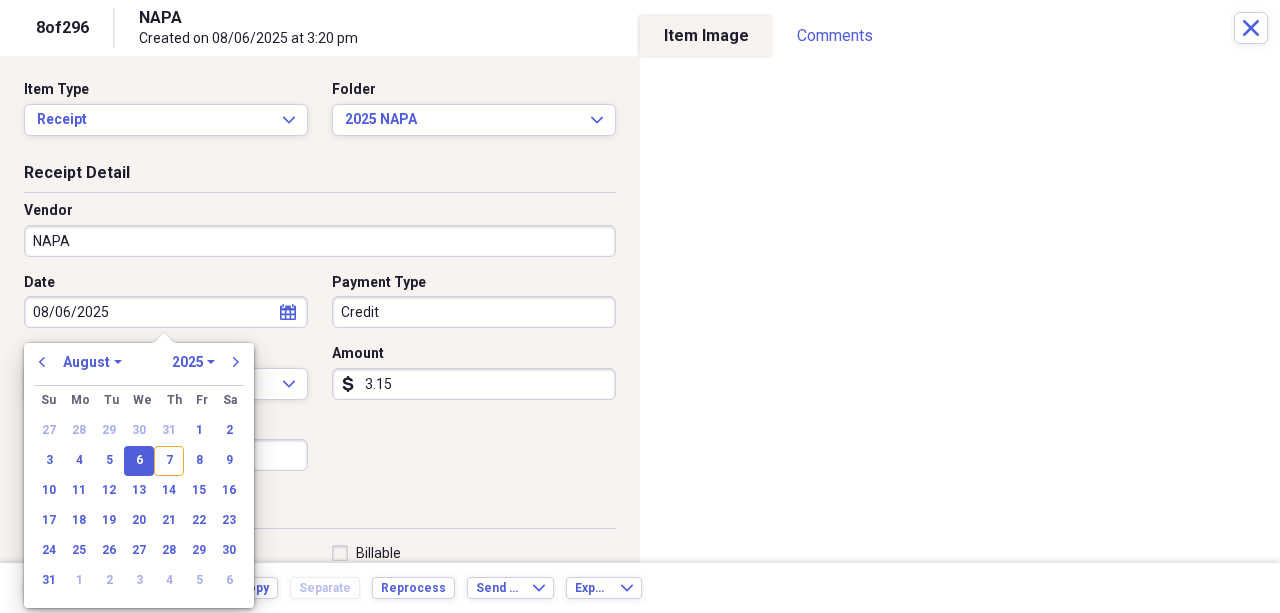 type on "08/07/2025" 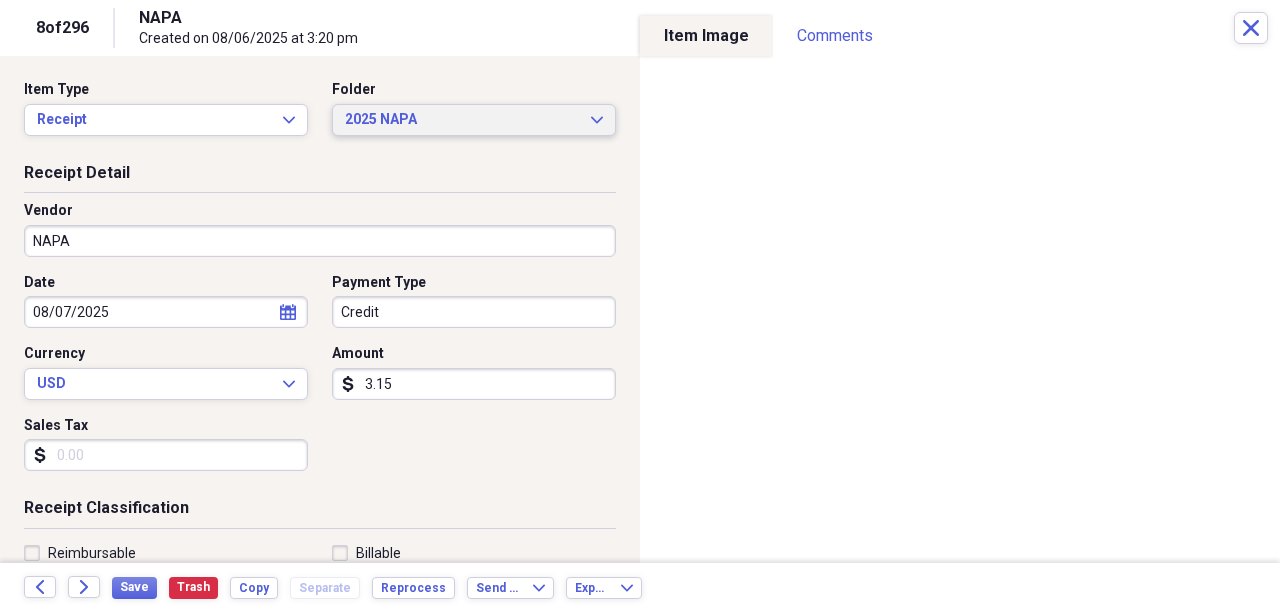click on "2025 NAPA" at bounding box center (462, 120) 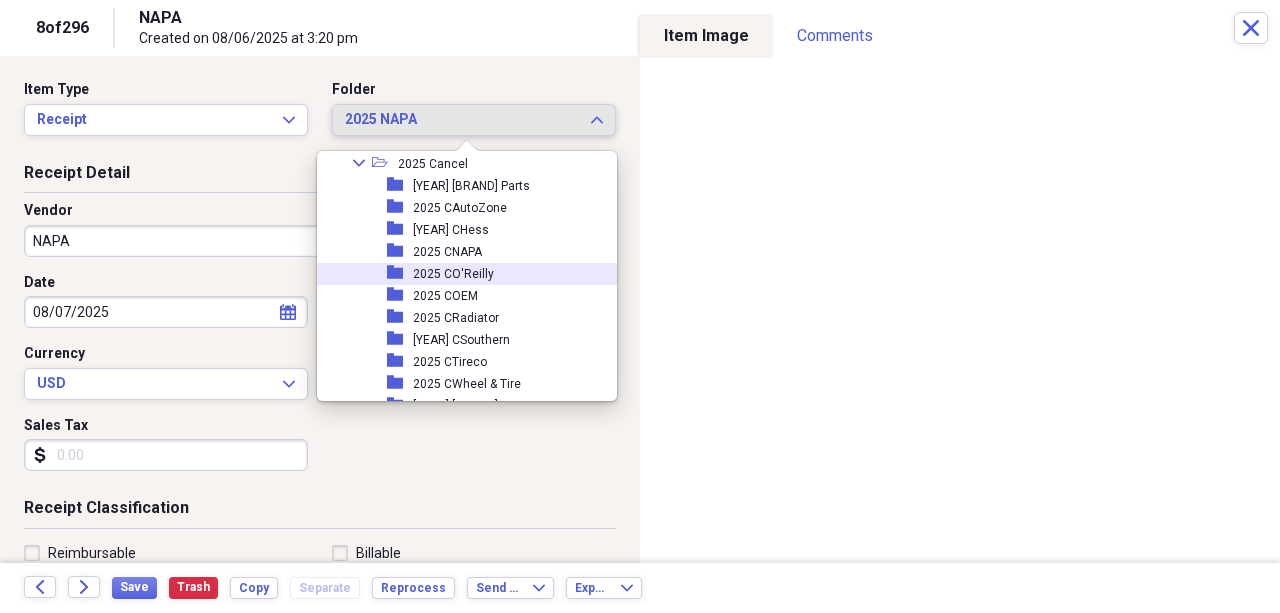scroll, scrollTop: 2077, scrollLeft: 0, axis: vertical 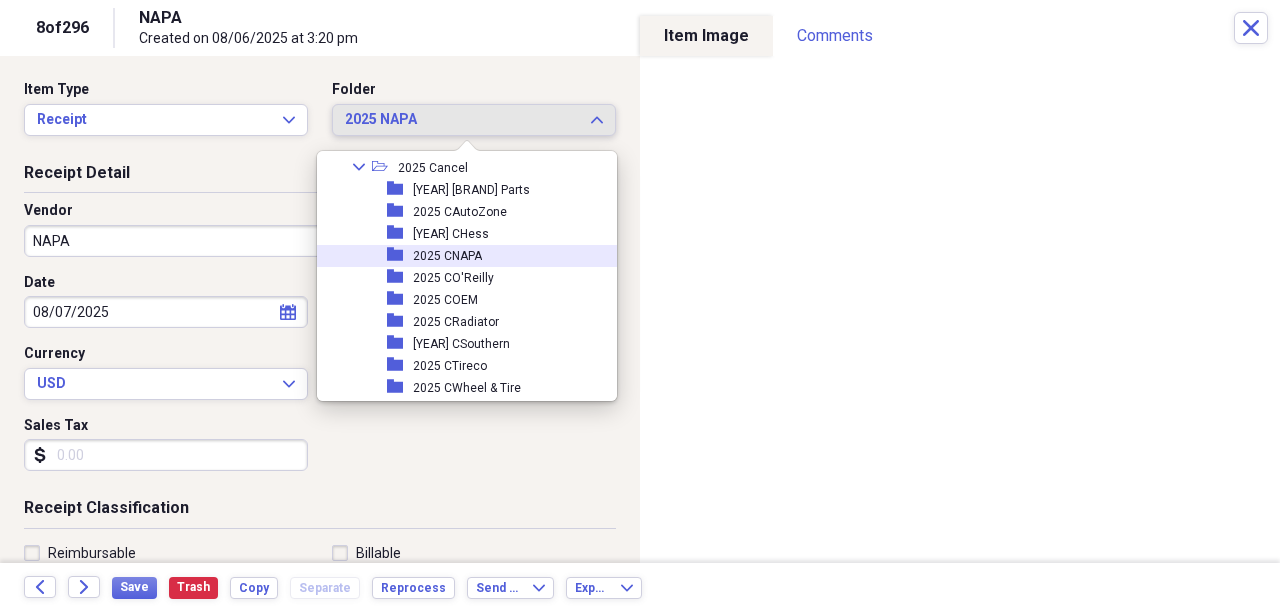 click on "2025 CNAPA" at bounding box center (447, 256) 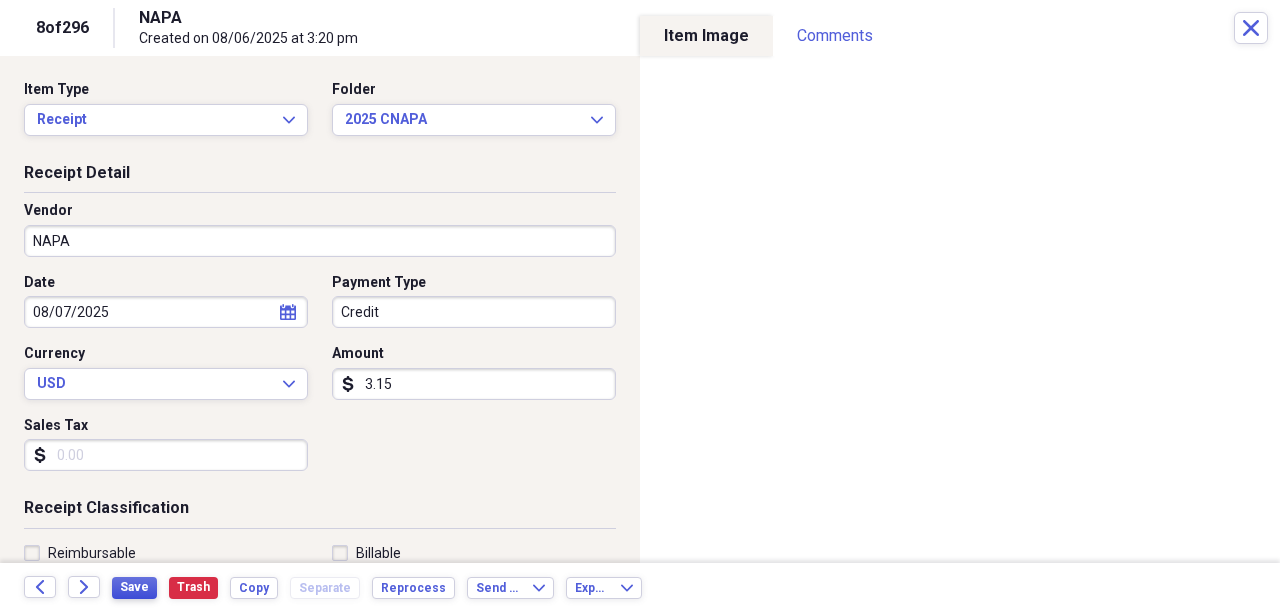 click on "Save" at bounding box center [134, 587] 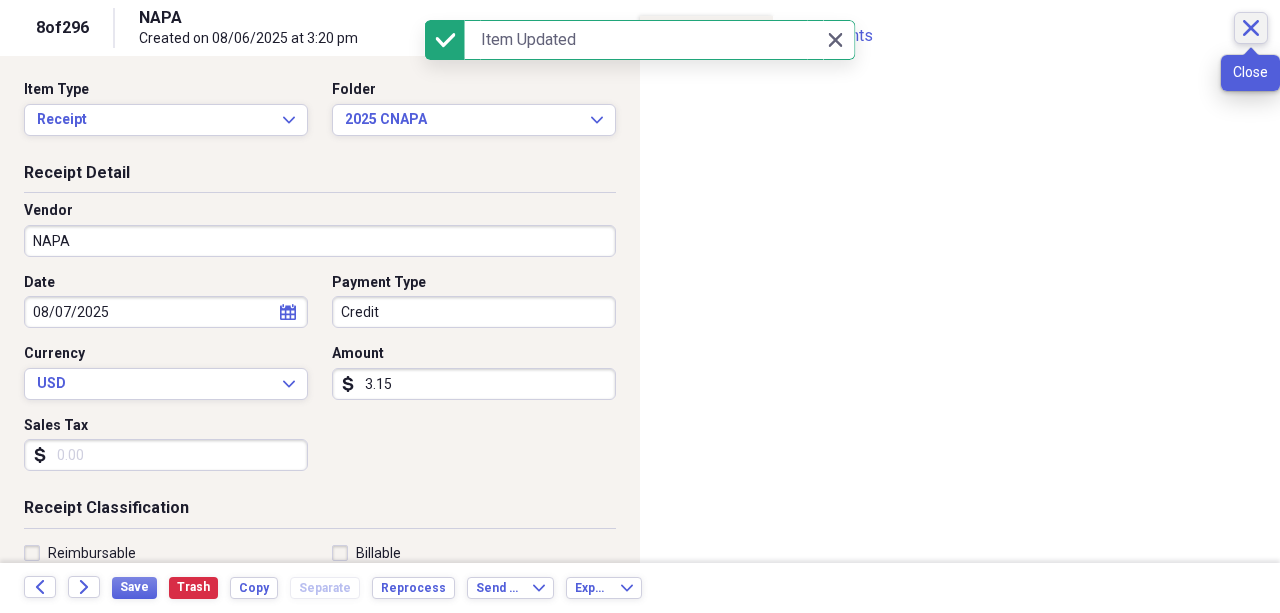 click on "Close" 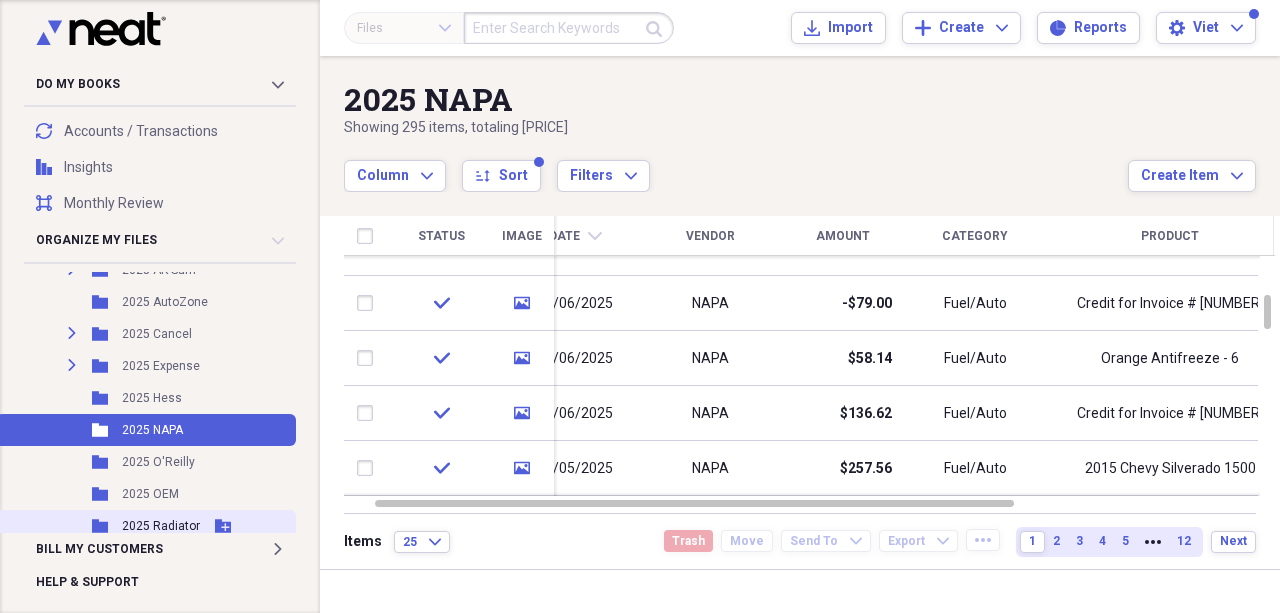 scroll, scrollTop: 466, scrollLeft: 0, axis: vertical 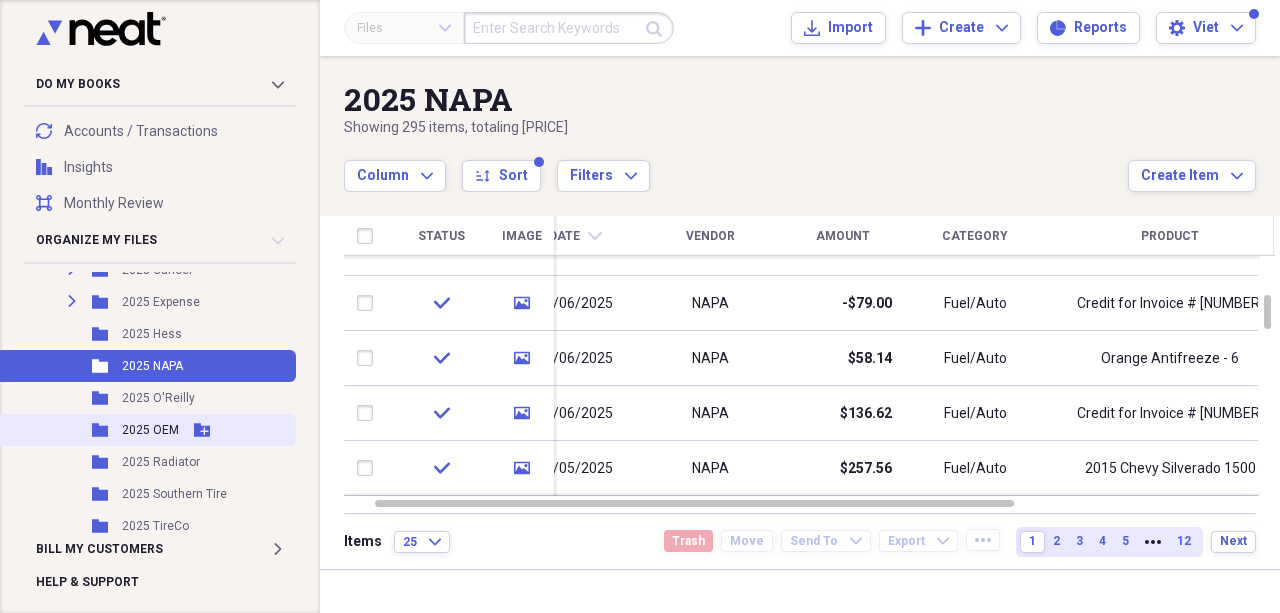click on "2025 OEM" at bounding box center (150, 430) 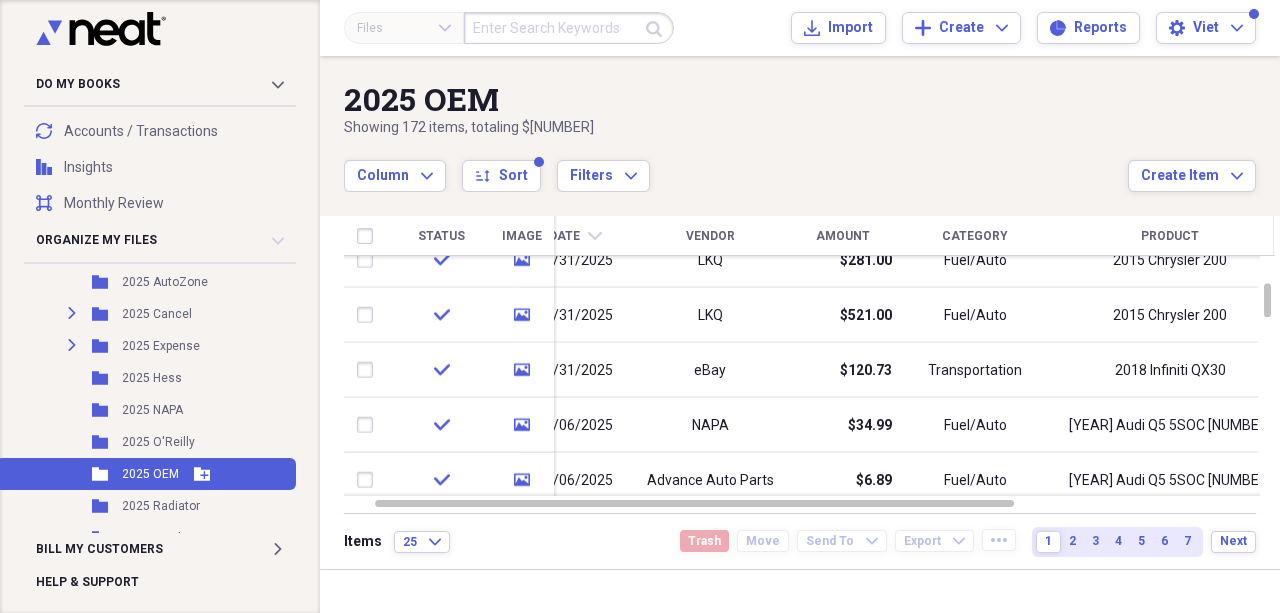 scroll, scrollTop: 400, scrollLeft: 0, axis: vertical 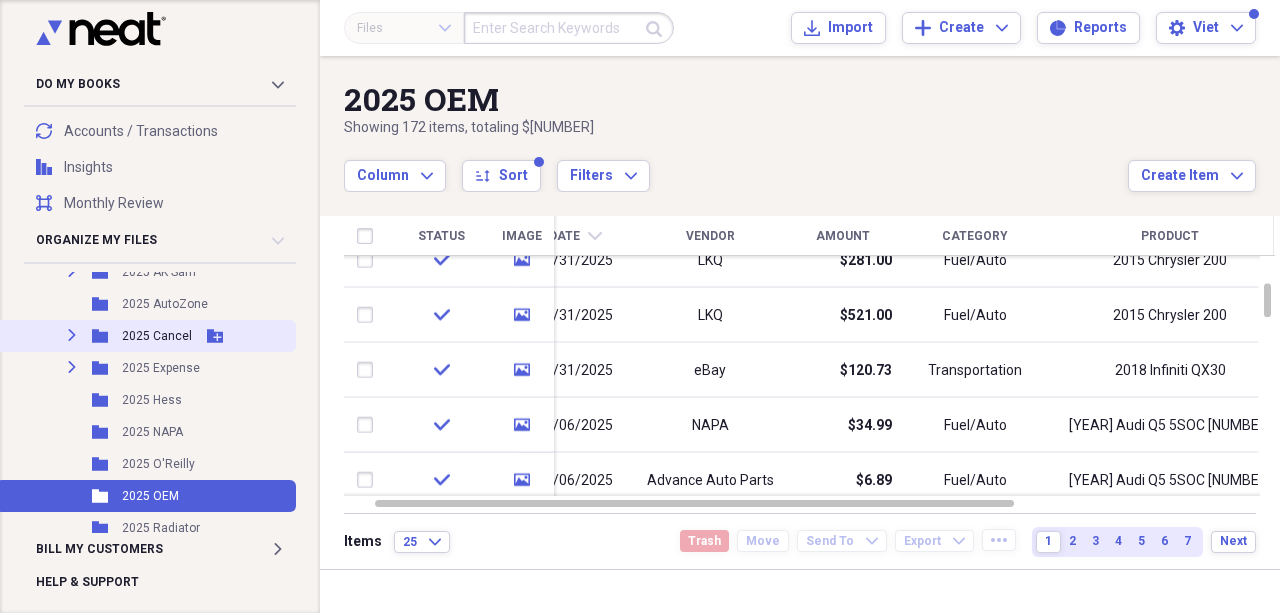 click 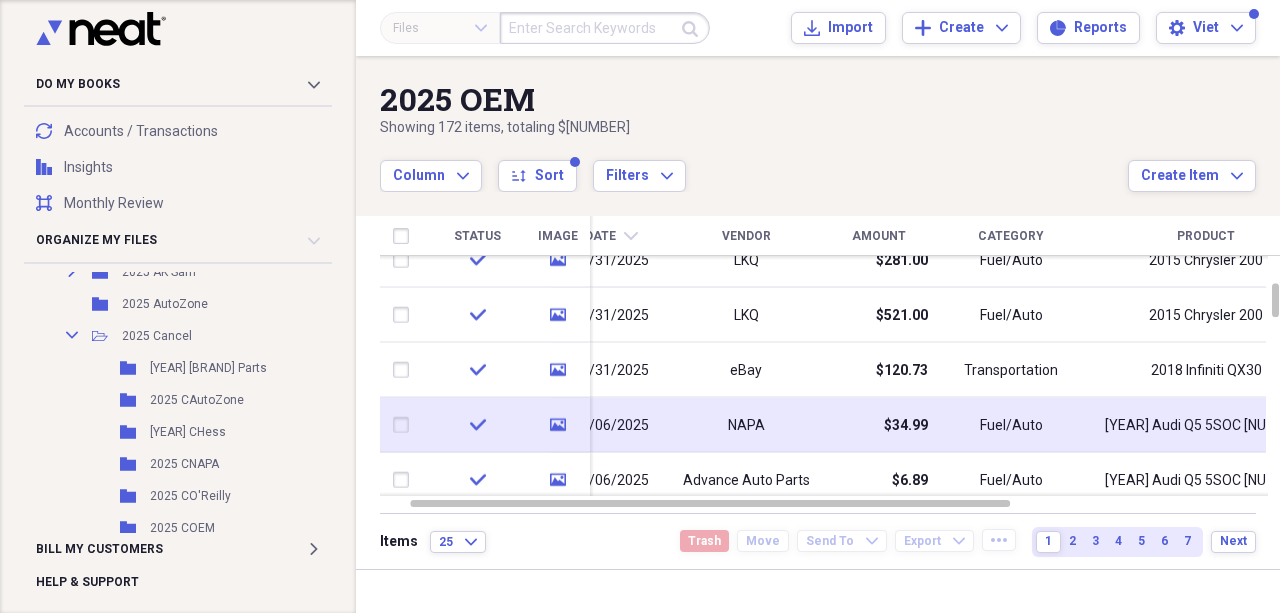 click on "NAPA" at bounding box center (746, 425) 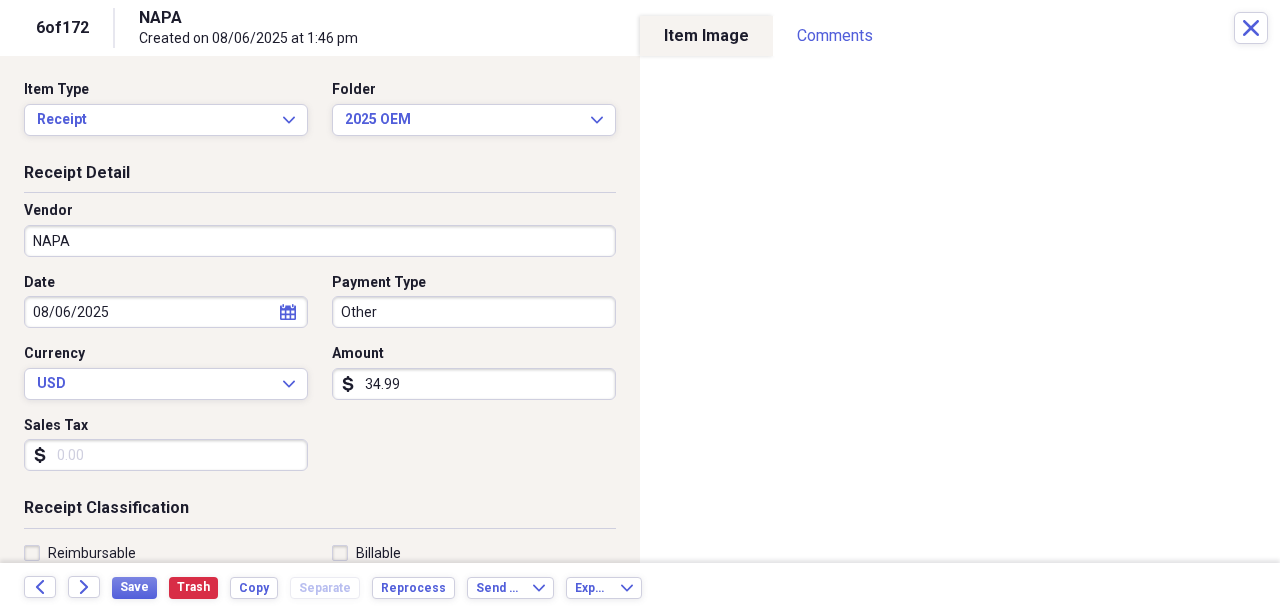 select on "7" 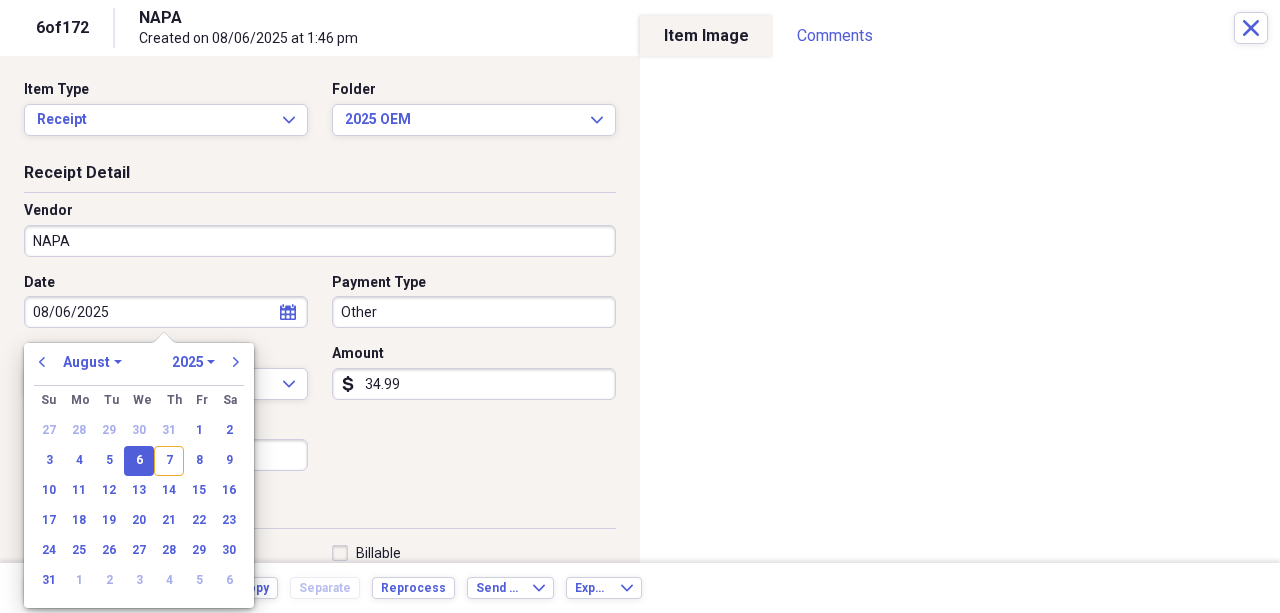 click on "08/06/2025" at bounding box center (166, 312) 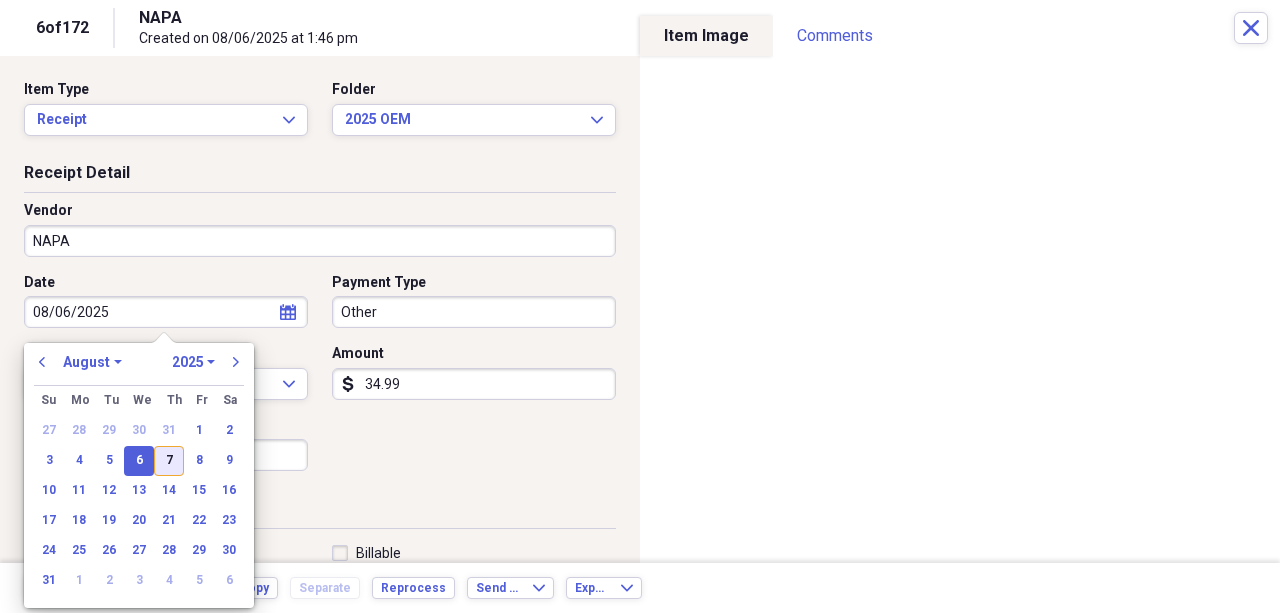 click on "7" at bounding box center [169, 461] 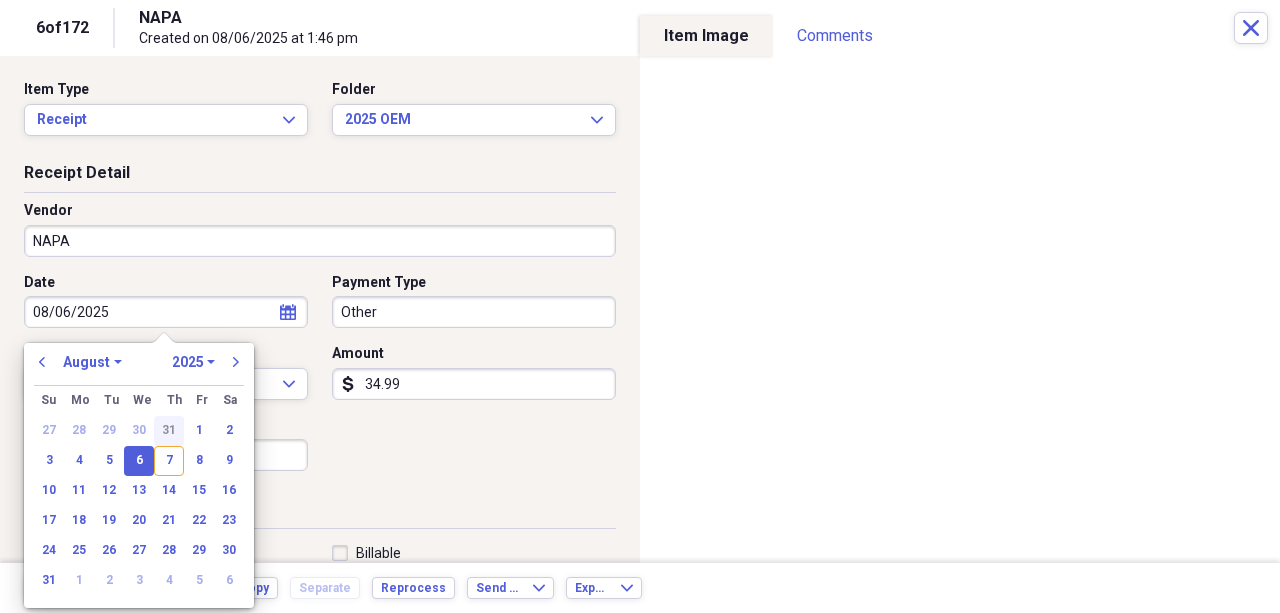 type on "08/07/2025" 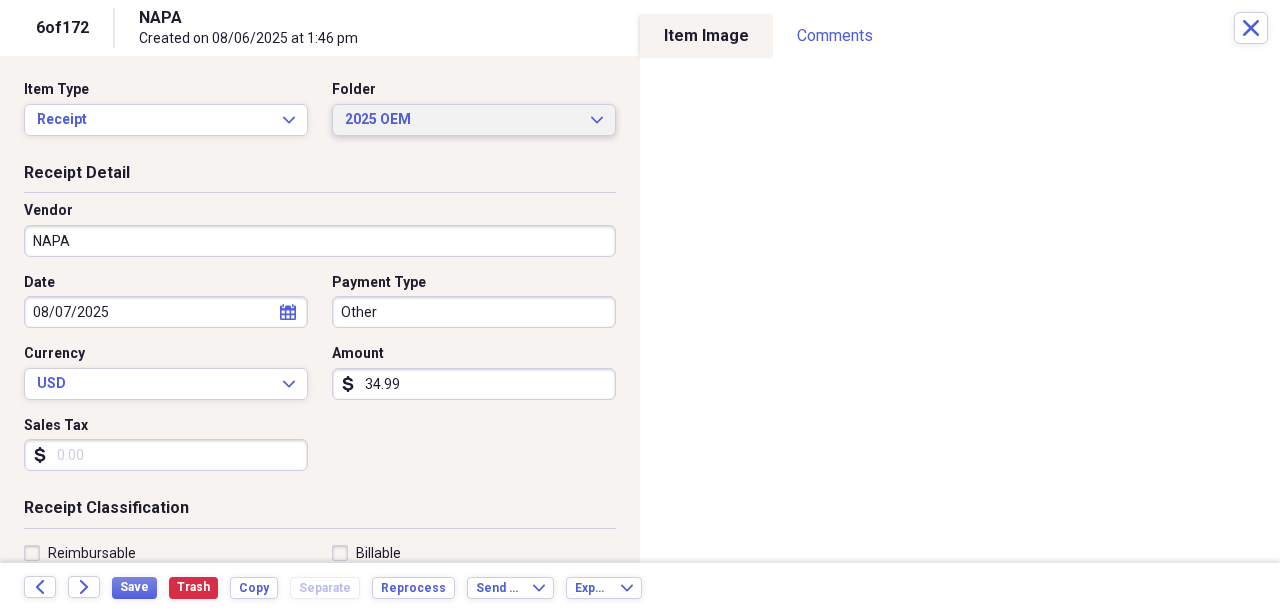 click on "2025 OEM" at bounding box center [462, 120] 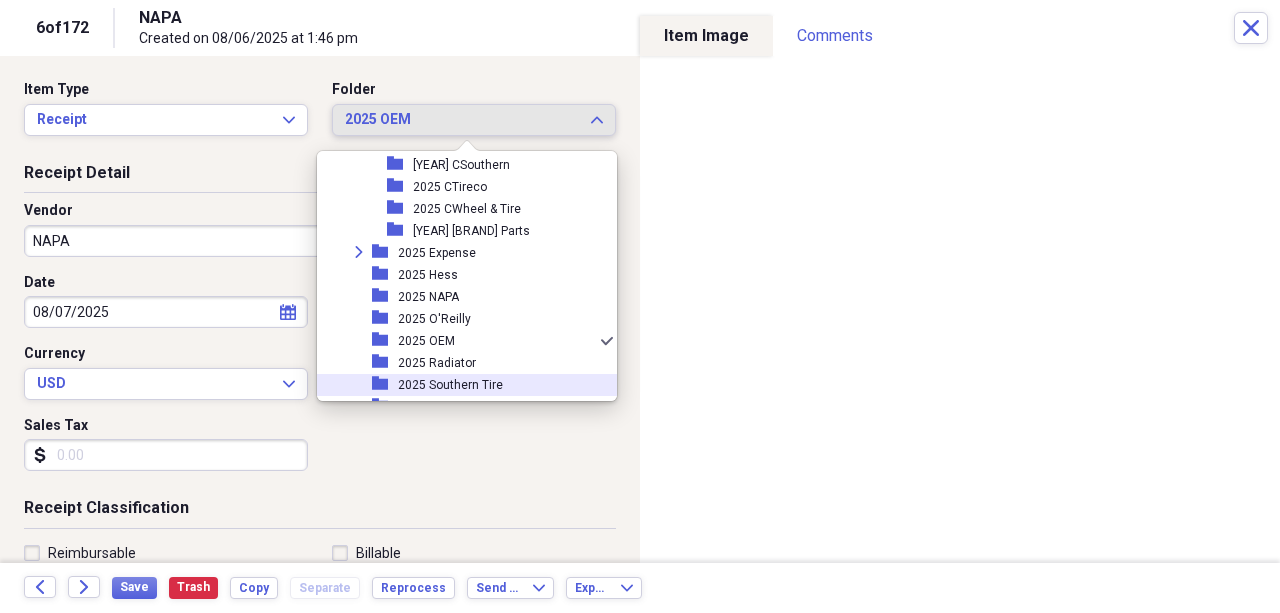 scroll, scrollTop: 2188, scrollLeft: 0, axis: vertical 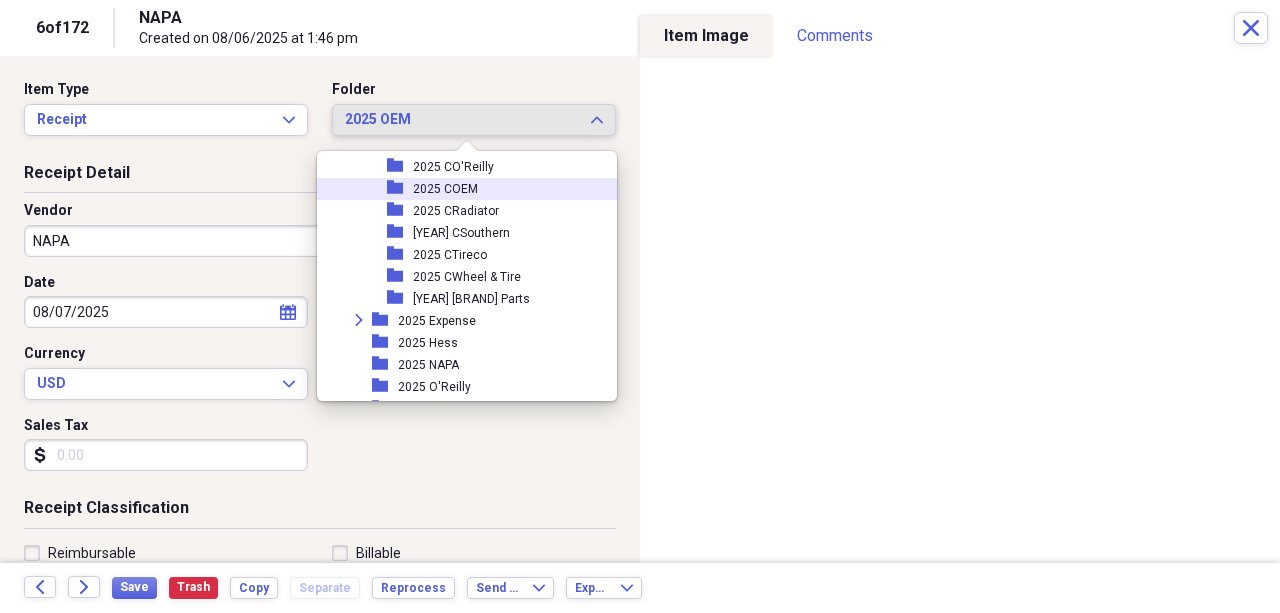 click on "2025 COEM" at bounding box center [445, 189] 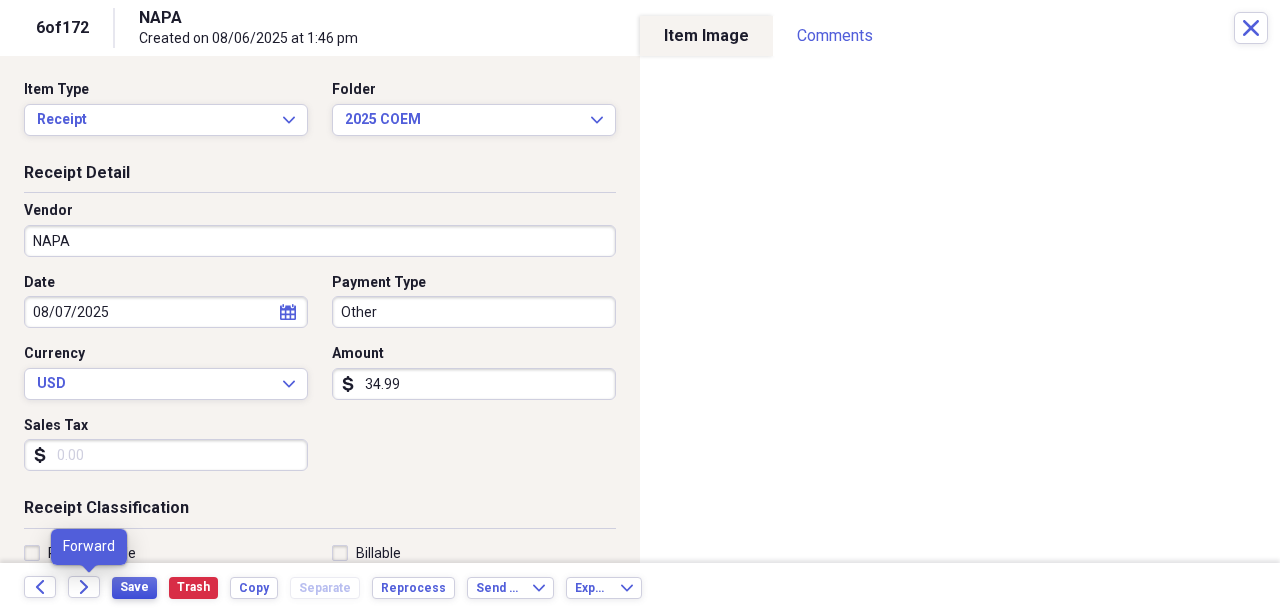 click on "Save" at bounding box center [134, 587] 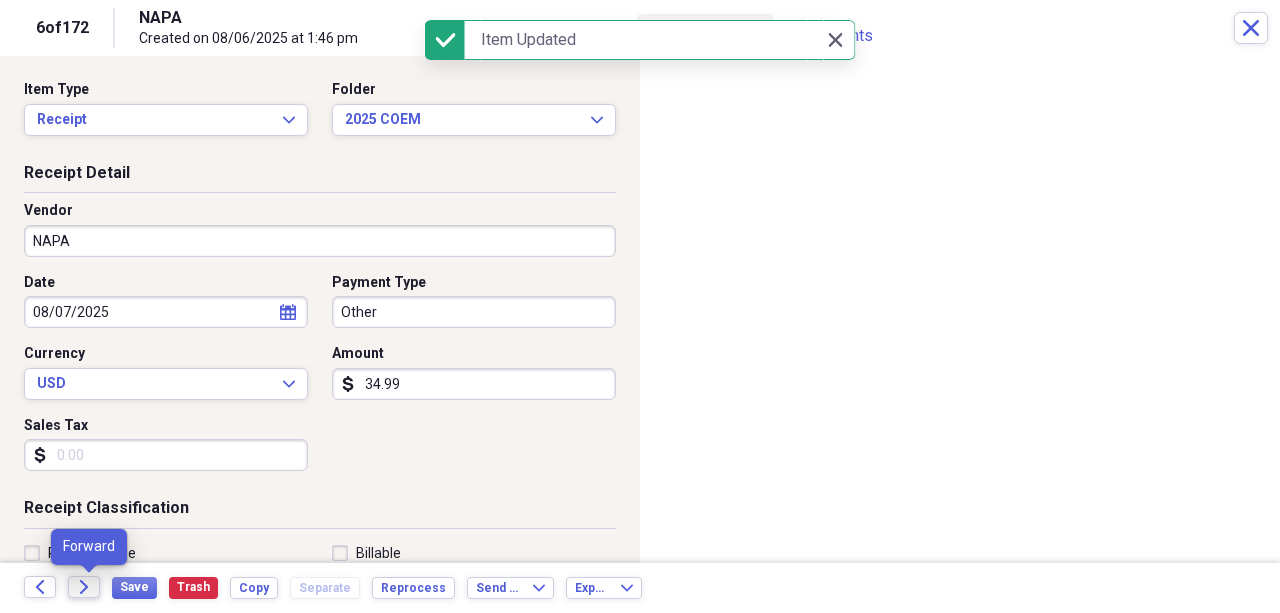 click on "Forward" at bounding box center [84, 587] 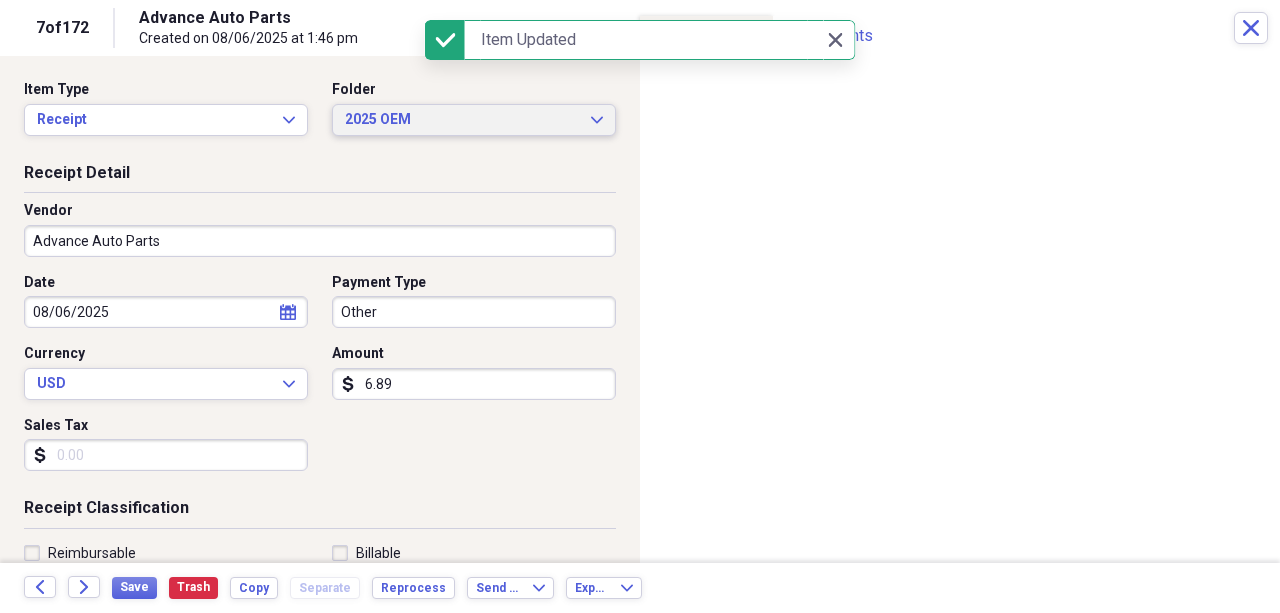 click on "2025 OEM" at bounding box center (462, 120) 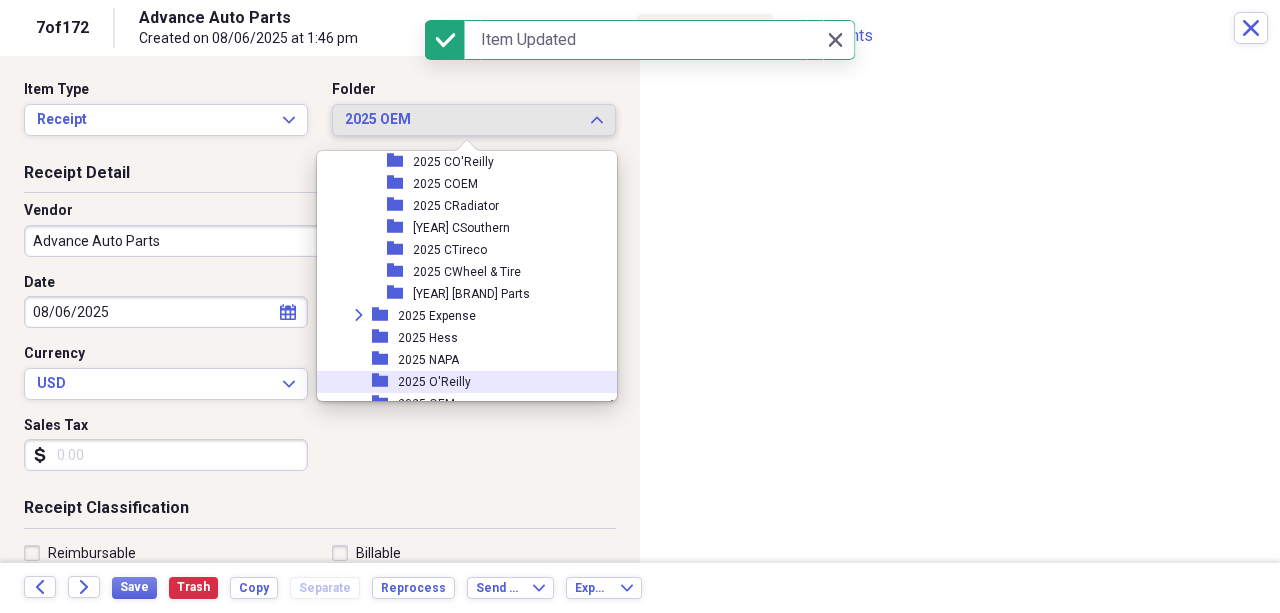 scroll, scrollTop: 2188, scrollLeft: 0, axis: vertical 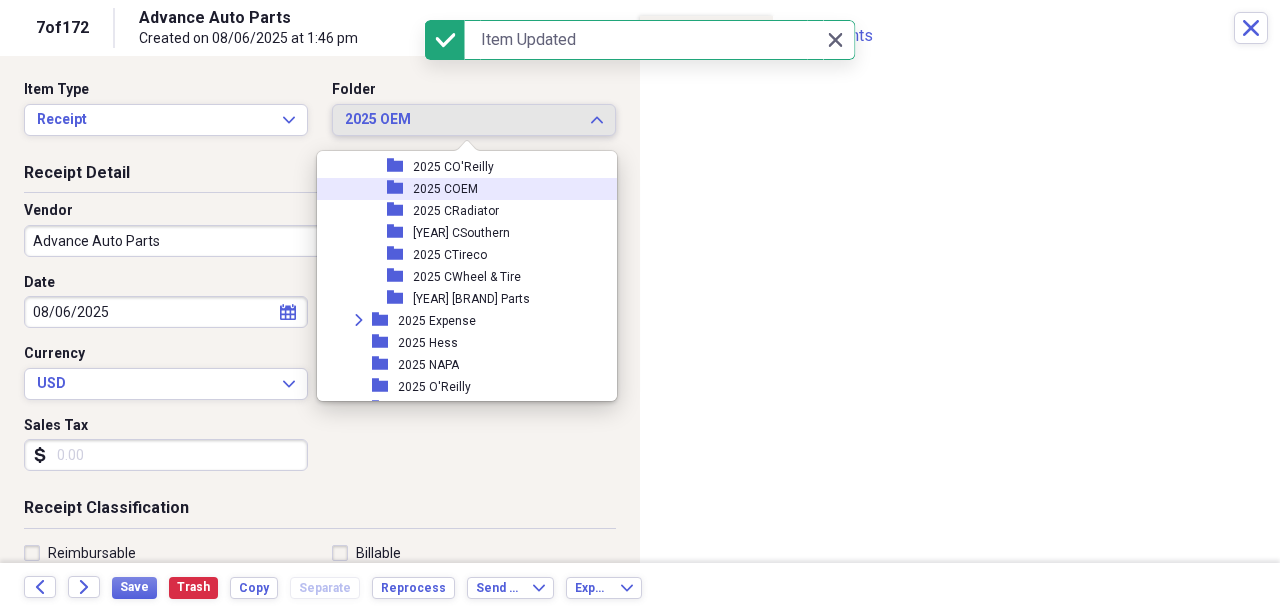 click on "2025 COEM" at bounding box center (445, 189) 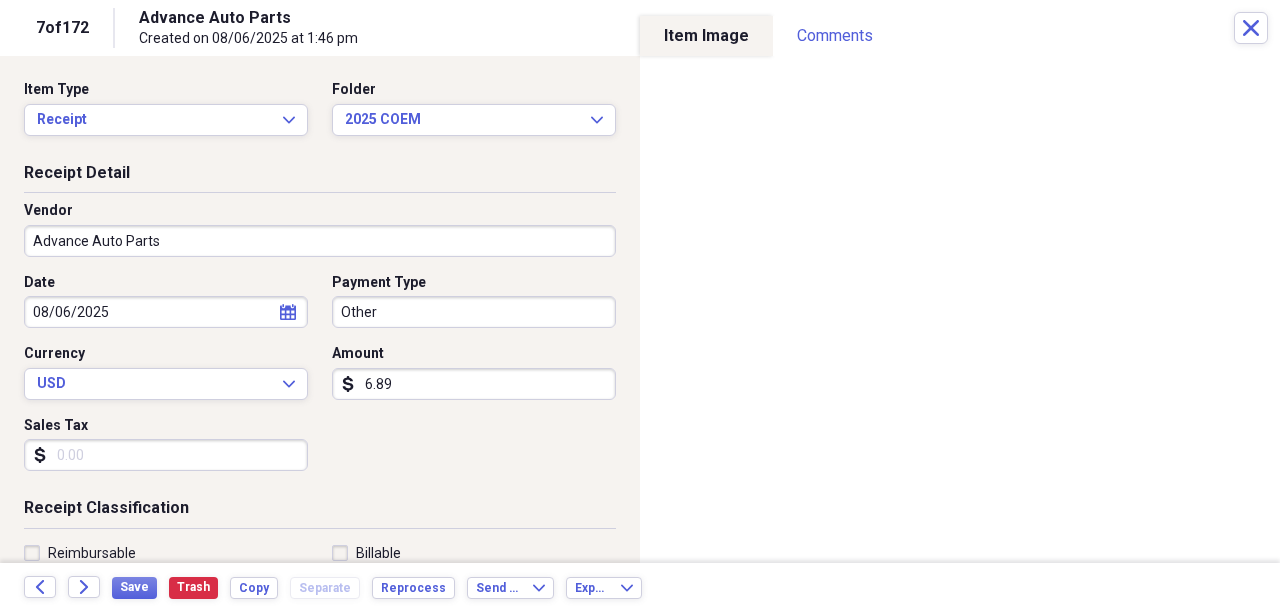 click on "08/06/2025" at bounding box center [166, 312] 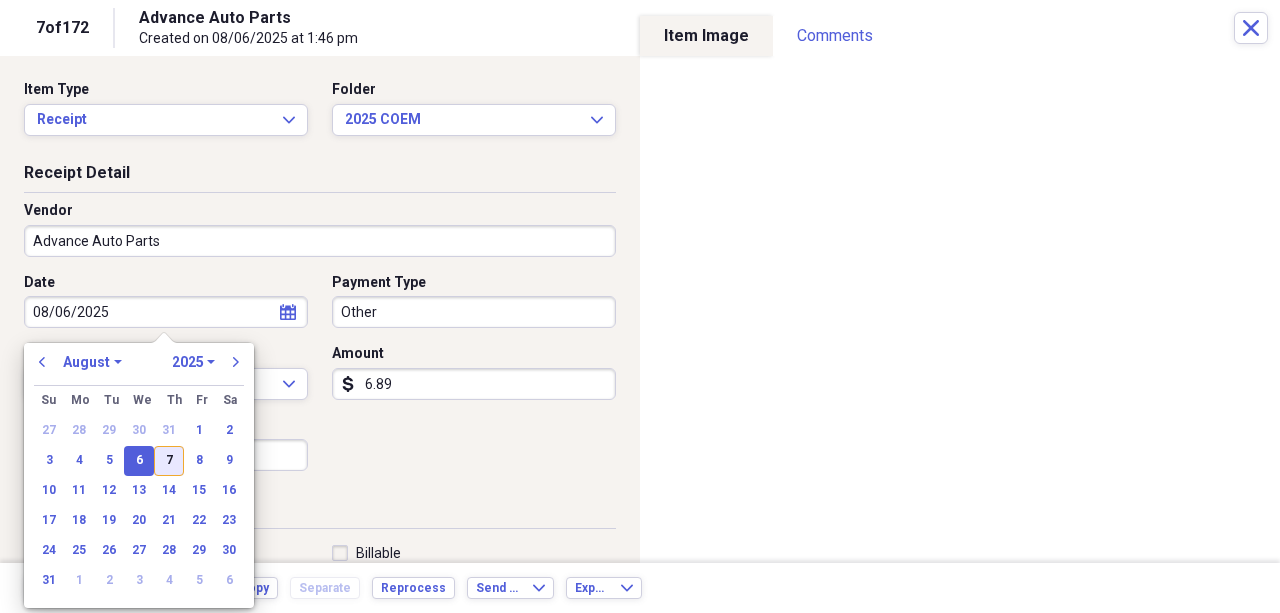 click on "7" at bounding box center (169, 461) 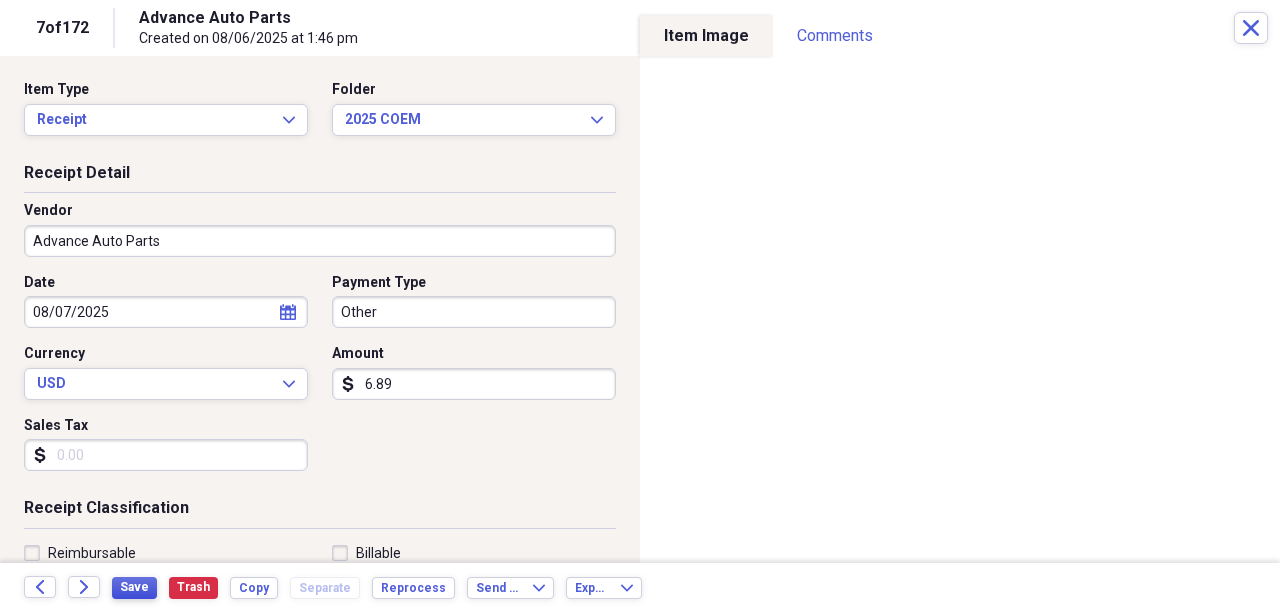 click on "Save" at bounding box center [134, 587] 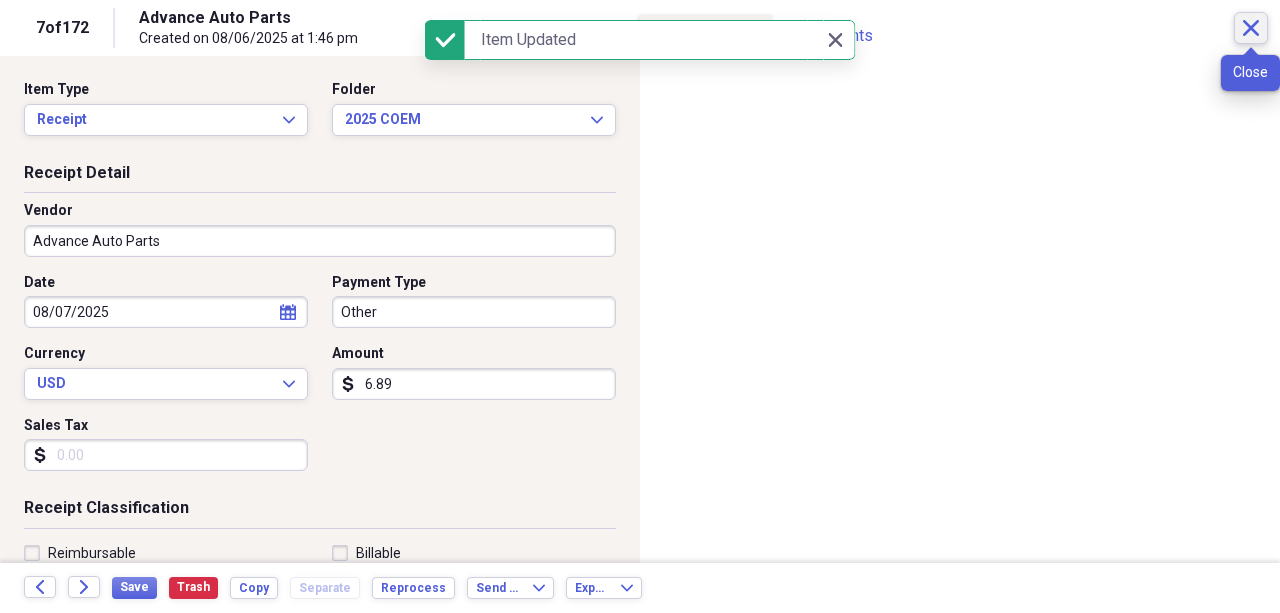 click on "Close" 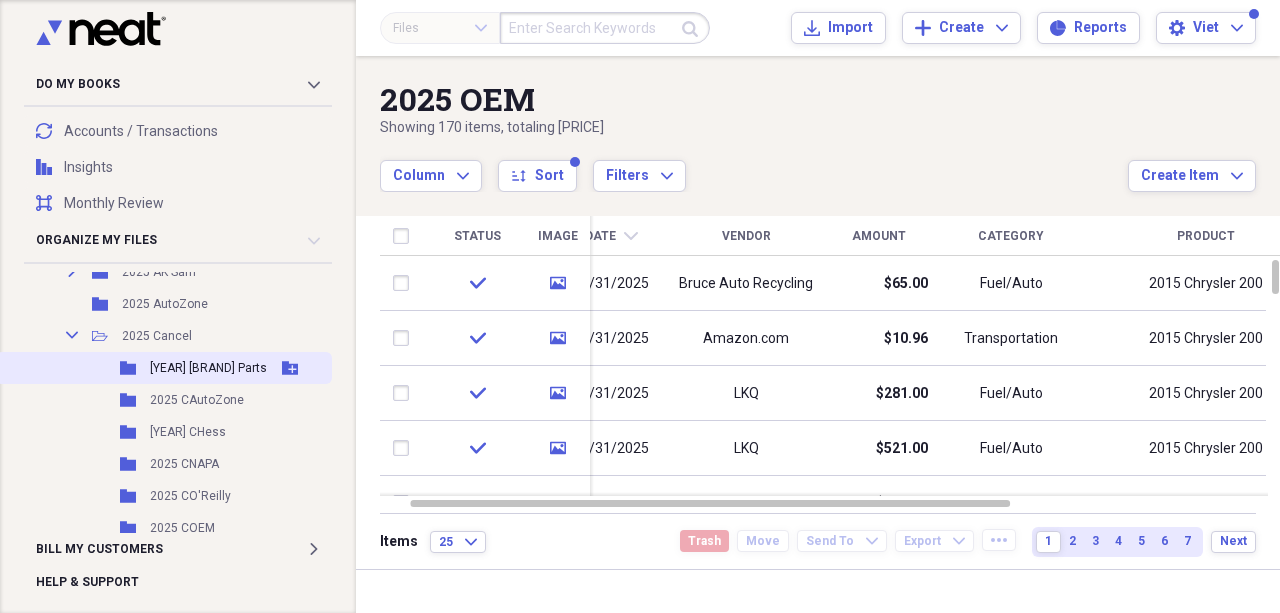 click on "[YEAR] [BRAND] Parts" at bounding box center [208, 368] 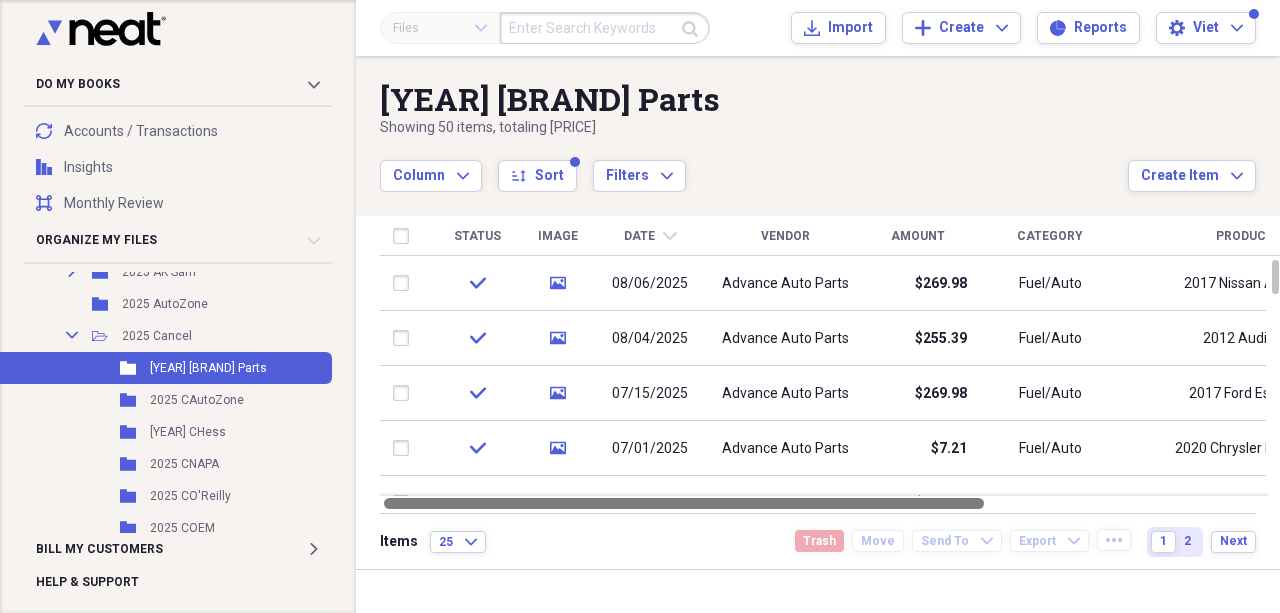 drag, startPoint x: 756, startPoint y: 508, endPoint x: 702, endPoint y: 510, distance: 54.037025 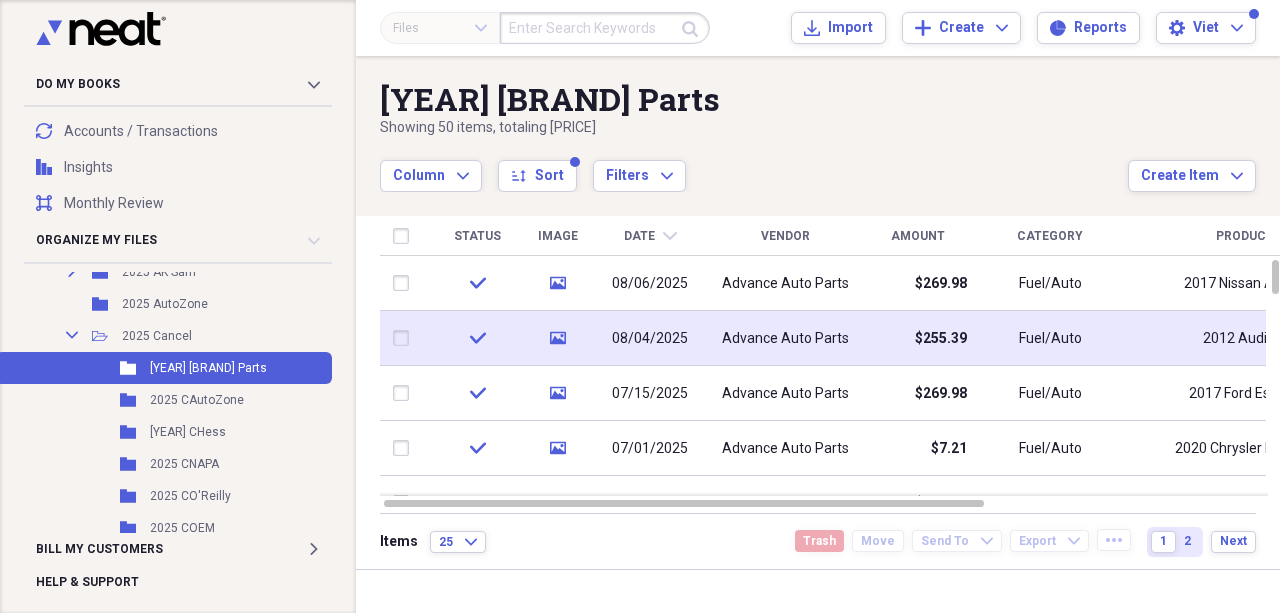 click on "Advance Auto Parts" at bounding box center [785, 339] 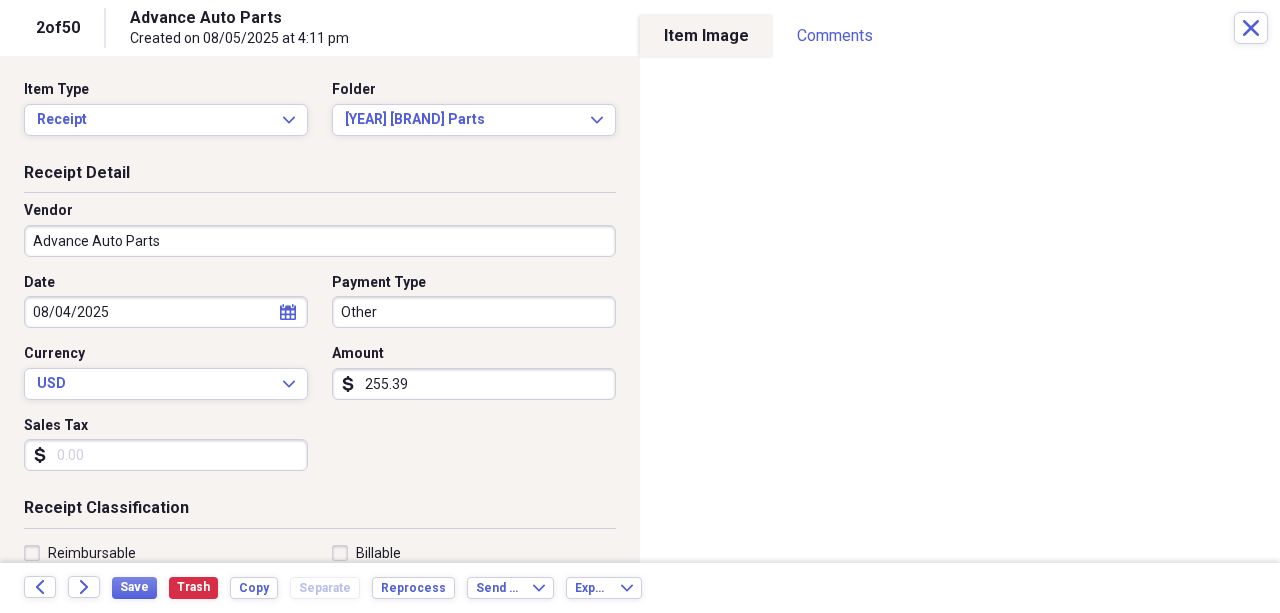 click on "08/04/2025" at bounding box center [166, 312] 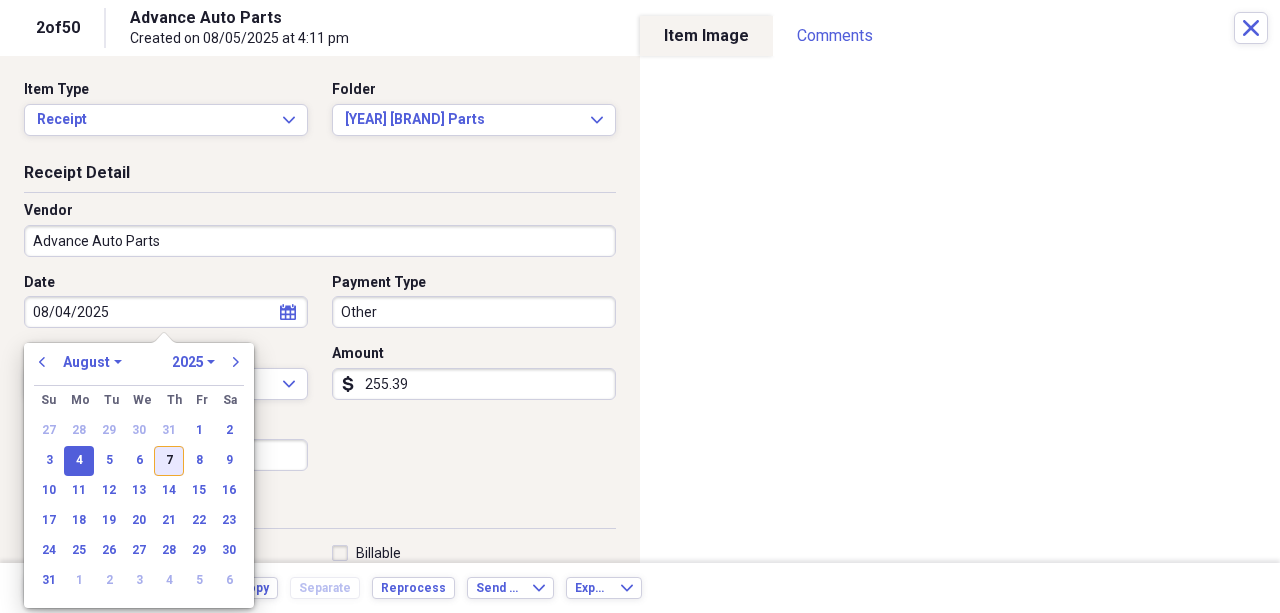 click on "7" at bounding box center (169, 461) 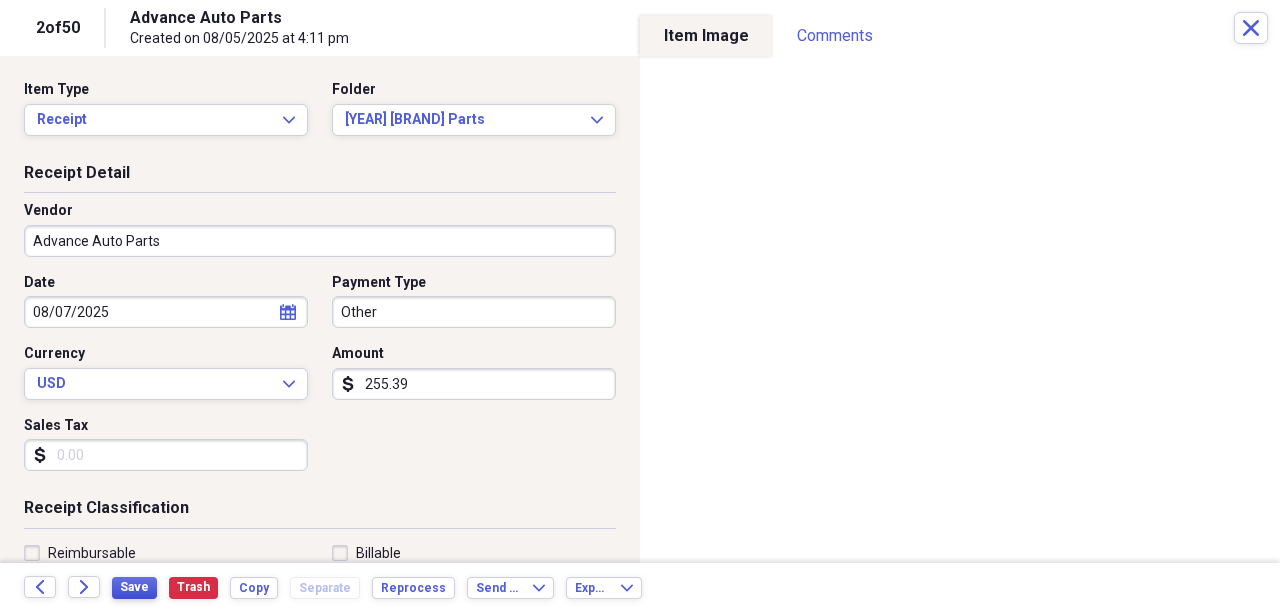click on "Save" at bounding box center [134, 587] 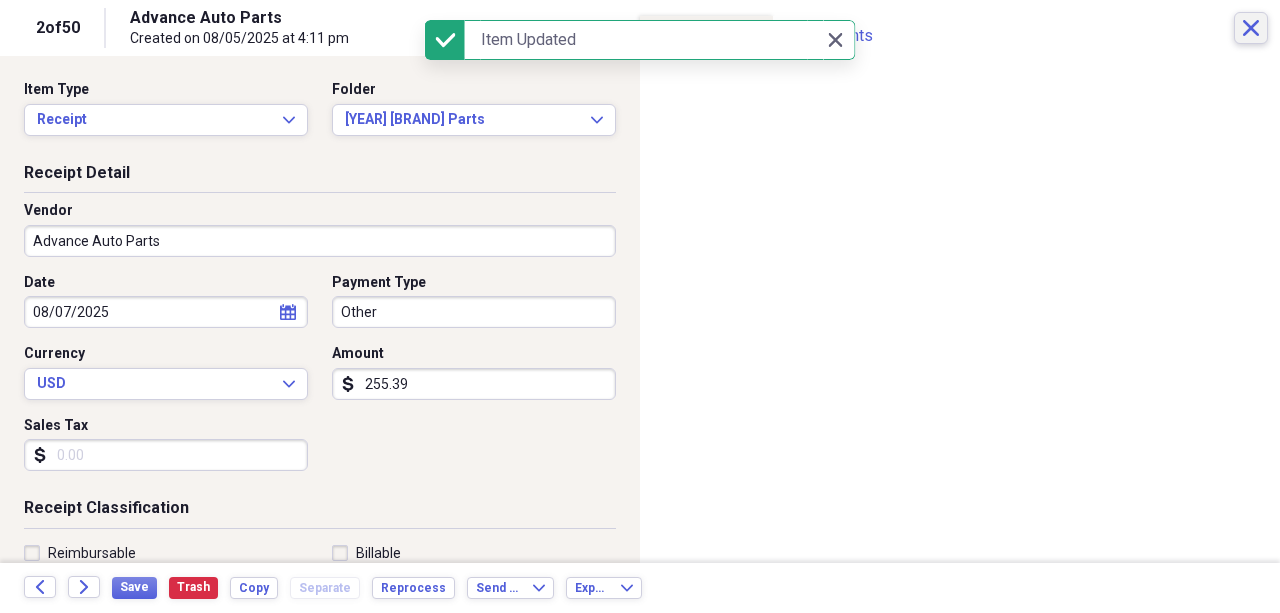 click on "Close" 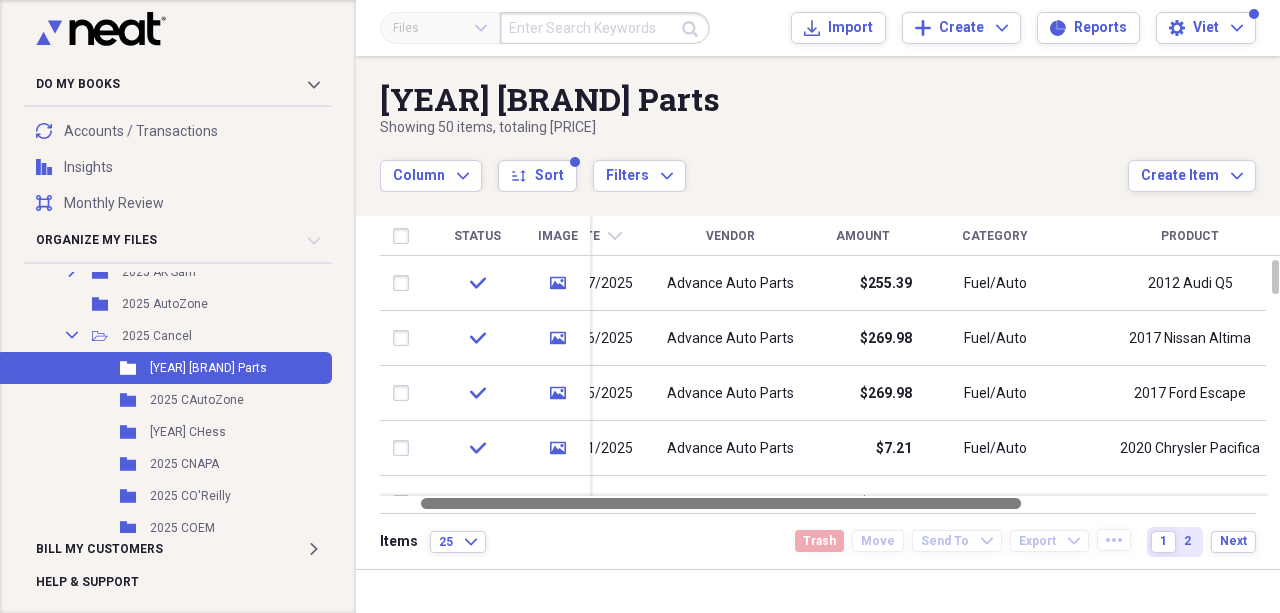 drag, startPoint x: 757, startPoint y: 505, endPoint x: 650, endPoint y: 493, distance: 107.67079 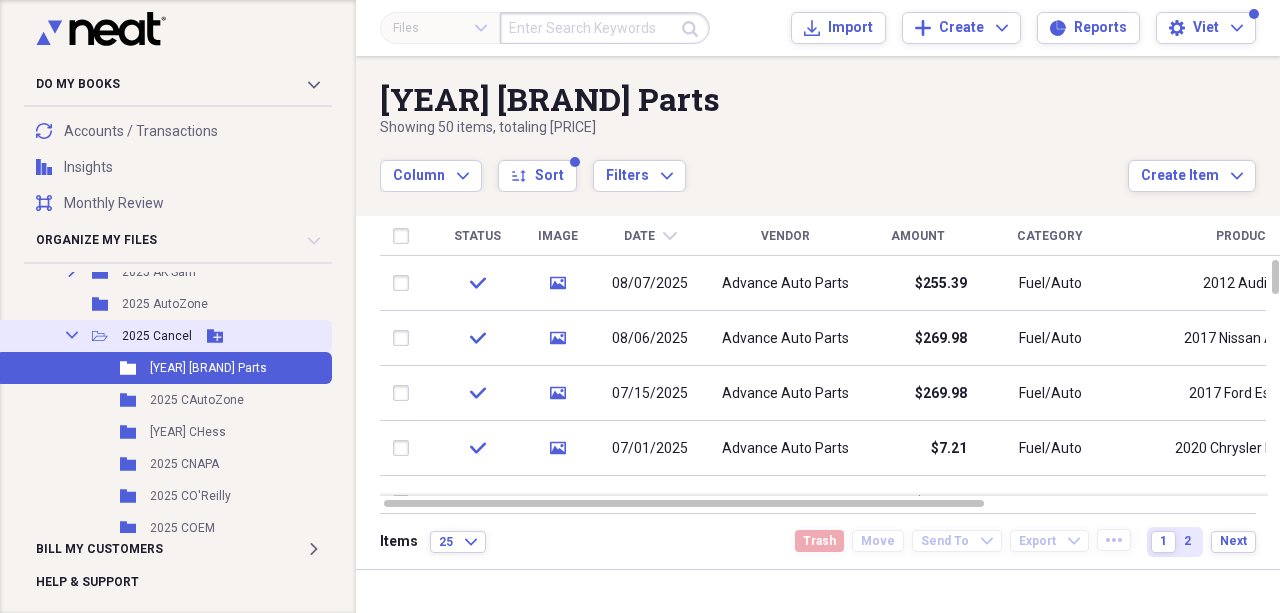 click on "Collapse" 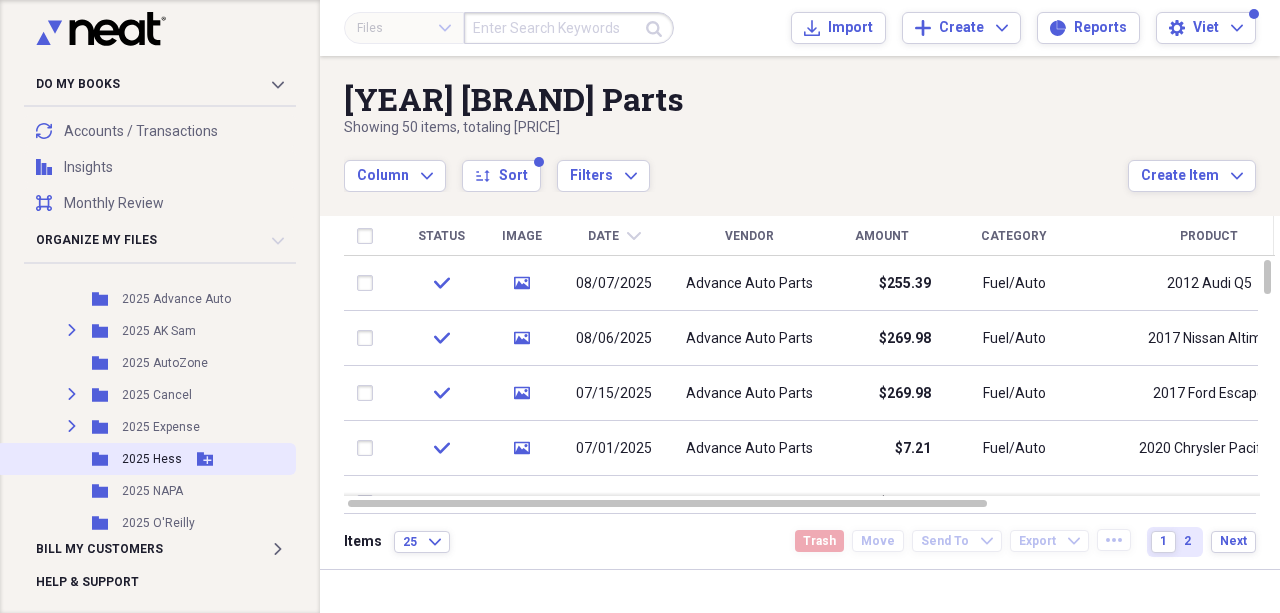 scroll, scrollTop: 266, scrollLeft: 0, axis: vertical 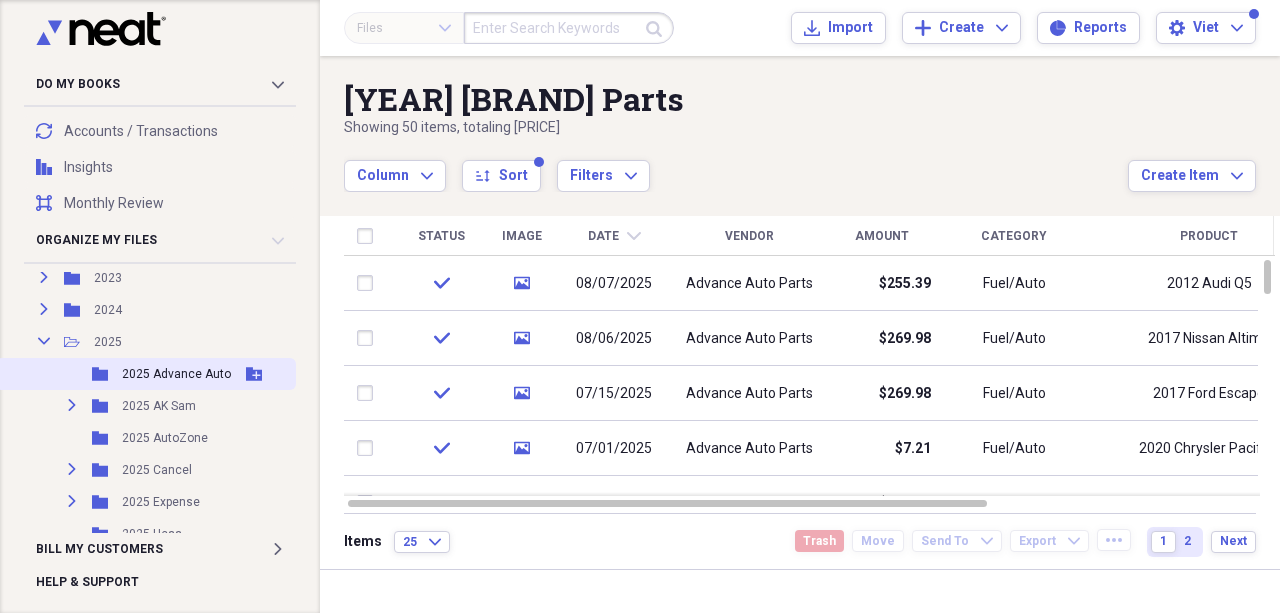 click on "Folder [YEAR] [COMPANY] Add Folder" at bounding box center [146, 374] 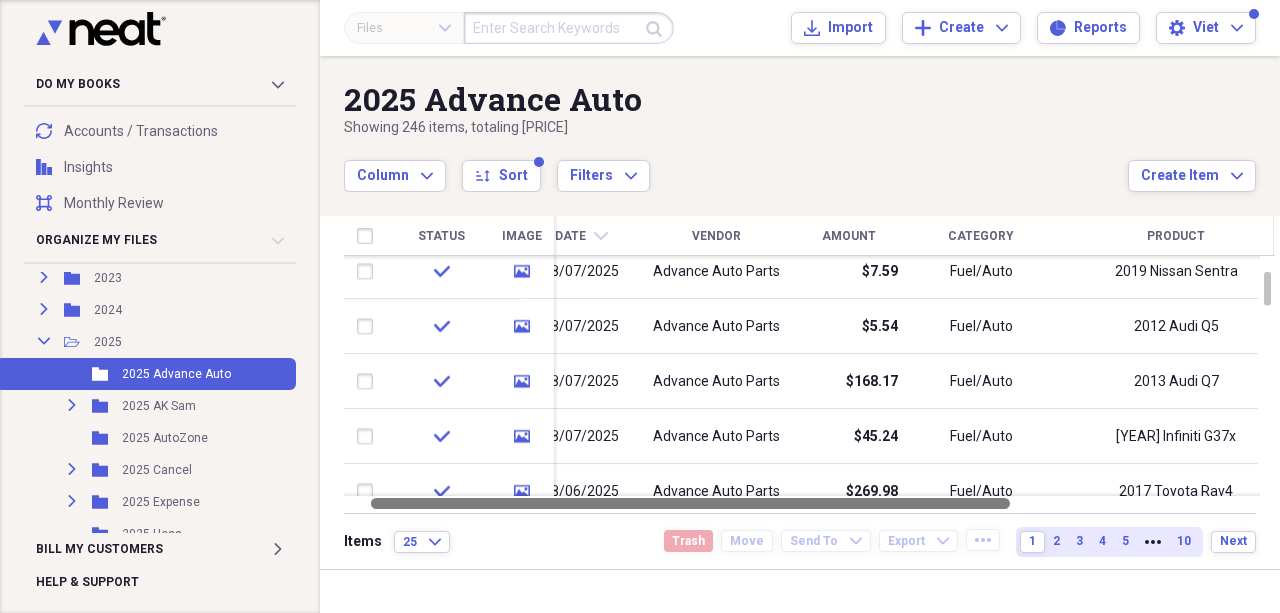 drag, startPoint x: 682, startPoint y: 510, endPoint x: 704, endPoint y: 506, distance: 22.36068 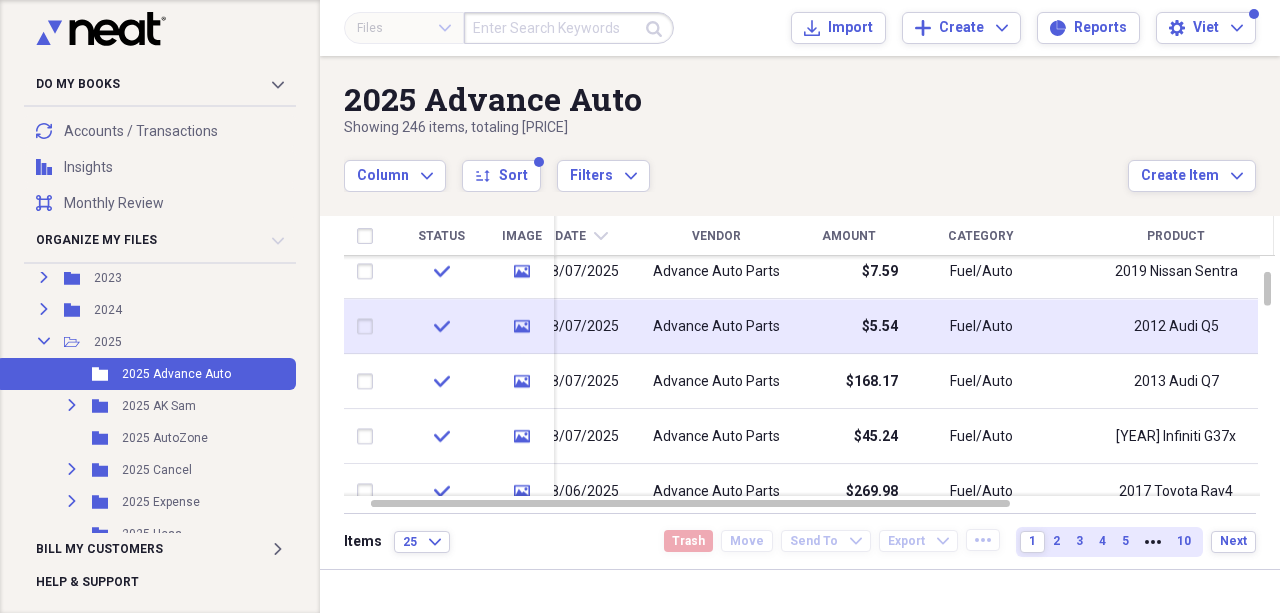 click on "Advance Auto Parts" at bounding box center [716, 326] 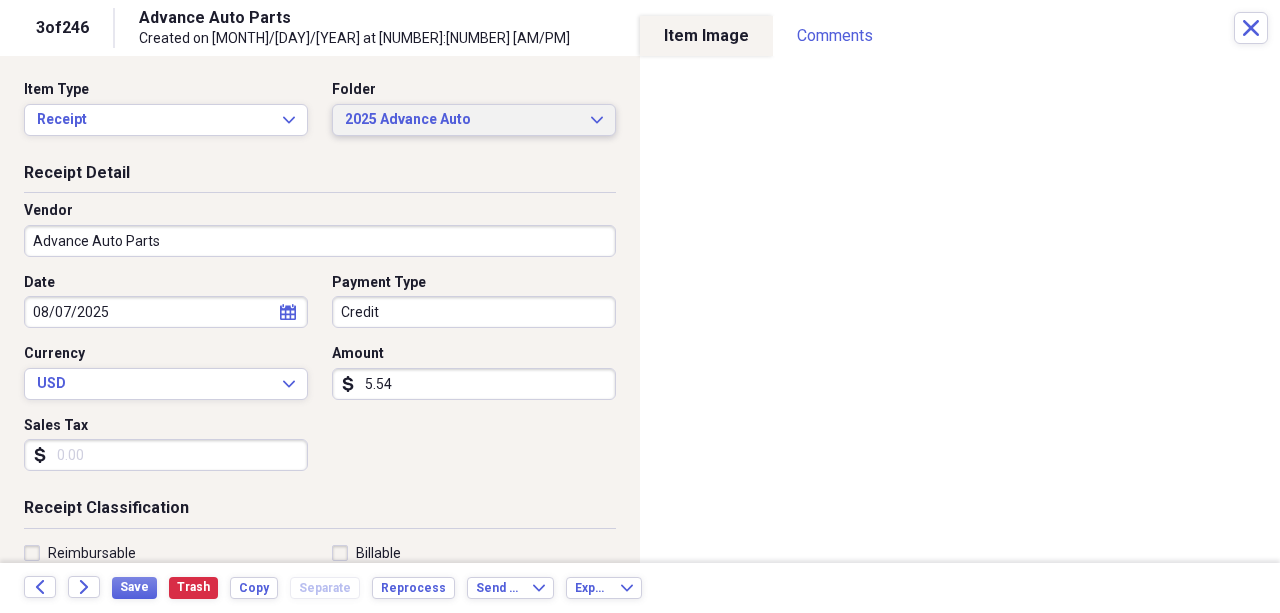 click on "2025 Advance Auto" at bounding box center [462, 120] 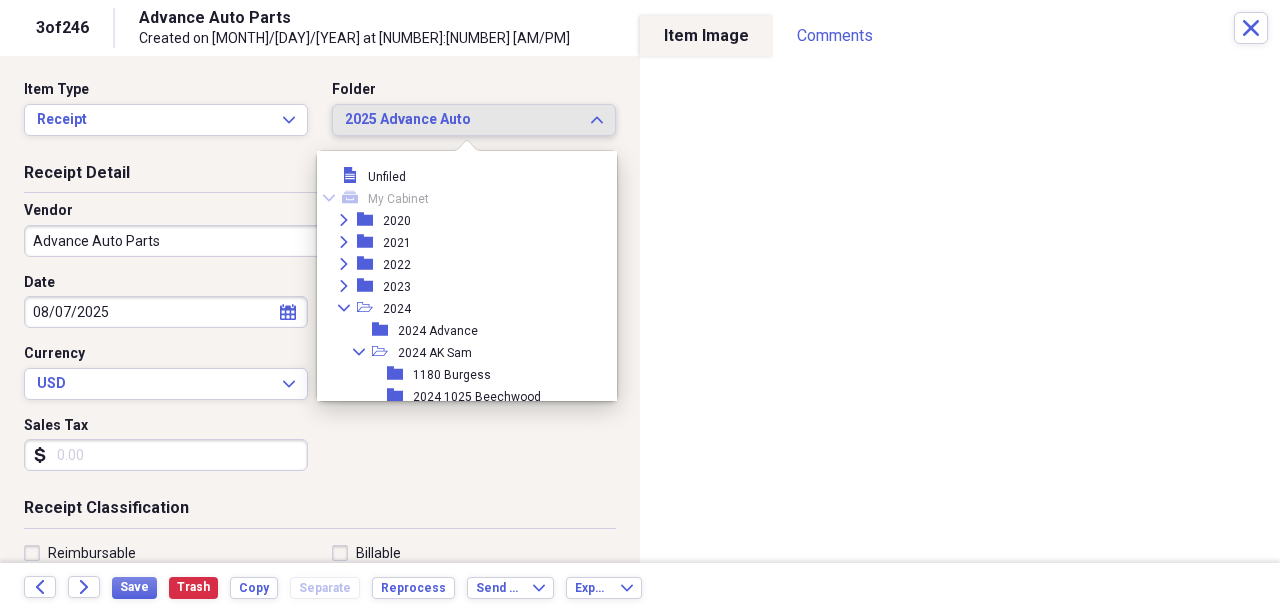 scroll, scrollTop: 1485, scrollLeft: 0, axis: vertical 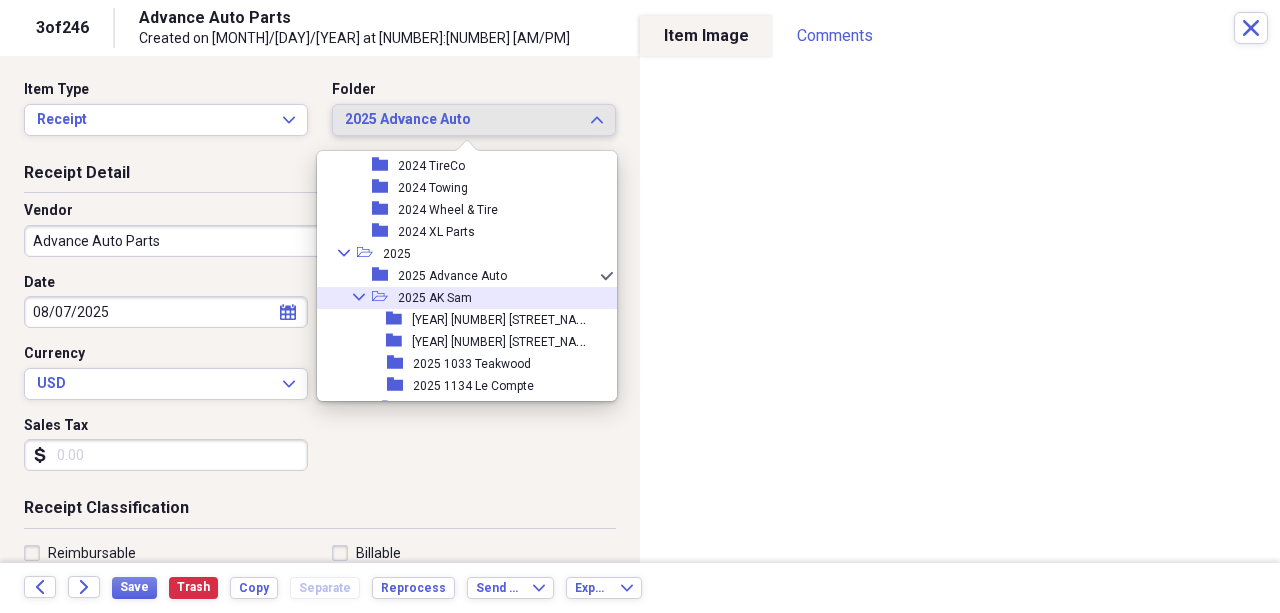 click on "Collapse" 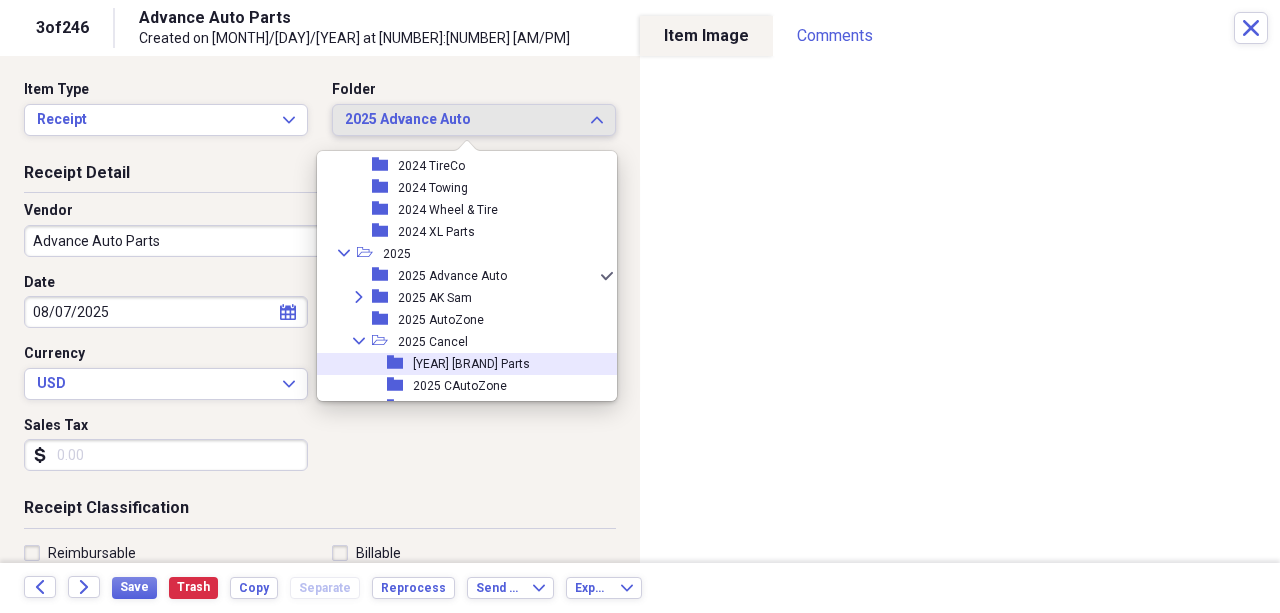 click on "[YEAR] [BRAND] Parts" at bounding box center [471, 364] 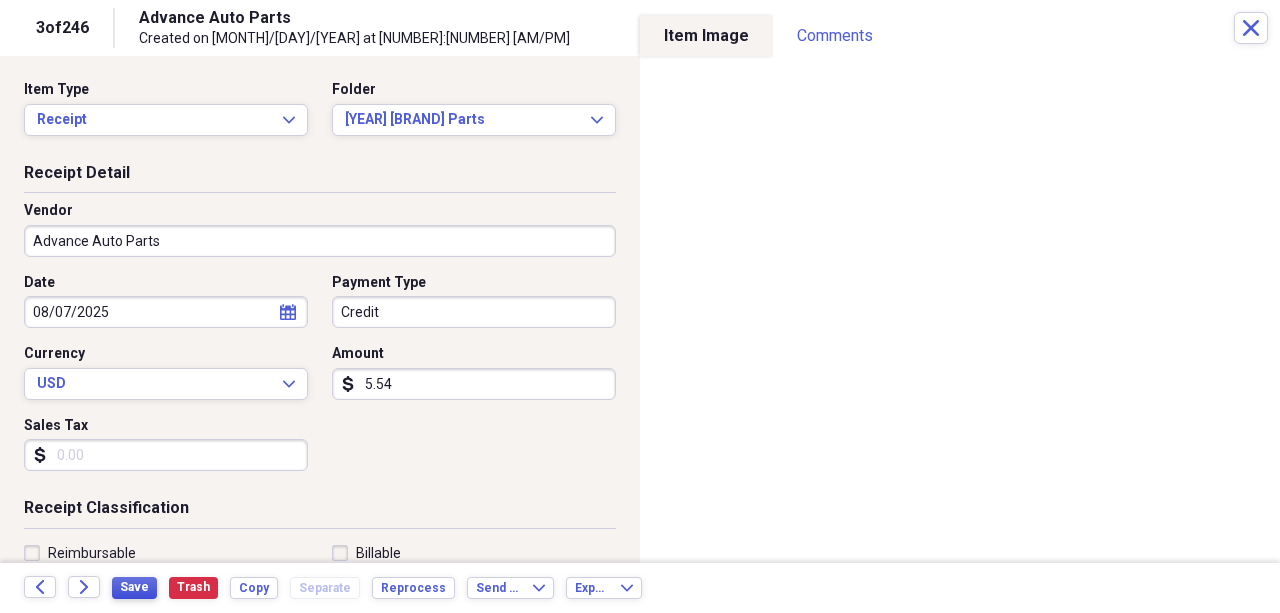 click on "Save" at bounding box center (134, 587) 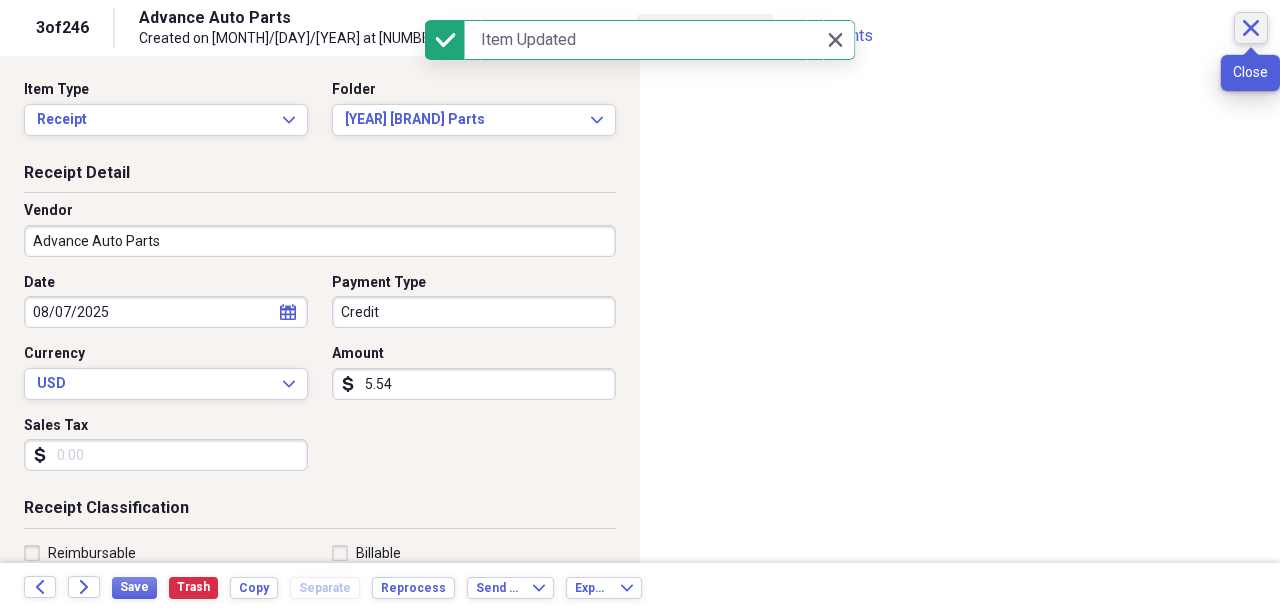 click on "Close" 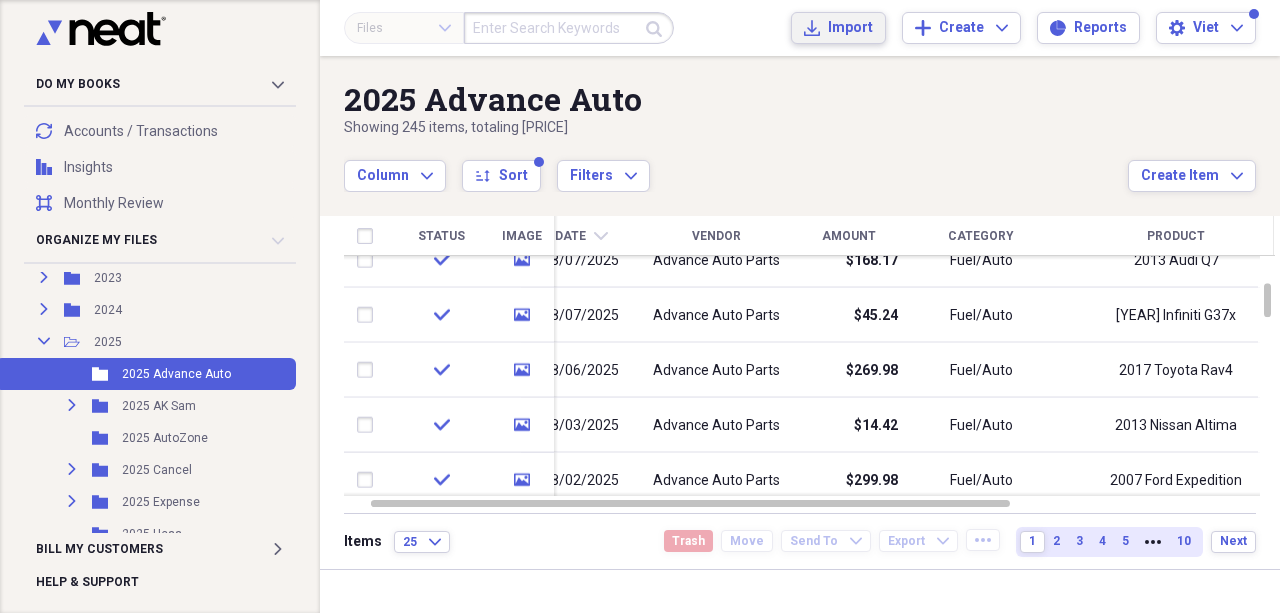 click 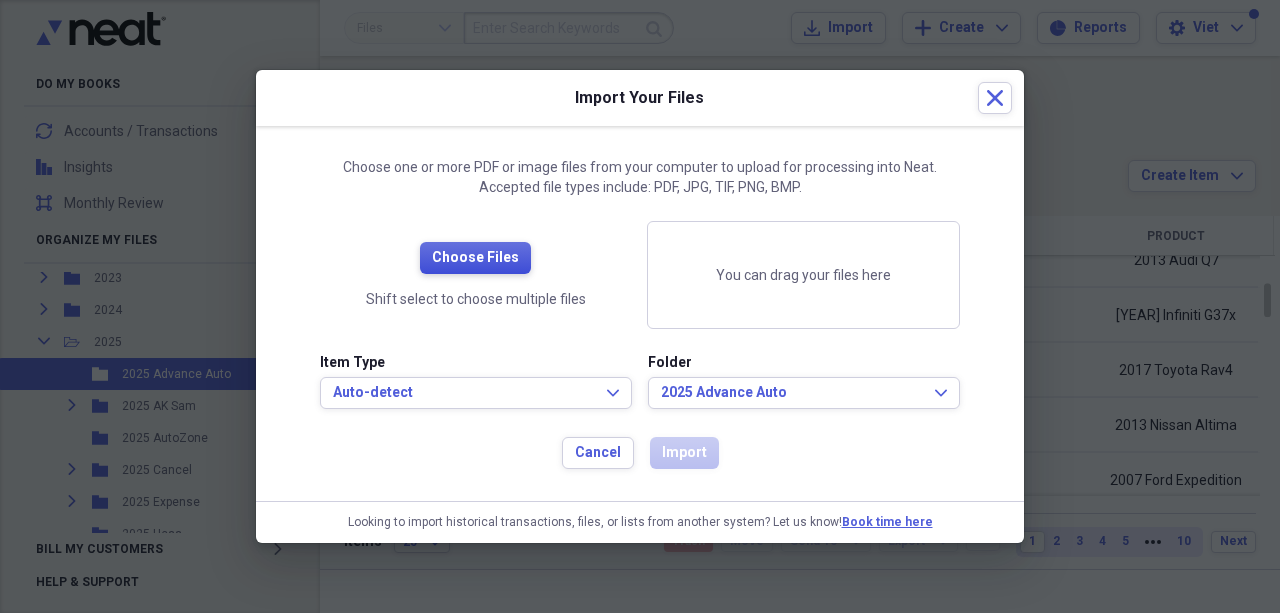 click on "Choose Files" at bounding box center (475, 258) 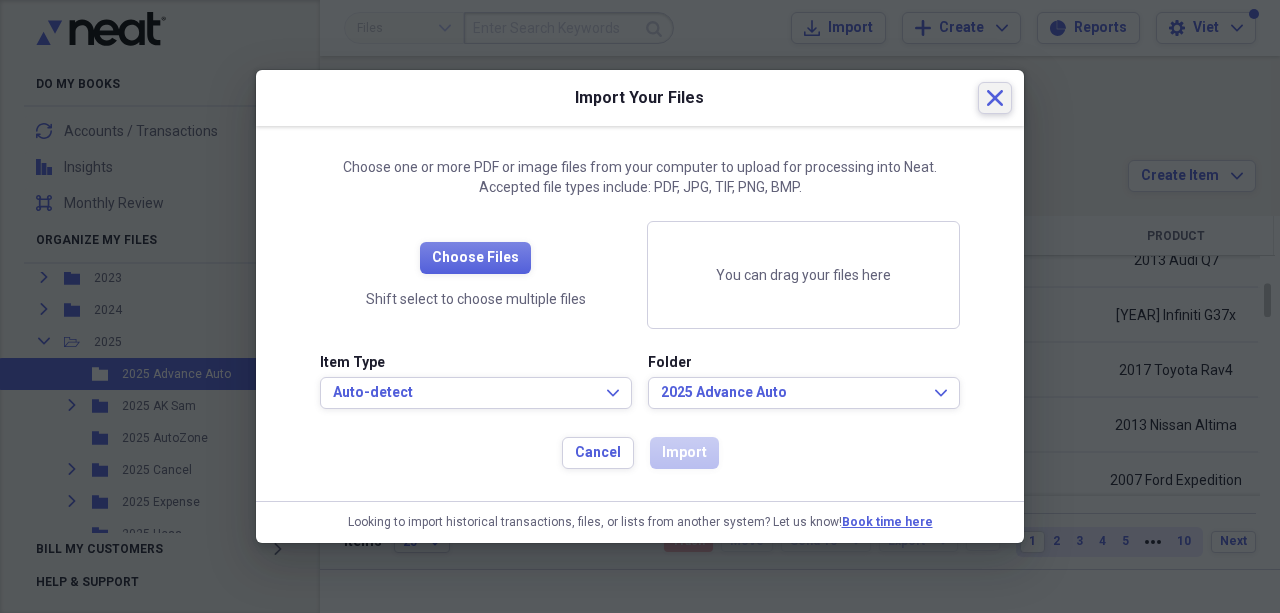 click on "Close" 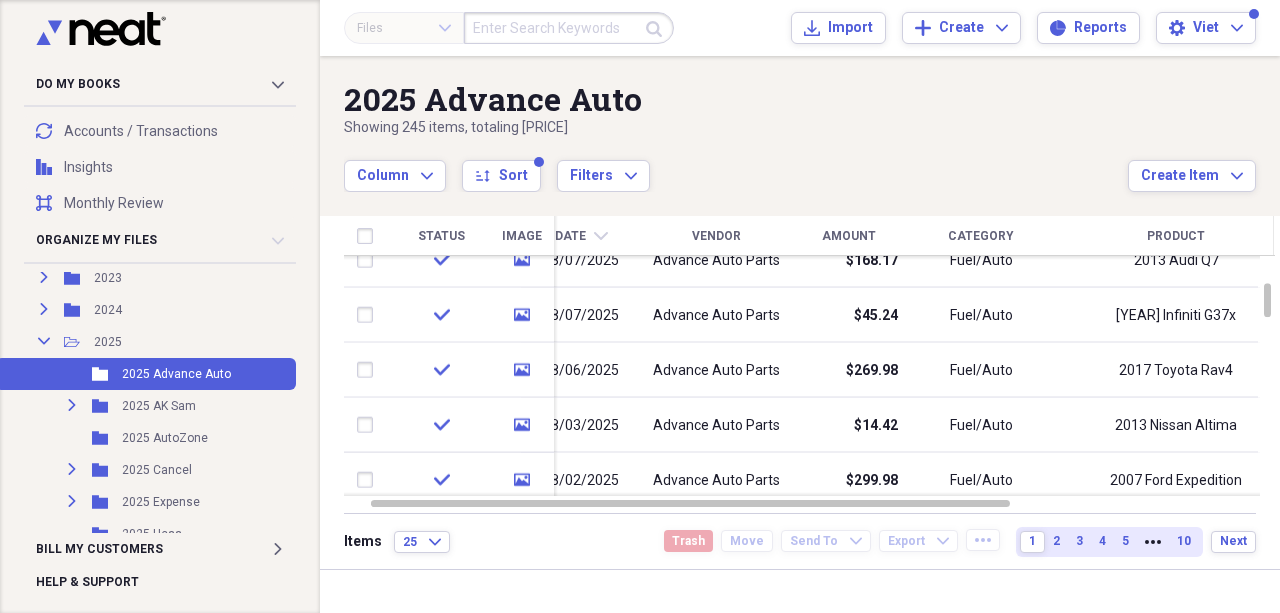 click at bounding box center [569, 28] 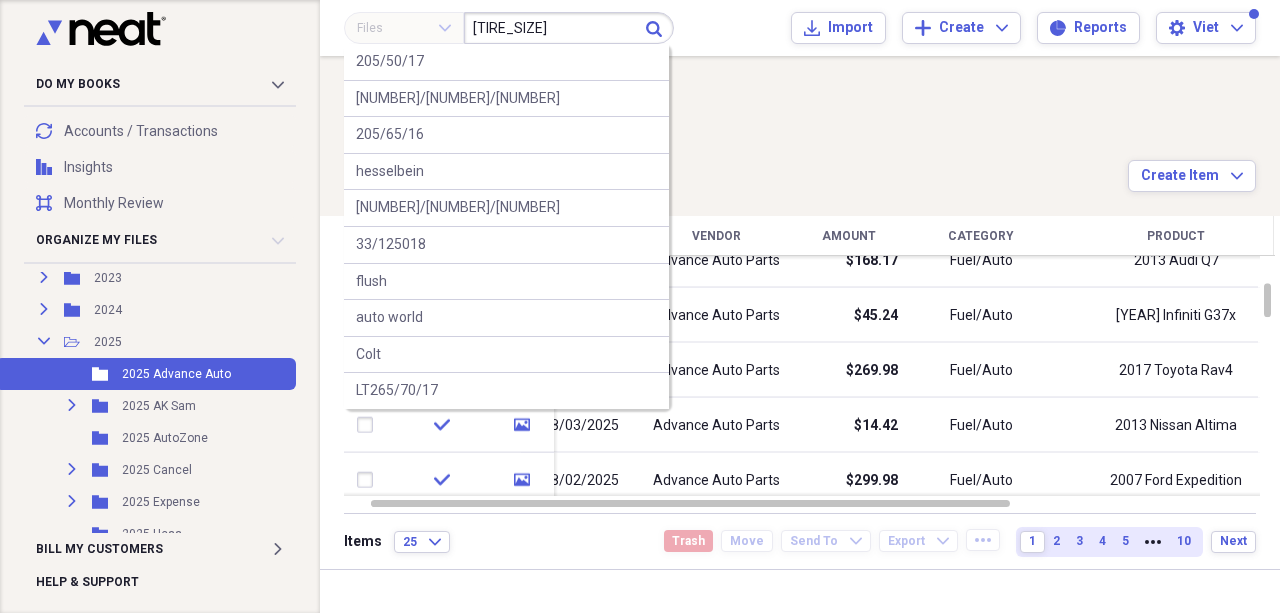 type on "[TIRE_SIZE]" 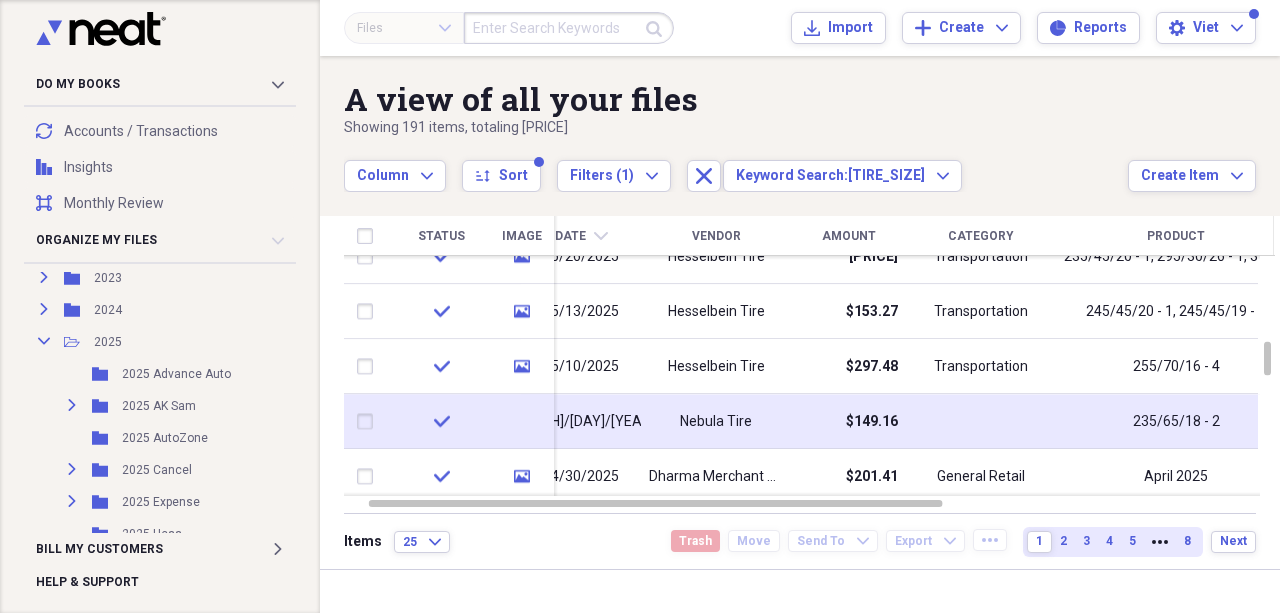 click on "Nebula Tire" at bounding box center (716, 421) 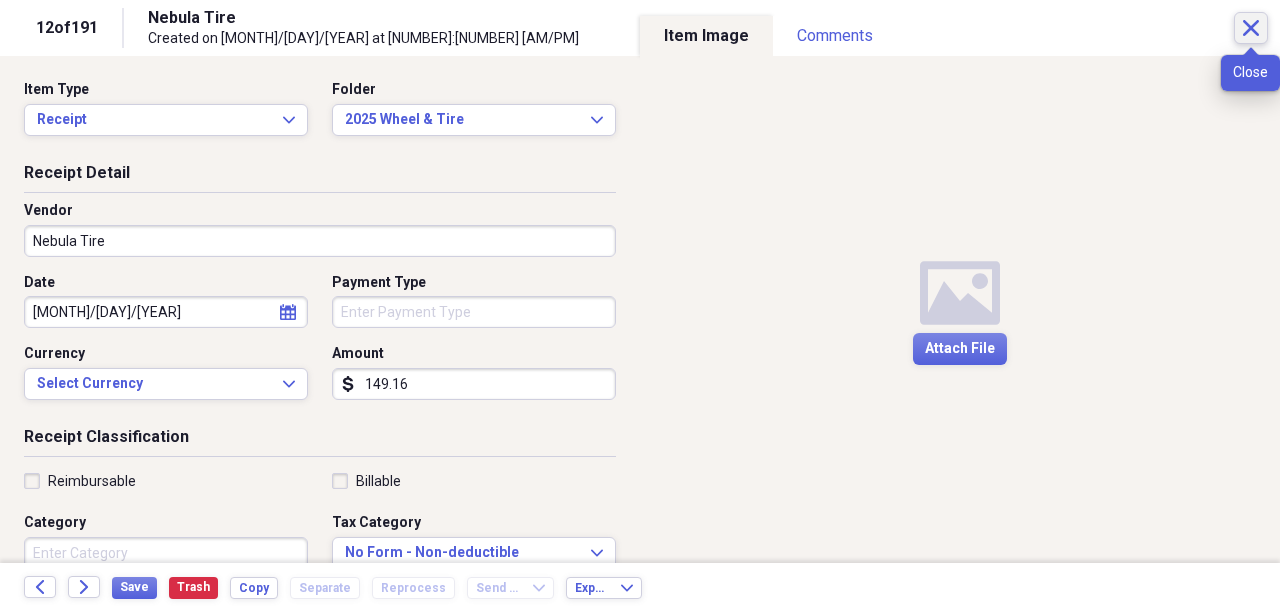 click on "Close" 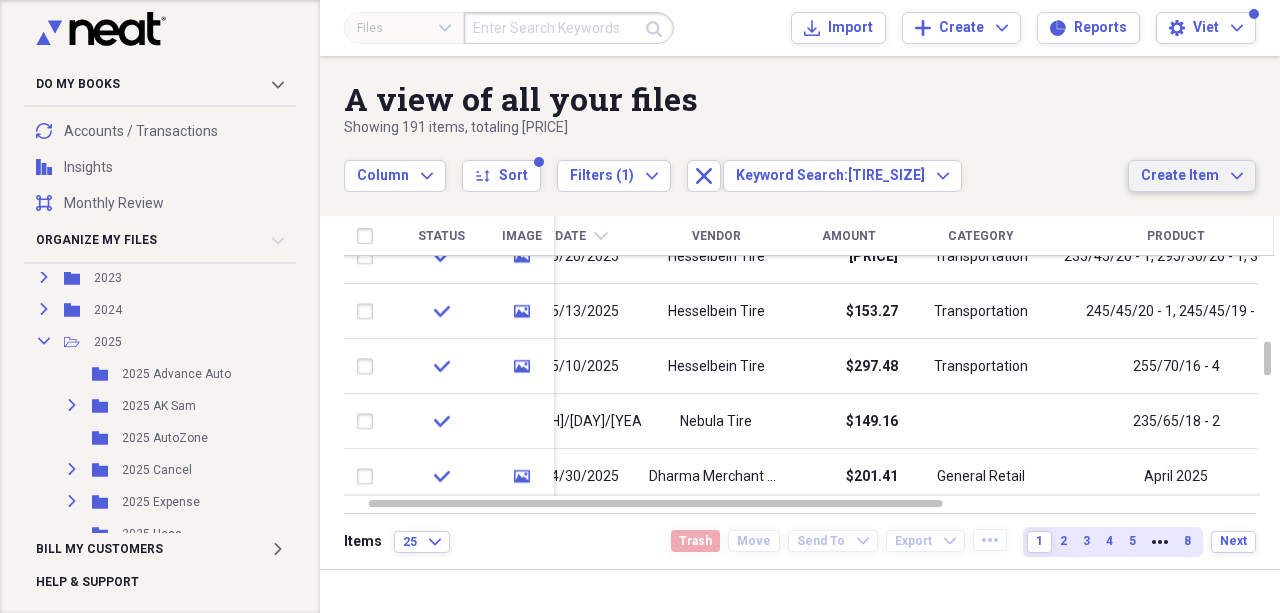click on "Create Item" at bounding box center (1180, 176) 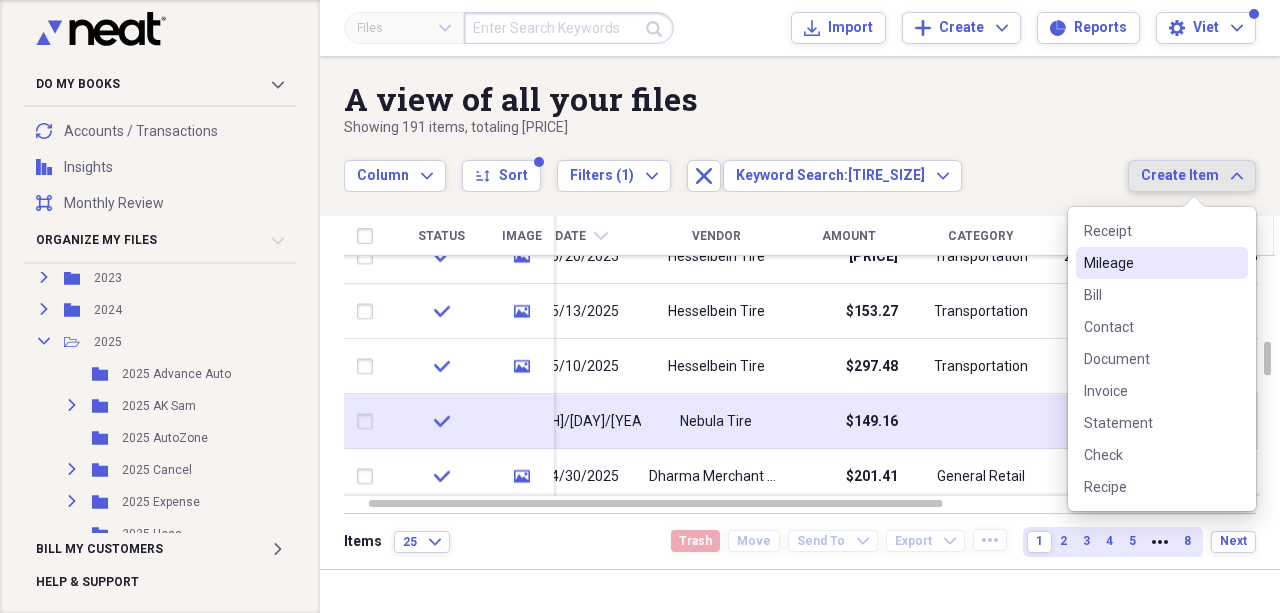 click on "$149.16" at bounding box center (848, 421) 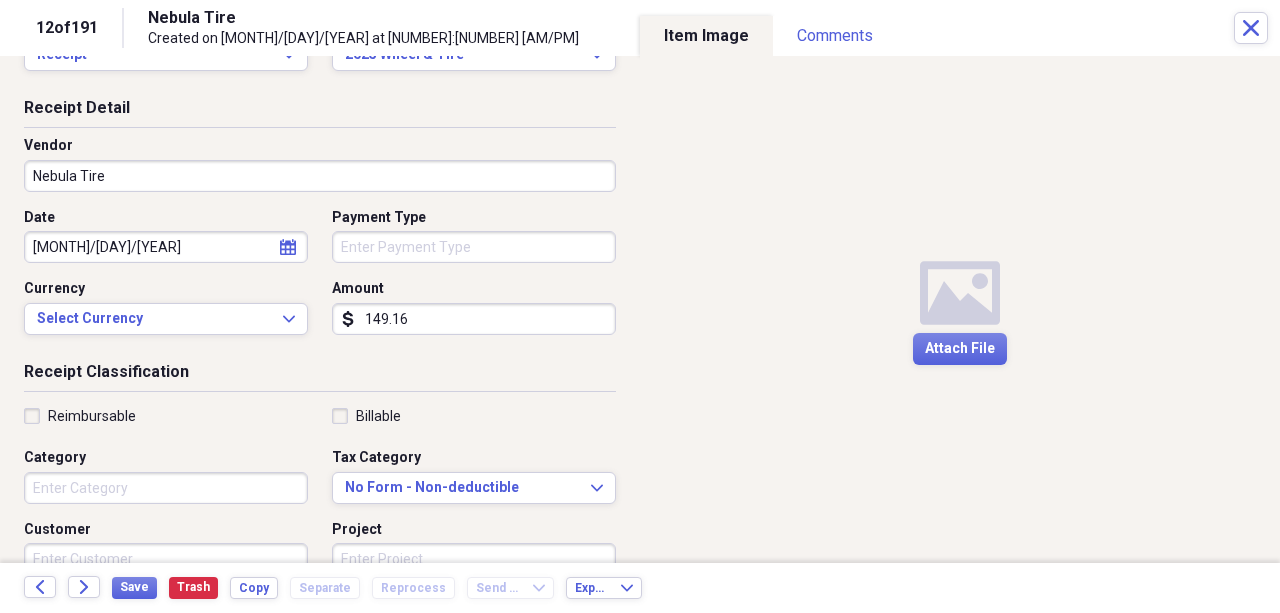 scroll, scrollTop: 0, scrollLeft: 0, axis: both 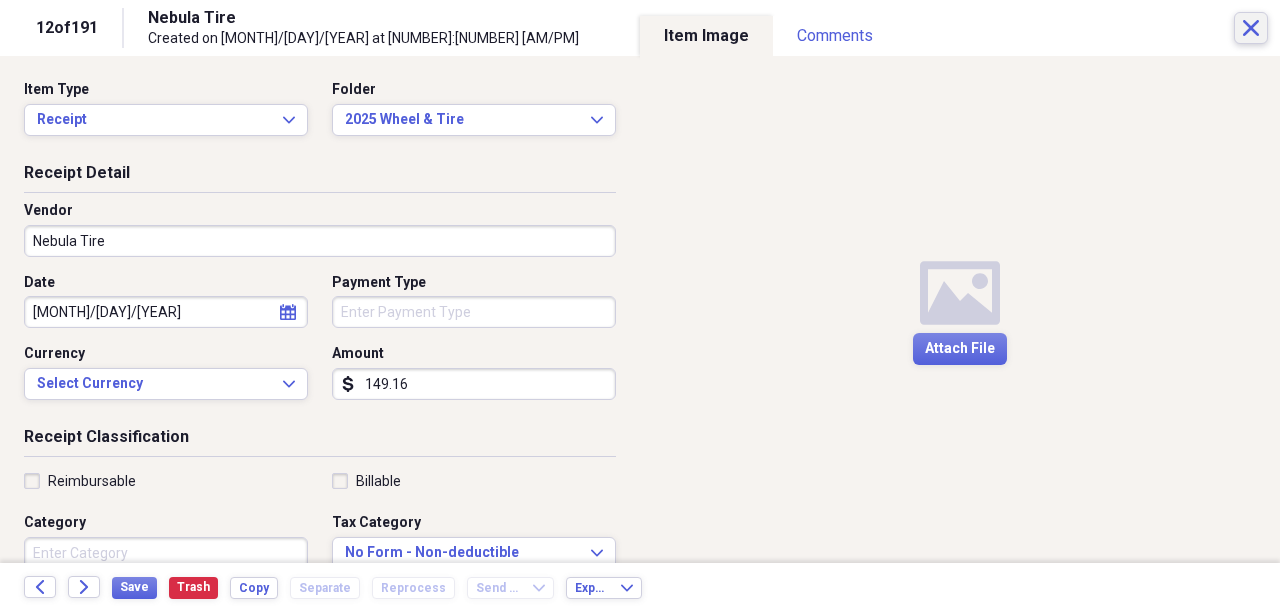 click 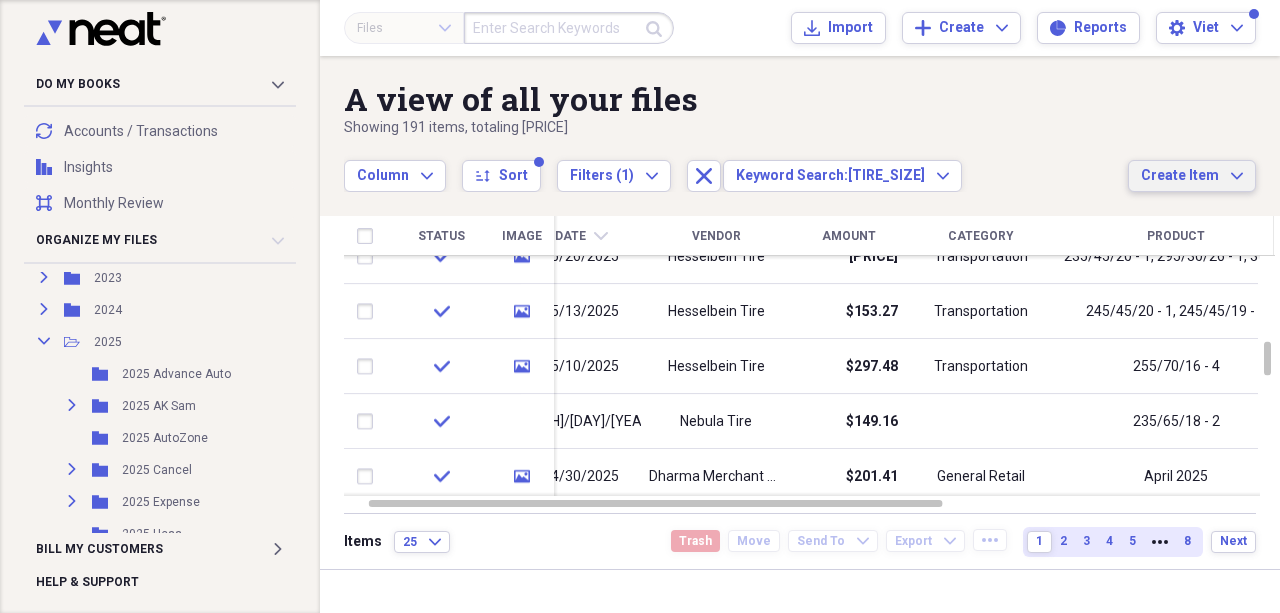 click on "Create Item" at bounding box center (1180, 176) 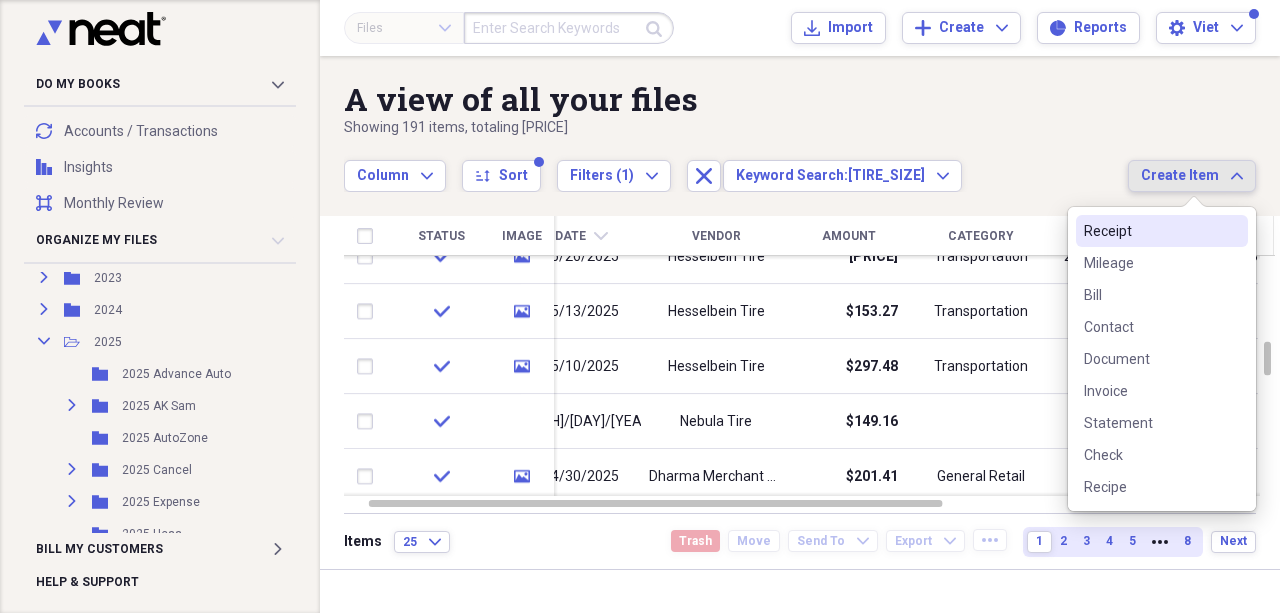 click on "Receipt" at bounding box center [1162, 231] 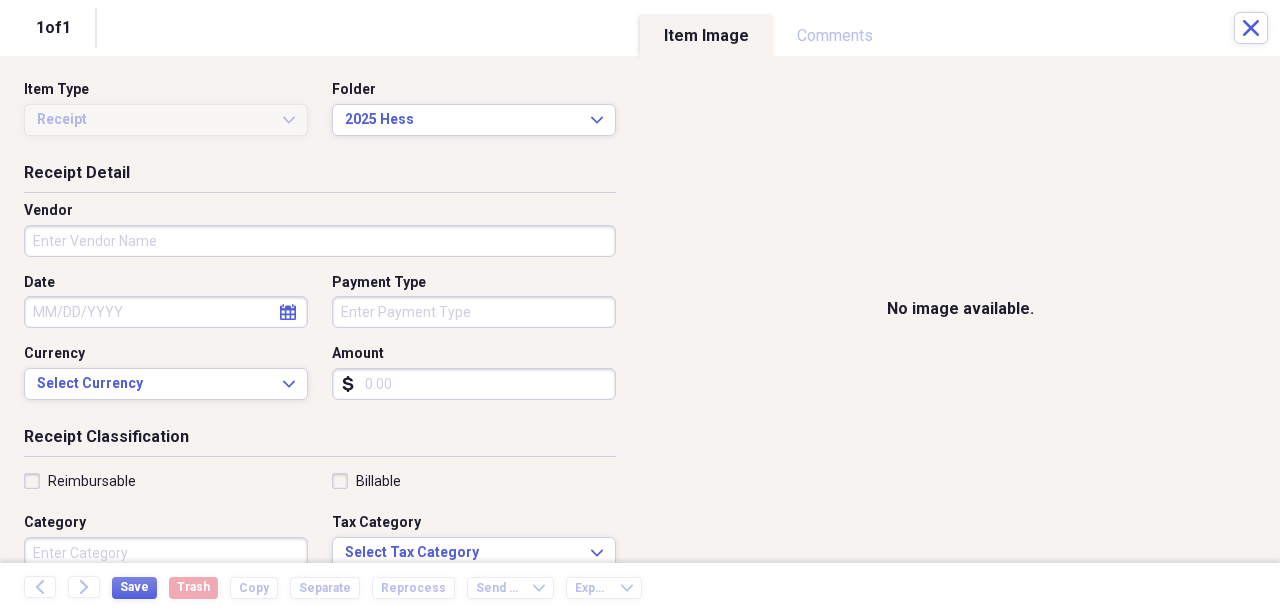 click on "Amount" at bounding box center [474, 384] 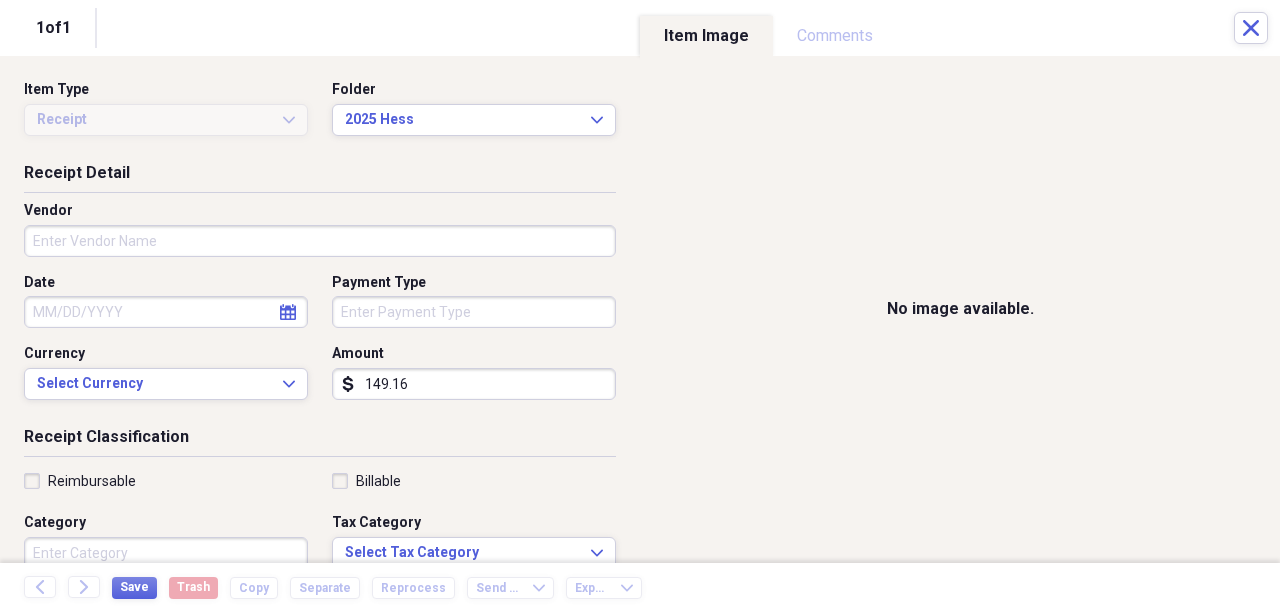 type on "149.16" 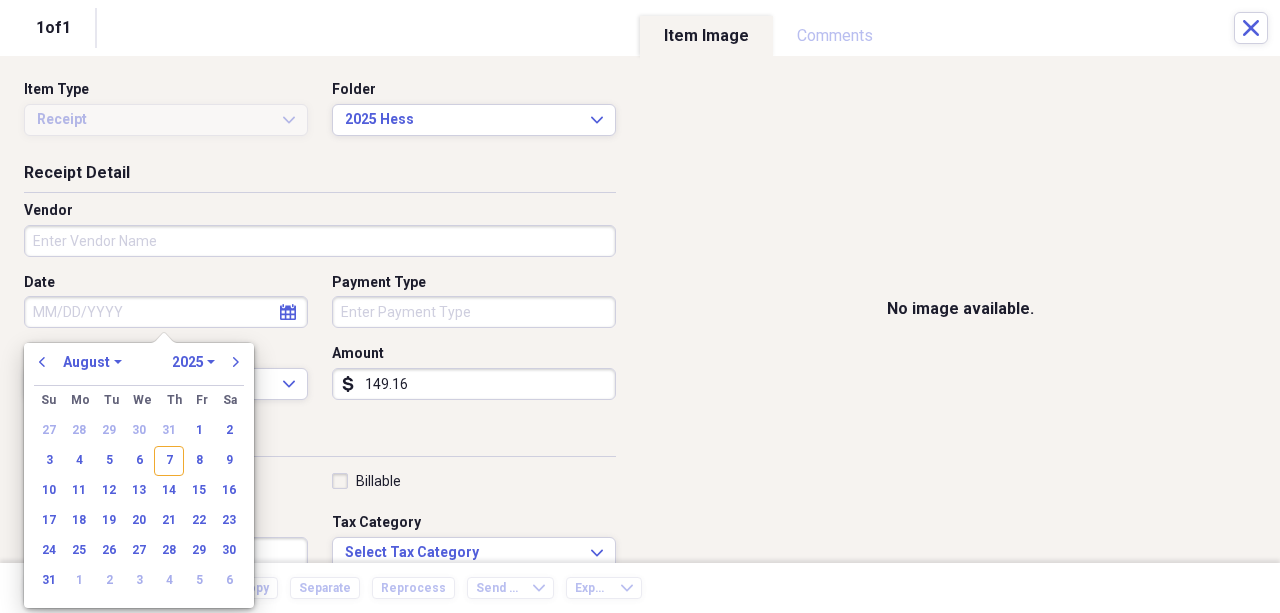 click on "Vendor" at bounding box center [320, 241] 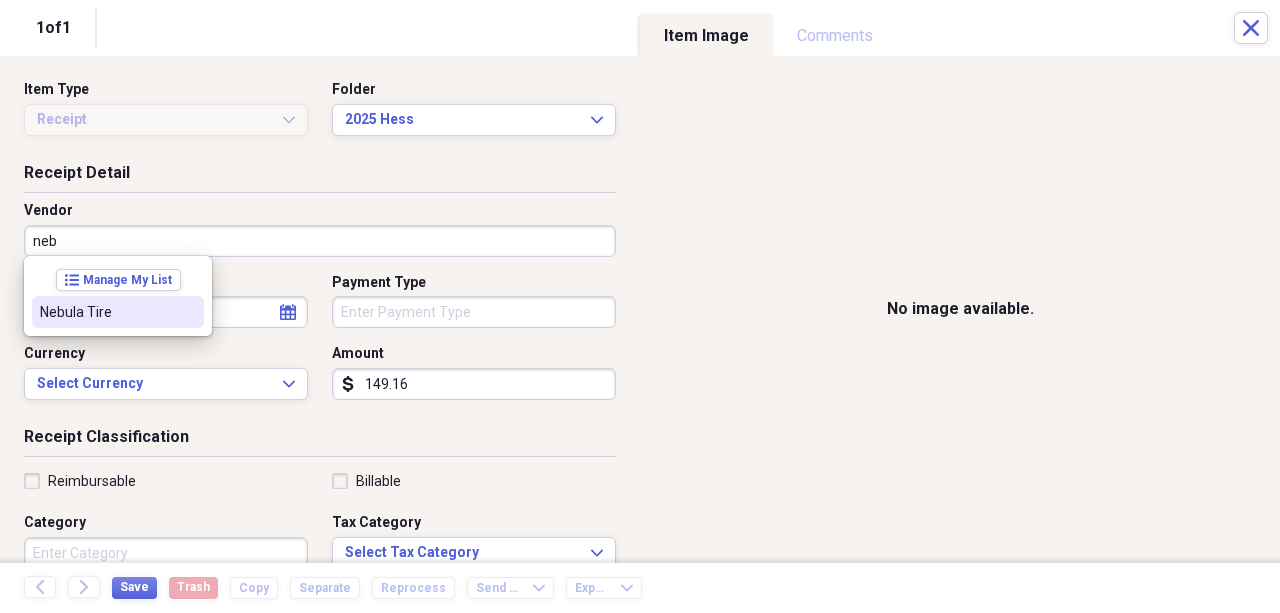 click on "Nebula Tire" at bounding box center (106, 312) 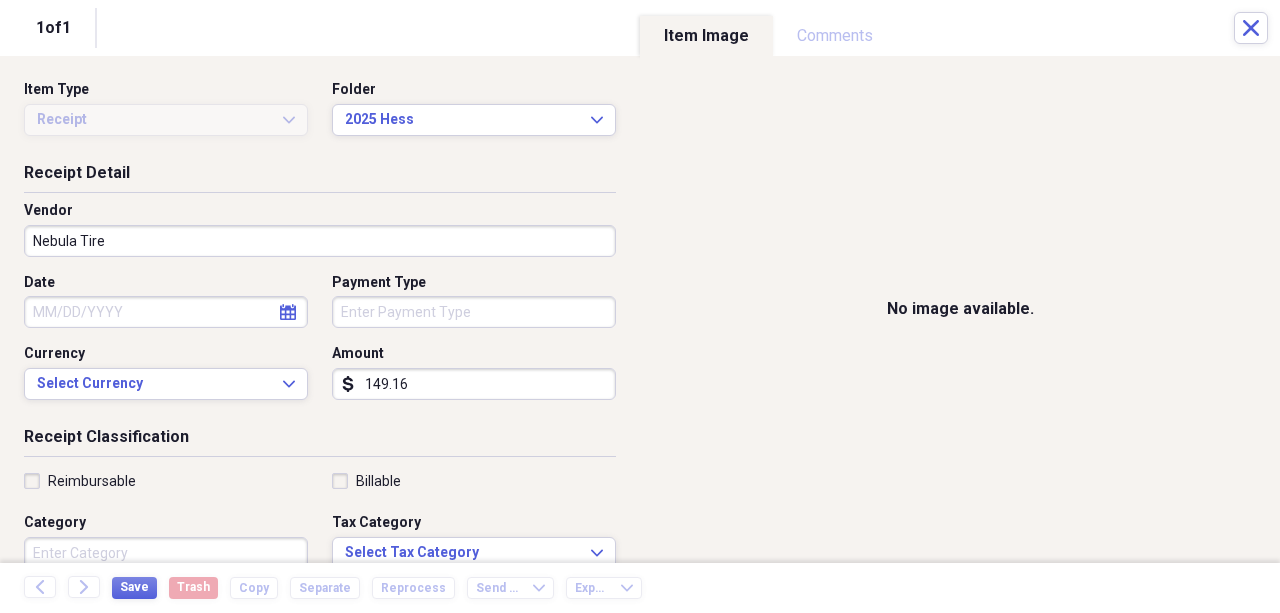 click on "Date" at bounding box center (166, 312) 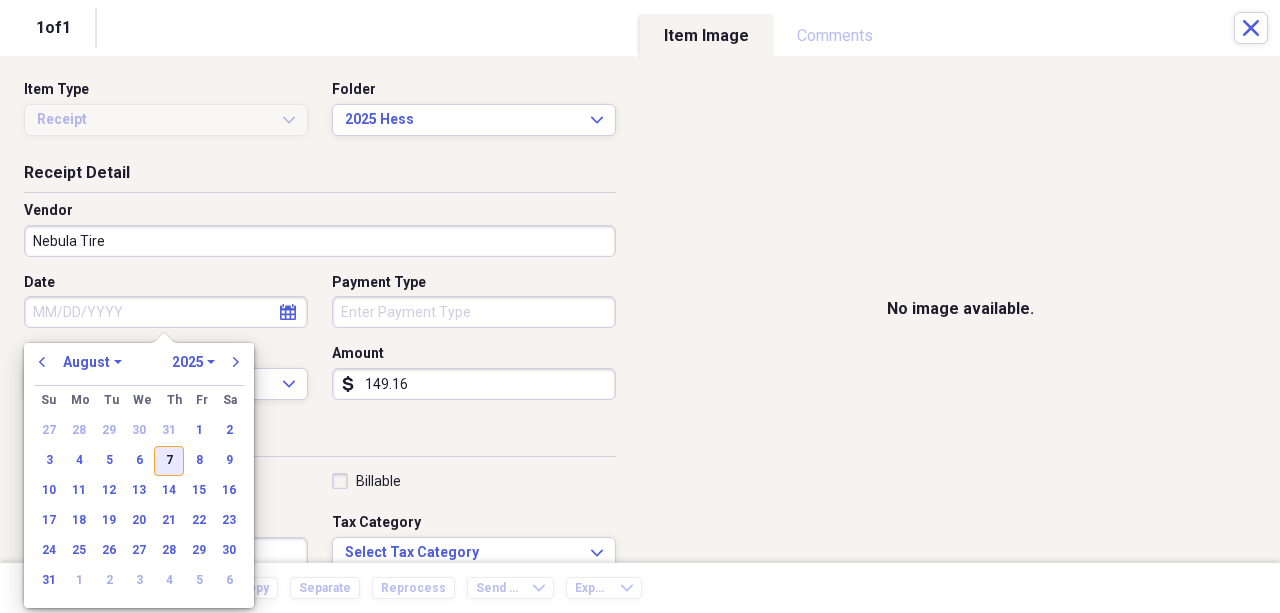 click on "7" at bounding box center [169, 461] 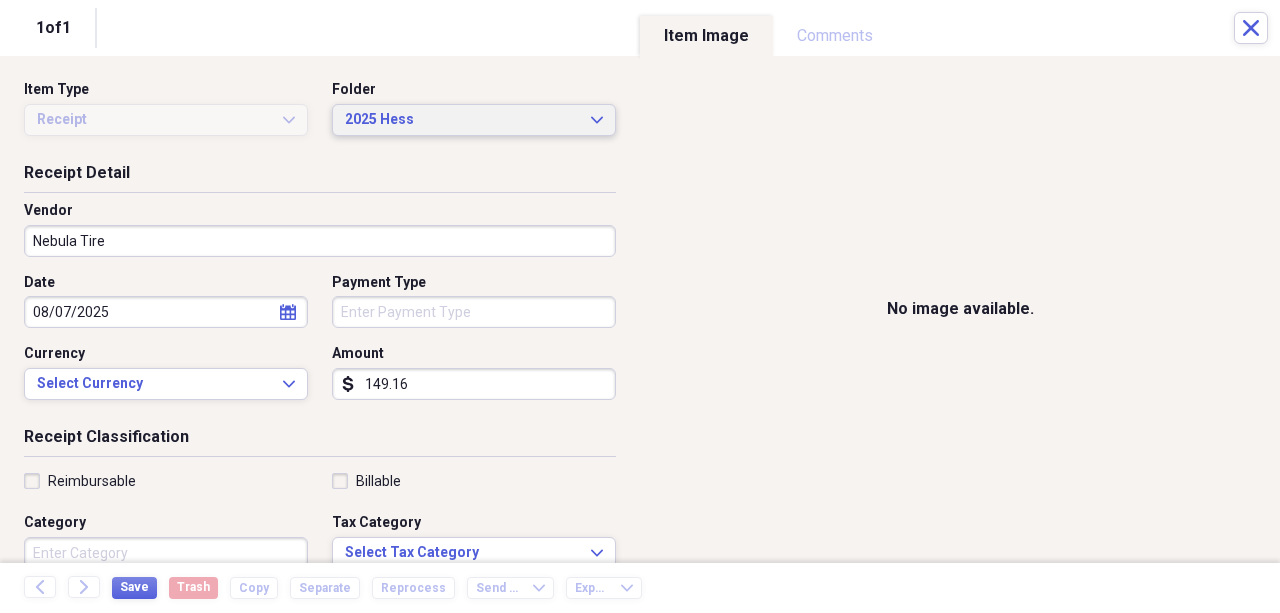 click on "2025 Hess" at bounding box center [462, 120] 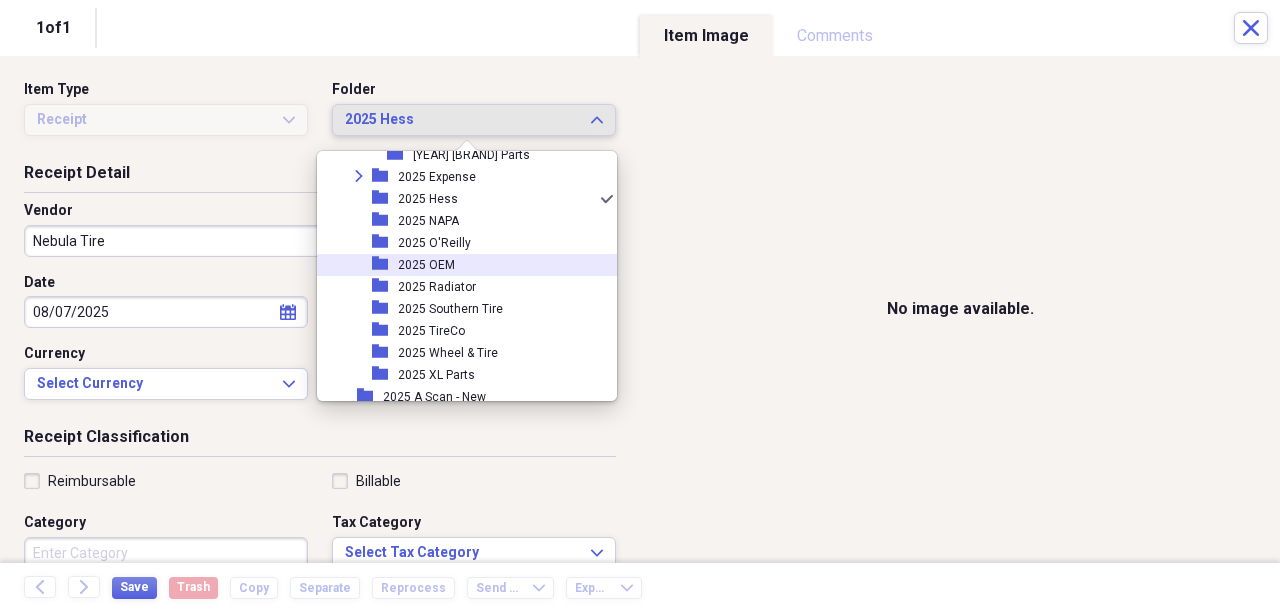 scroll, scrollTop: 1965, scrollLeft: 0, axis: vertical 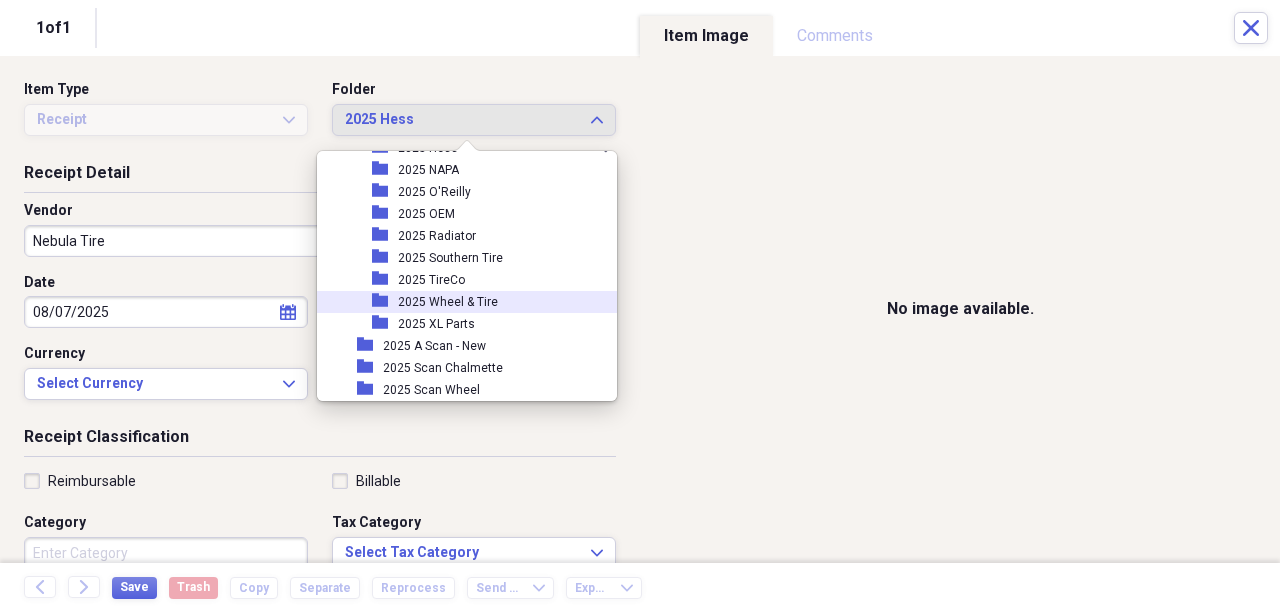 click on "2025 Wheel & Tire" at bounding box center [448, 302] 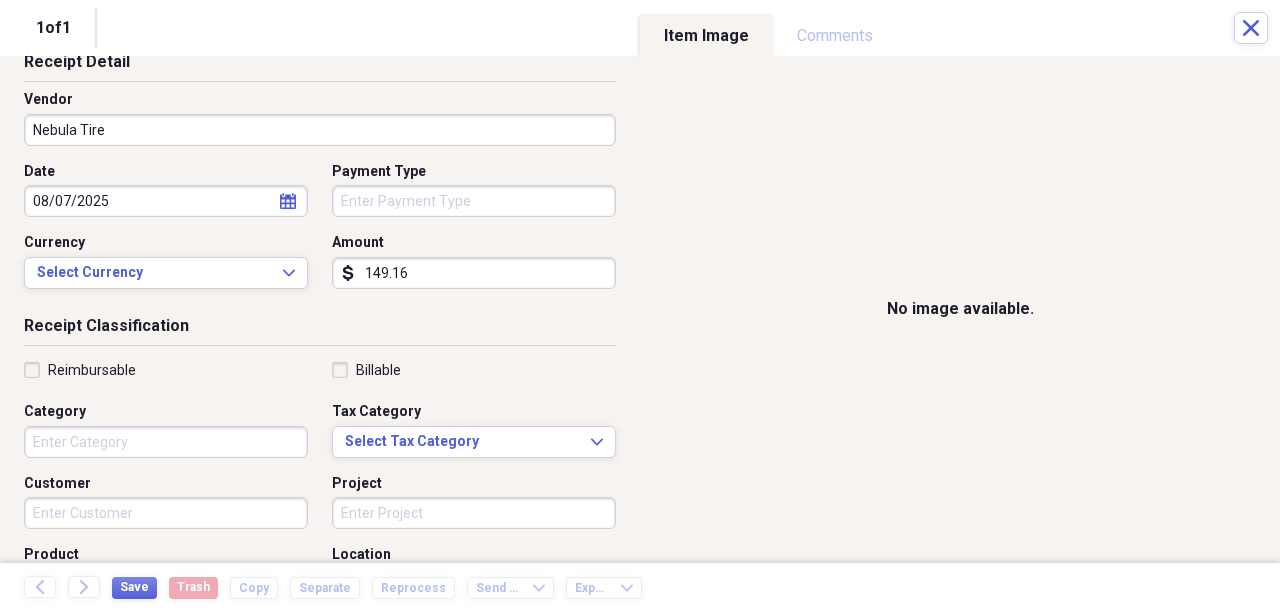 scroll, scrollTop: 200, scrollLeft: 0, axis: vertical 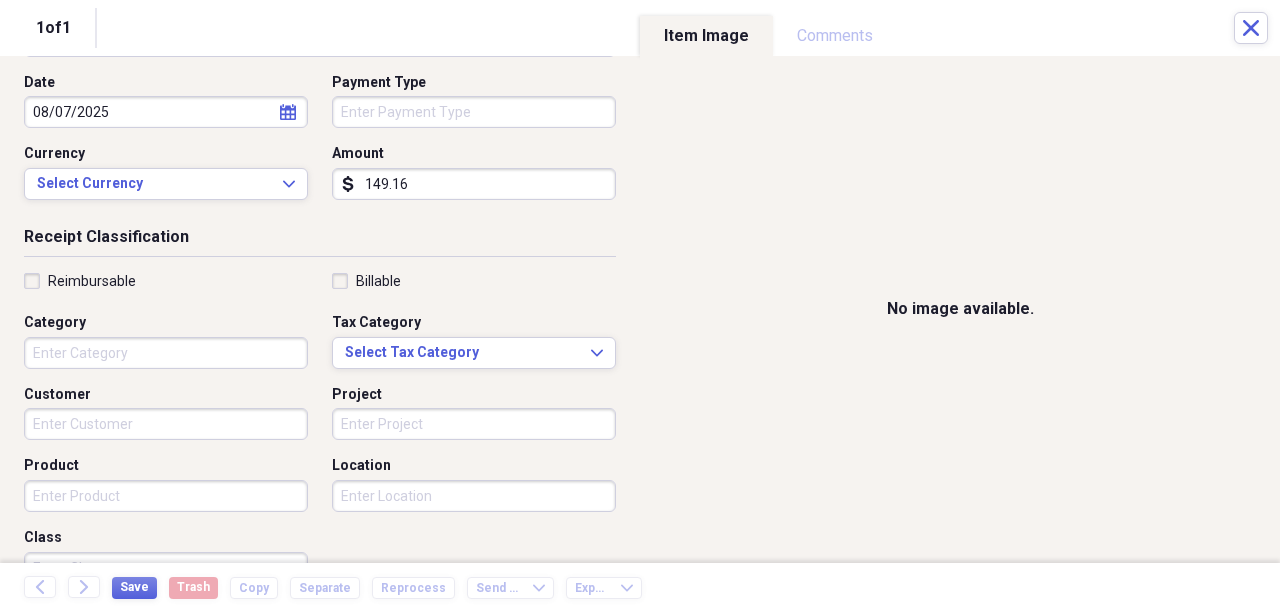 click on "Product" at bounding box center (166, 496) 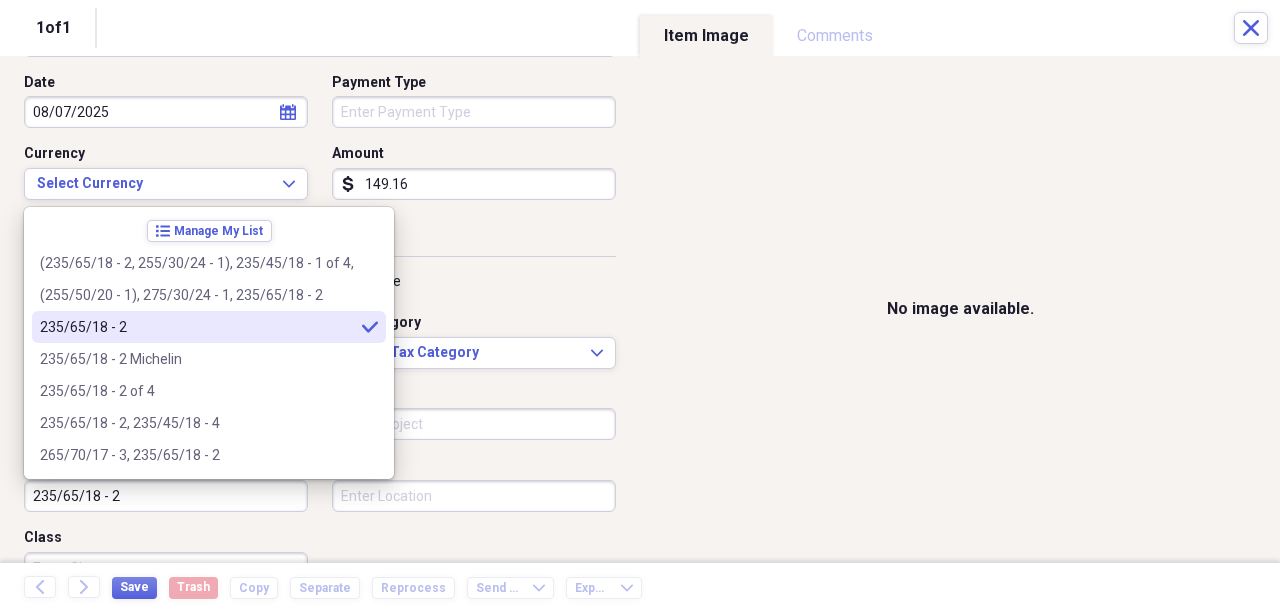 type on "235/65/18 - 2" 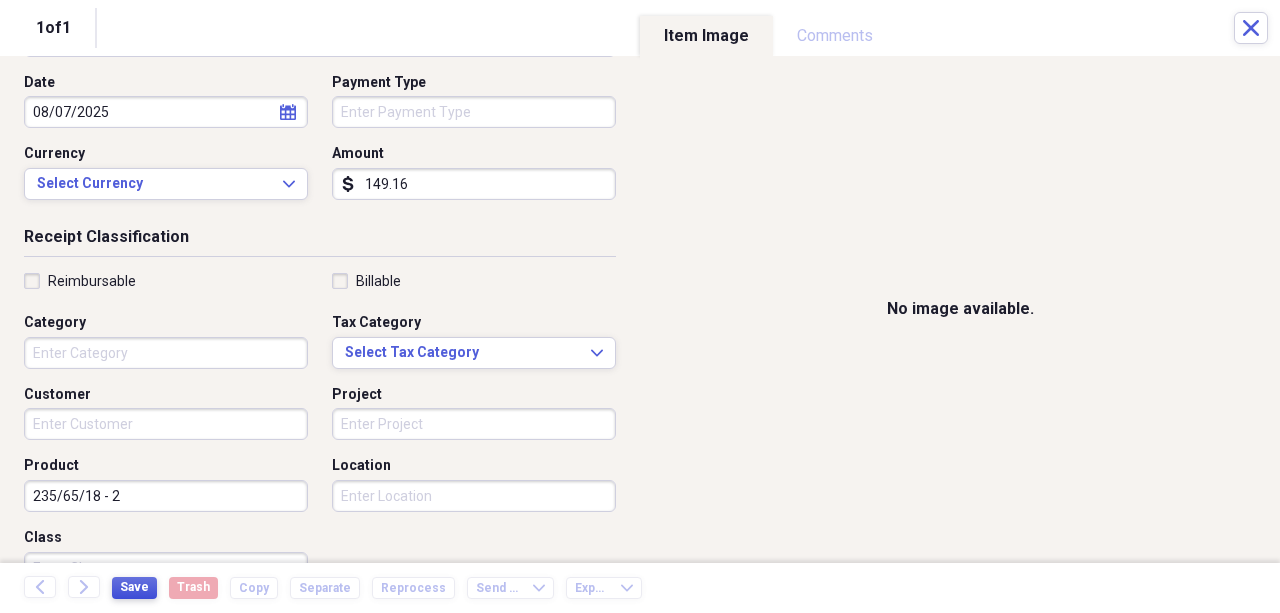 click on "Save" at bounding box center [134, 587] 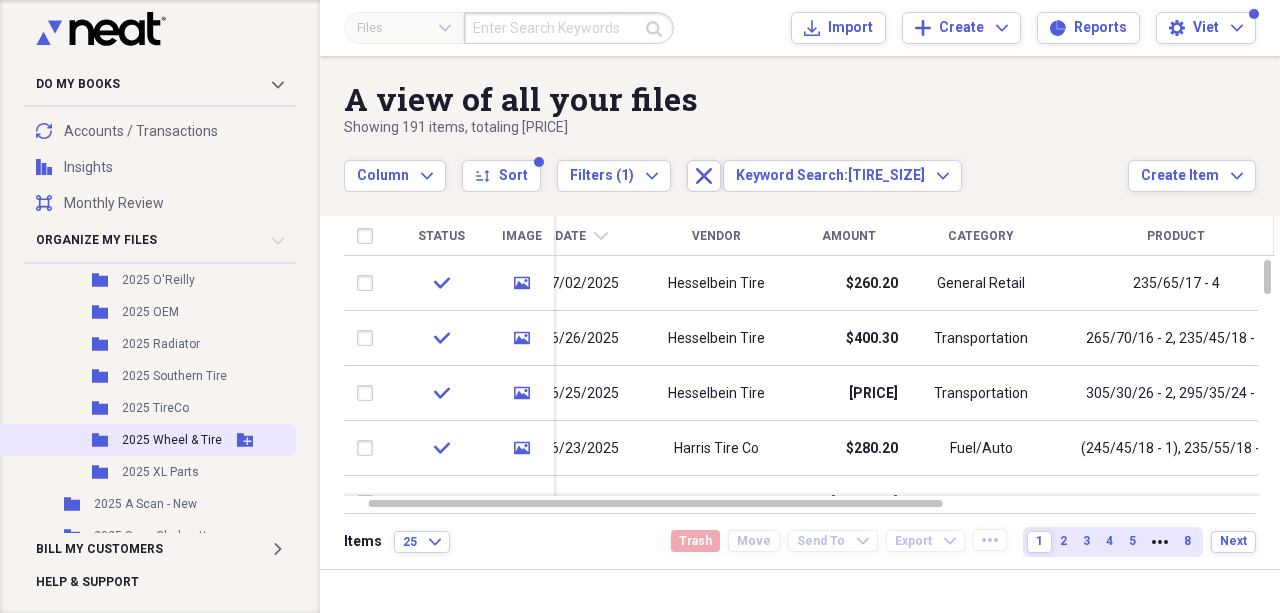 scroll, scrollTop: 664, scrollLeft: 0, axis: vertical 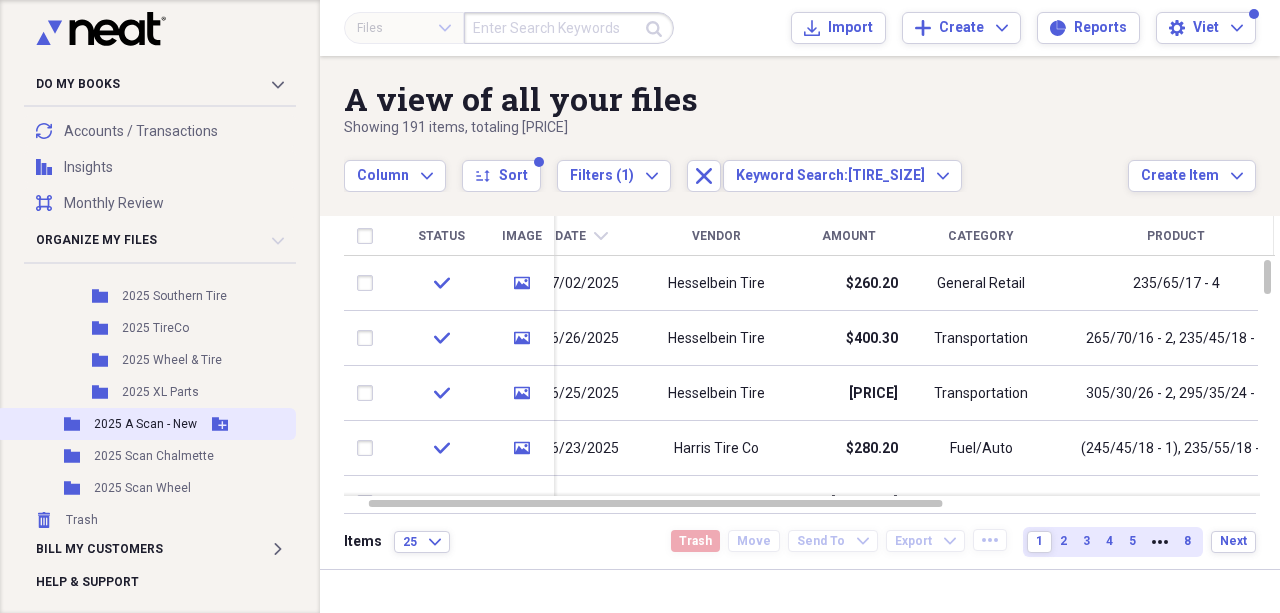 click on "Expand Folder 2020 Add Folder Expand Folder 2021 Add Folder Expand Folder 2022 Add Folder Expand Folder 2023 Add Folder Expand Folder 2024 Add Folder Collapse Open Folder 2025 Add Folder Folder 2025 Advance Auto Add Folder Expand Folder 2025 AK Sam Add Folder Folder 2025 AutoZone Add Folder Expand Folder 2025 Cancel Add Folder Expand Folder 2025 Expense Add Folder Folder 2025 Hess Add Folder Folder 2025 NAPA Add Folder Folder 2025 O'Reilly Add Folder Folder 2025 OEM Add Folder Folder 2025 Radiator Add Folder Folder 2025 Southern Tire Add Folder Folder 2025 TireCo Add Folder Folder 2025 Wheel & Tire Add Folder Folder 2025 XL Parts Add Folder Folder 2025 A Scan - New Add Folder Folder 2025 Scan Chalmette Add Folder Folder 2025 Scan Wheel Add Folder" at bounding box center (146, 136) 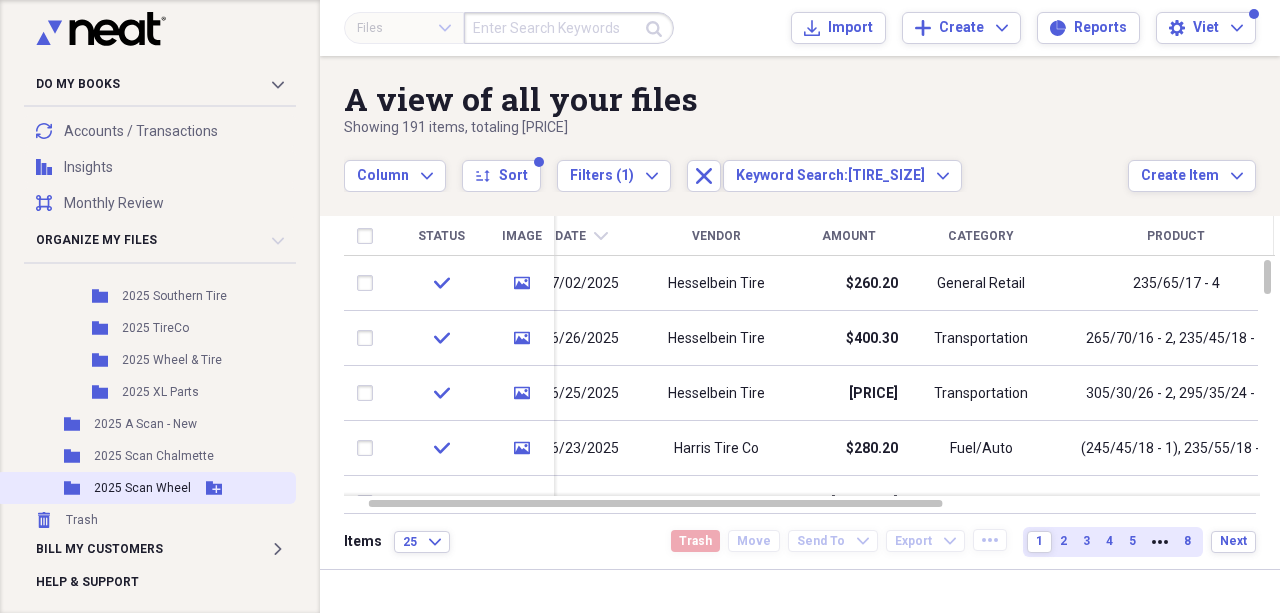 click on "2025 Scan Wheel" at bounding box center (142, 488) 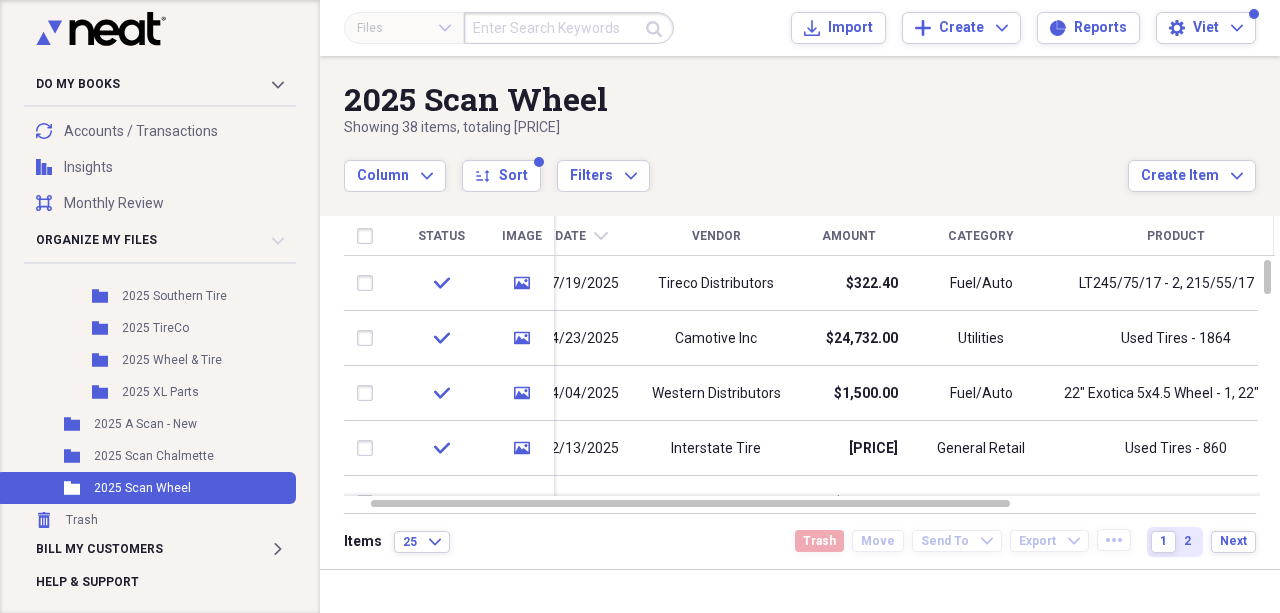 click on "Amount" at bounding box center (849, 236) 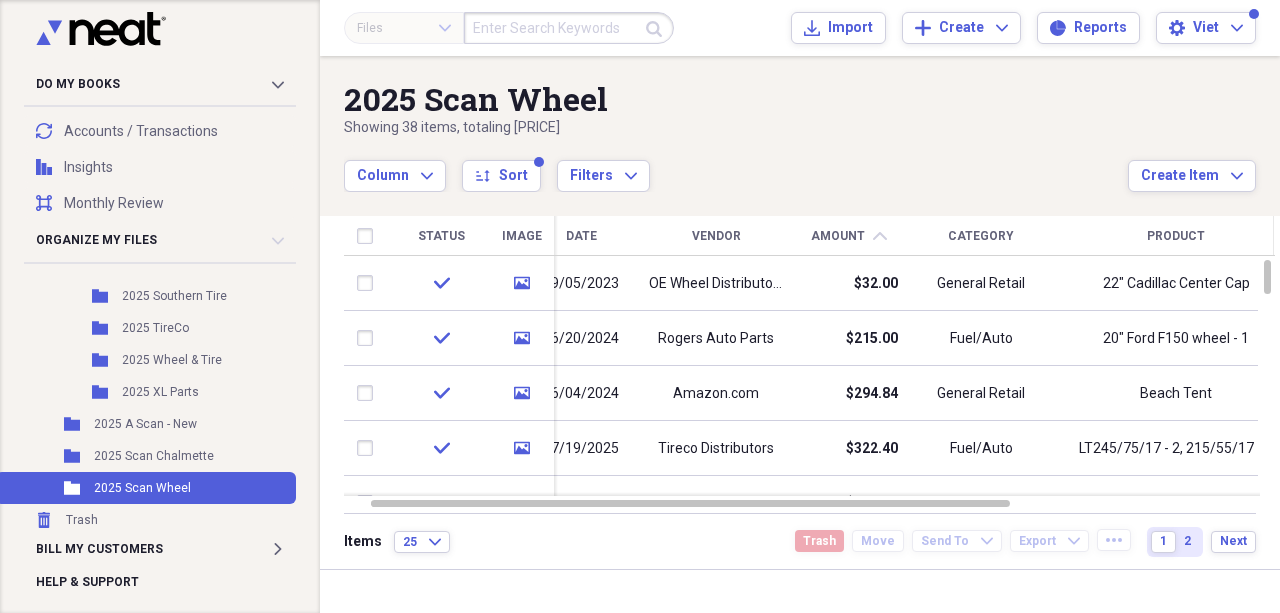 click on "Amount" at bounding box center (838, 236) 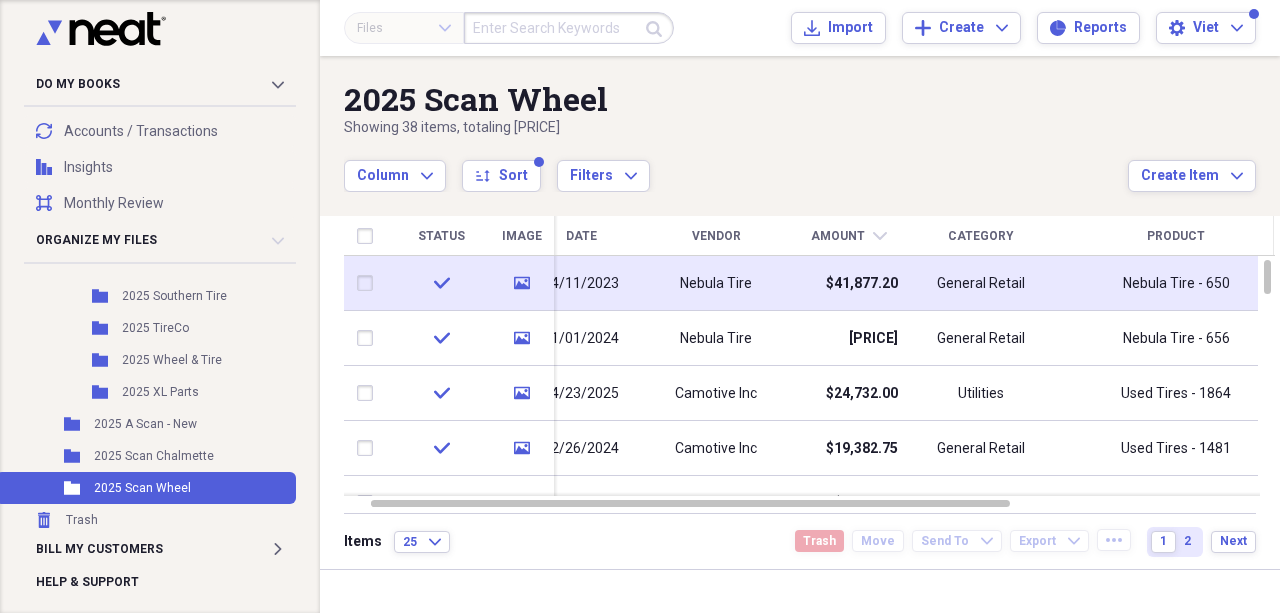 click on "Nebula Tire" at bounding box center [716, 283] 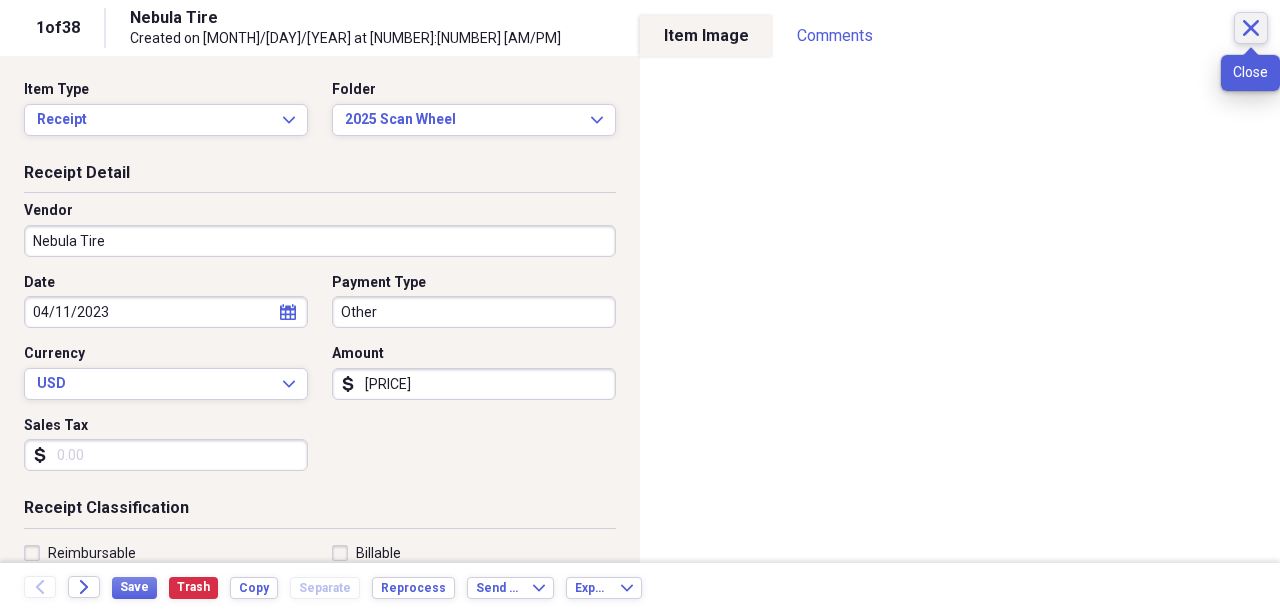 click on "Close" 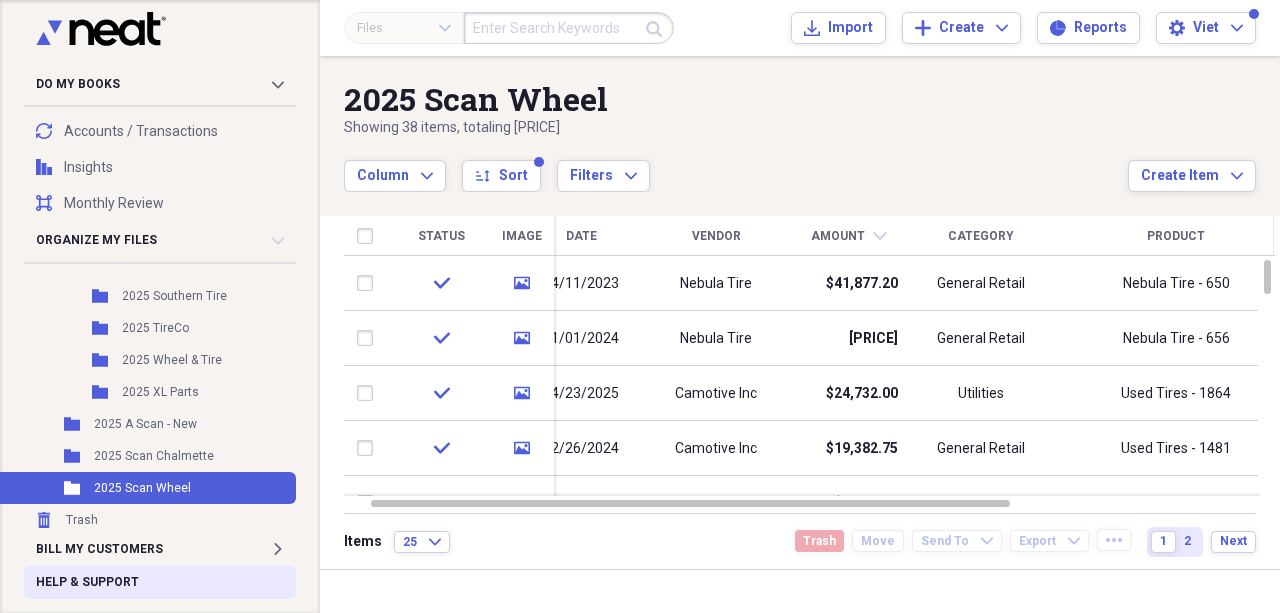 click on "Help & Support" at bounding box center (87, 582) 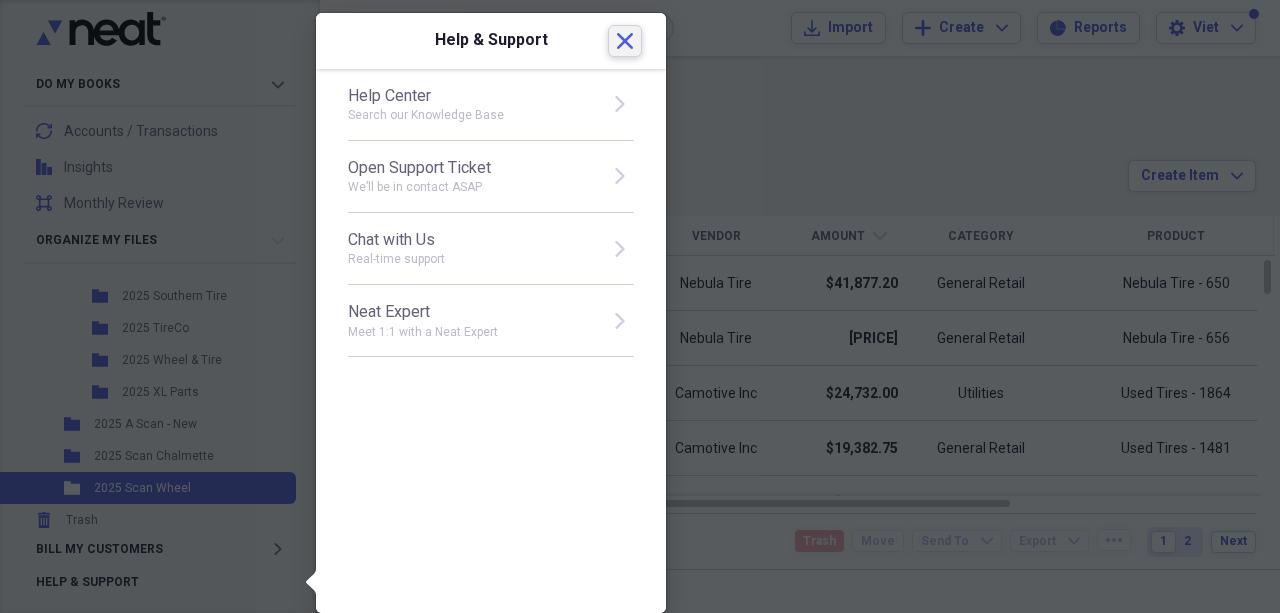 click on "Close" at bounding box center [625, 41] 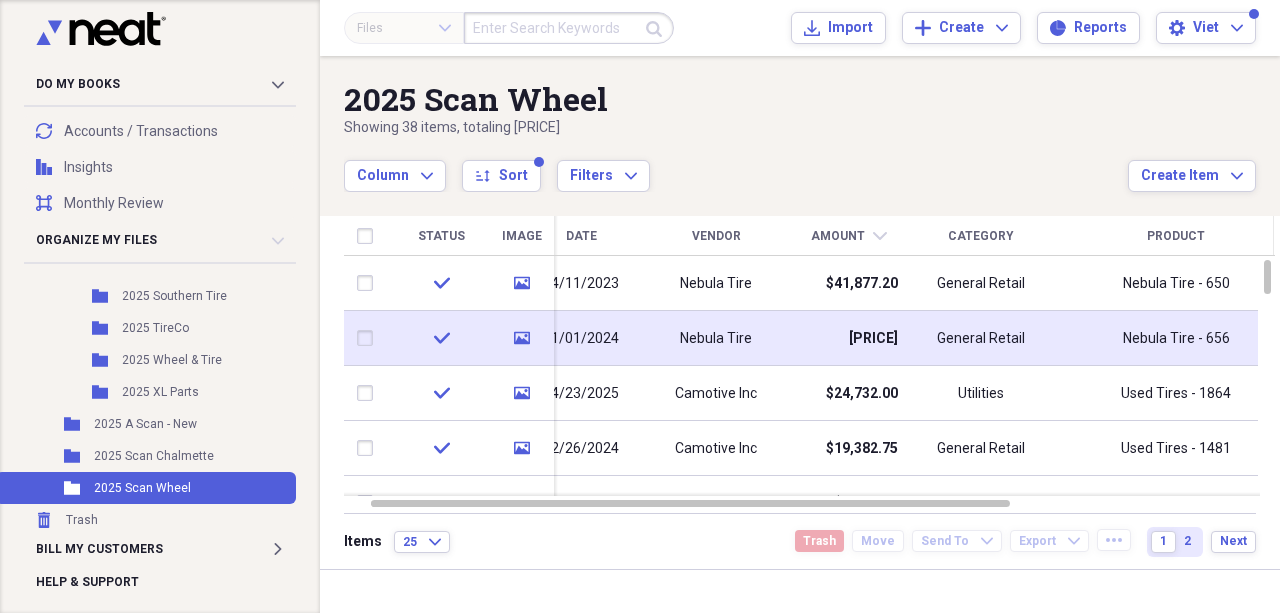 click on "[PRICE]" at bounding box center [848, 338] 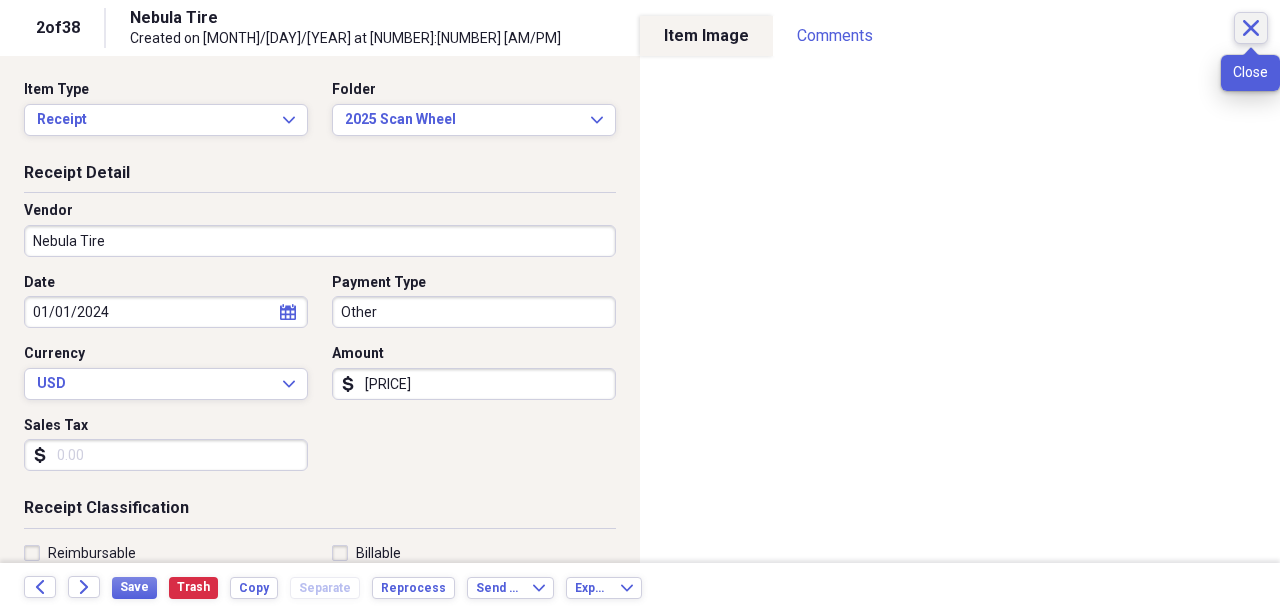 click on "Close" 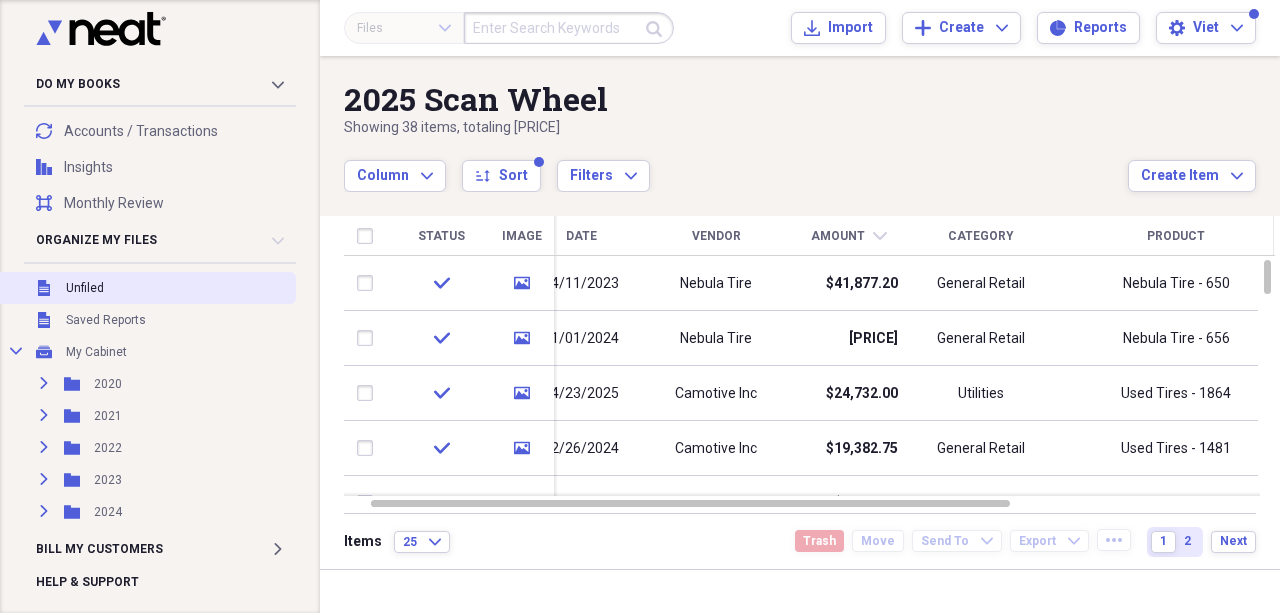 scroll, scrollTop: 0, scrollLeft: 0, axis: both 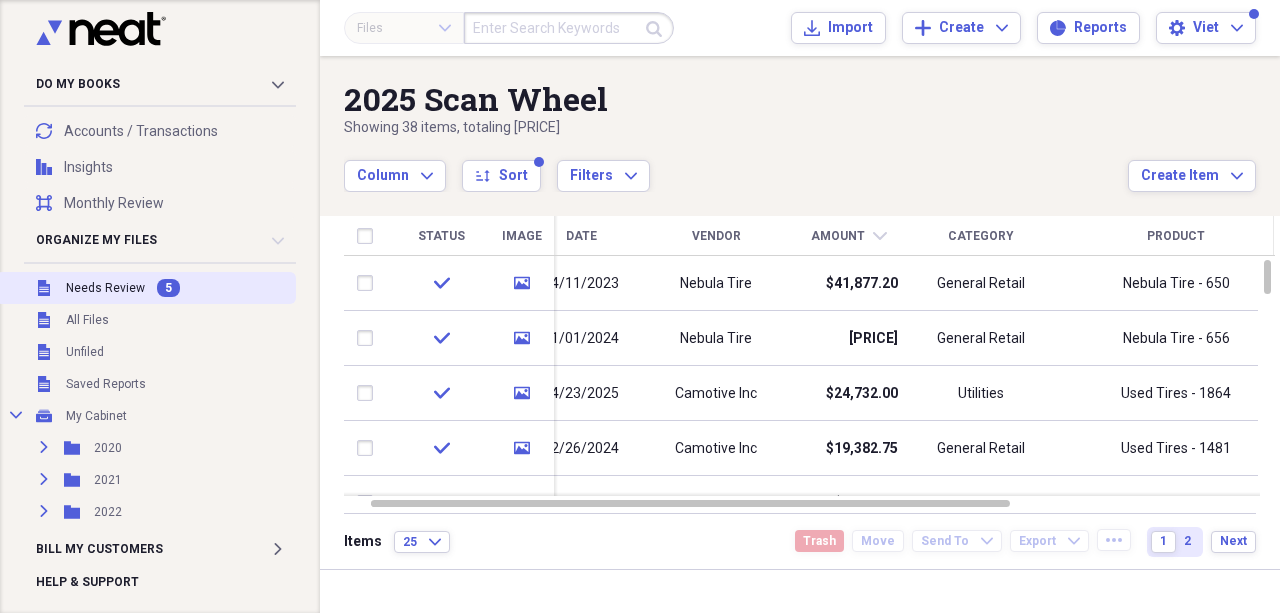 click on "Unfiled Needs Review 5" at bounding box center (146, 288) 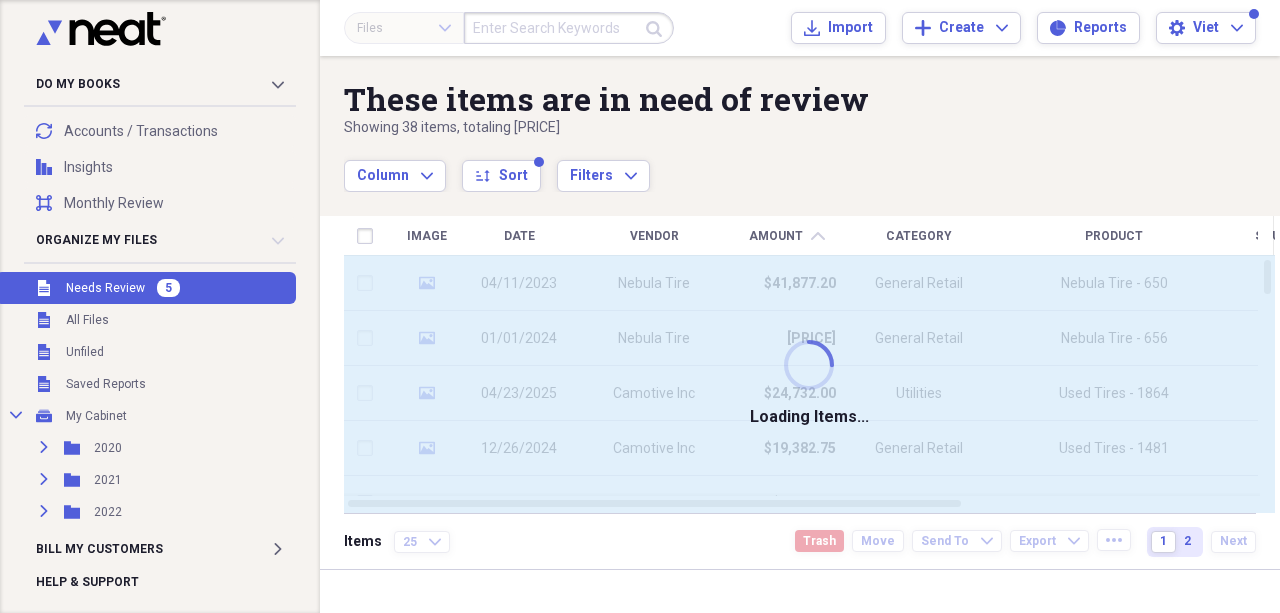 click on "Nebula Tire" at bounding box center [654, 283] 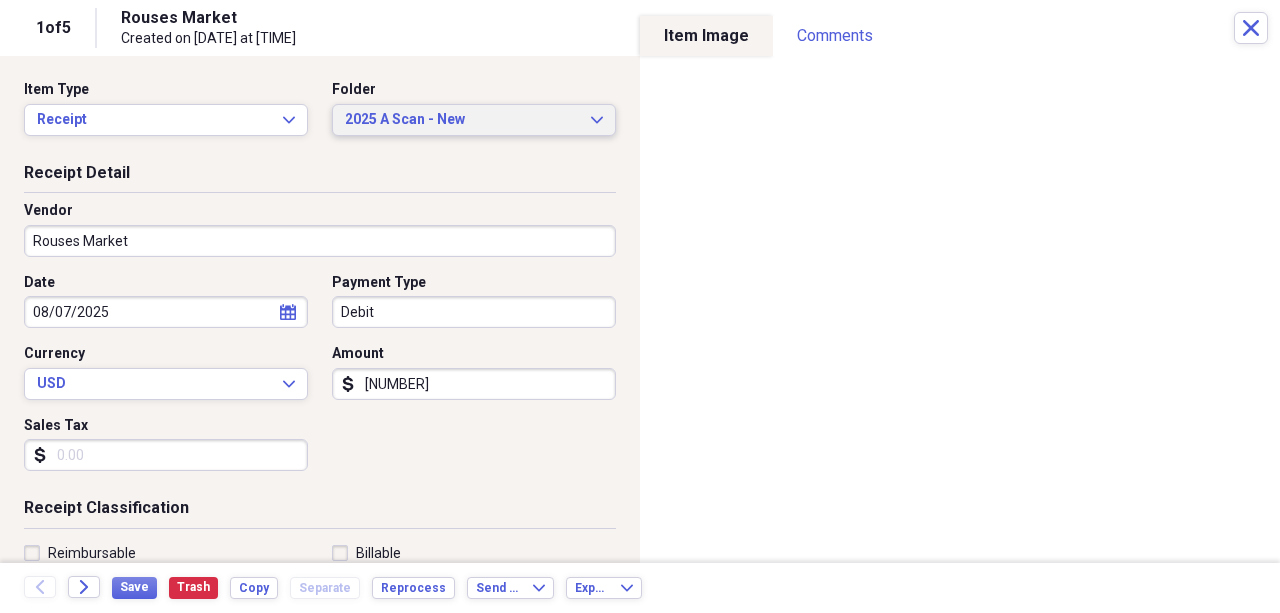 click on "2025 A Scan - New" at bounding box center [462, 120] 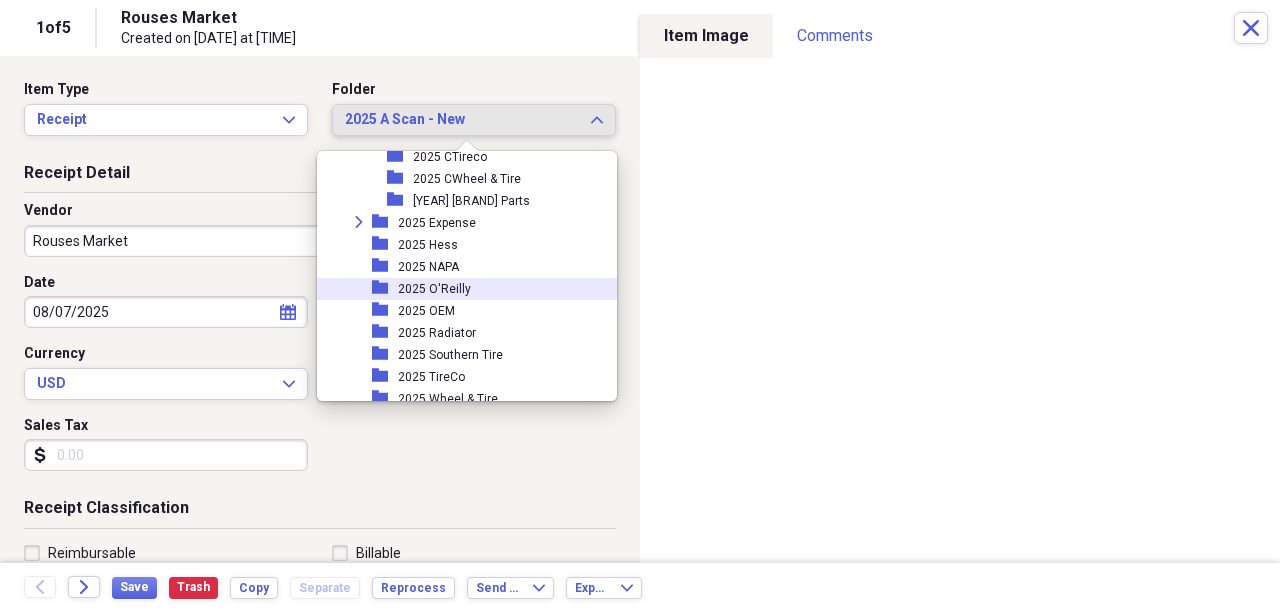scroll, scrollTop: 1854, scrollLeft: 0, axis: vertical 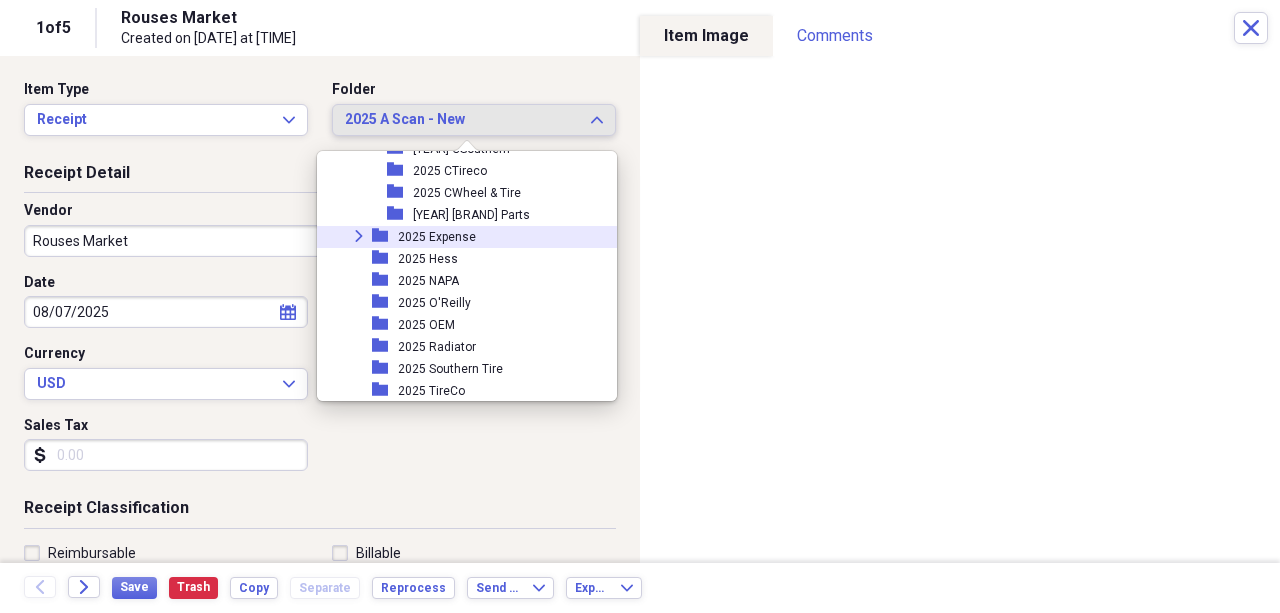 click 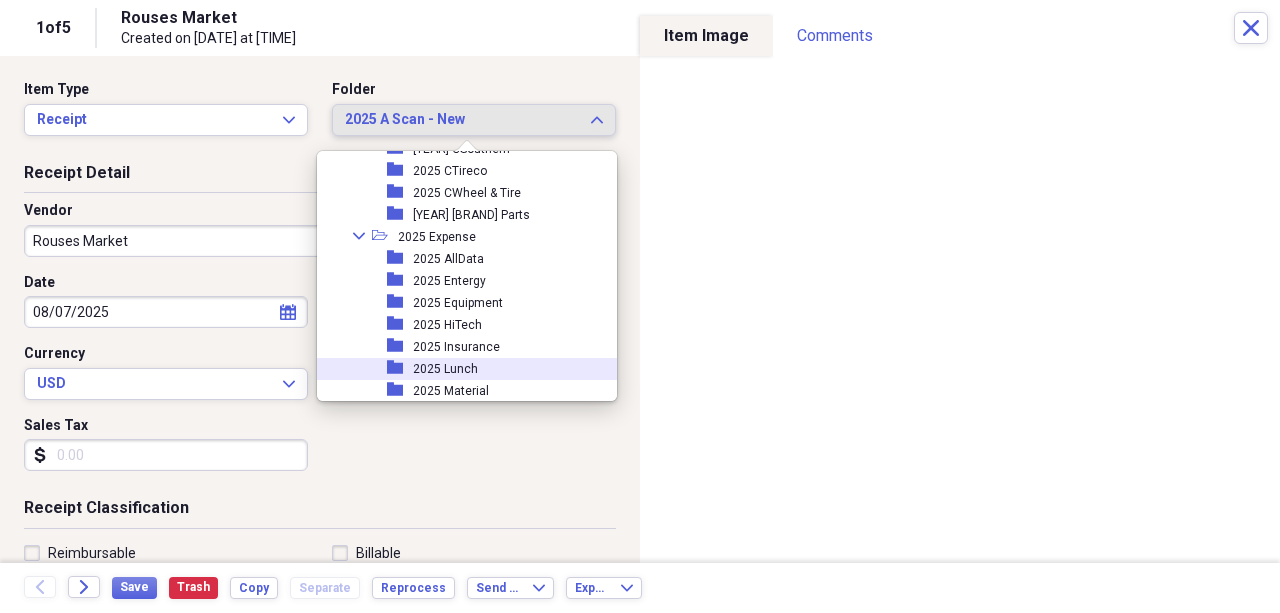 click on "2025 Lunch" at bounding box center [445, 369] 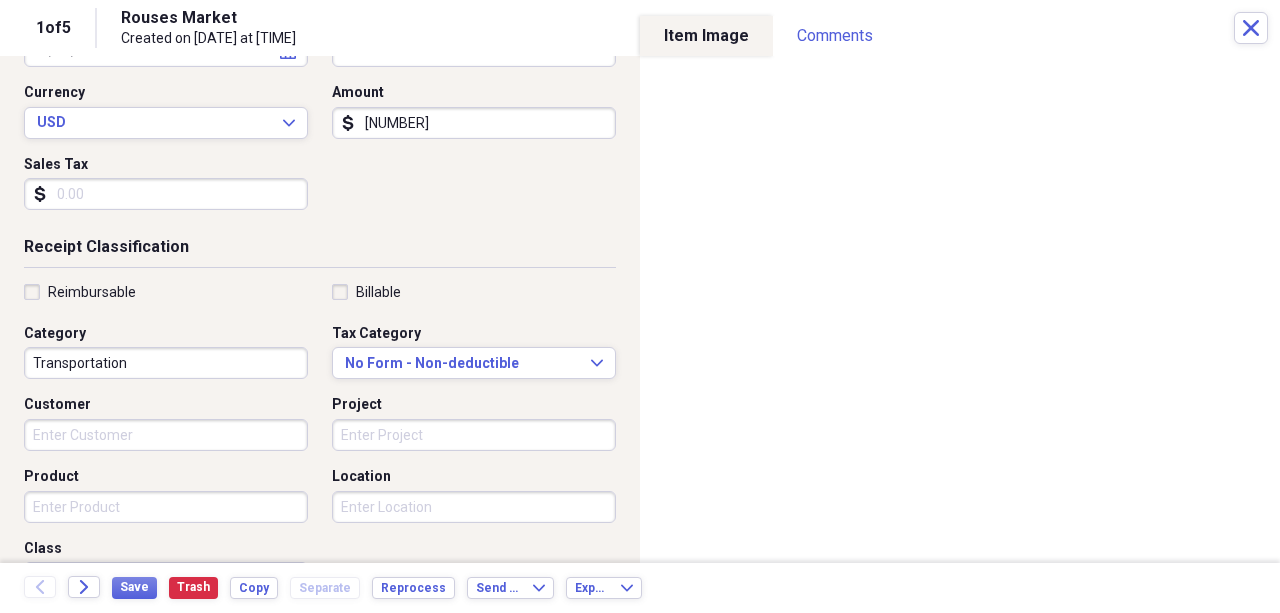 scroll, scrollTop: 266, scrollLeft: 0, axis: vertical 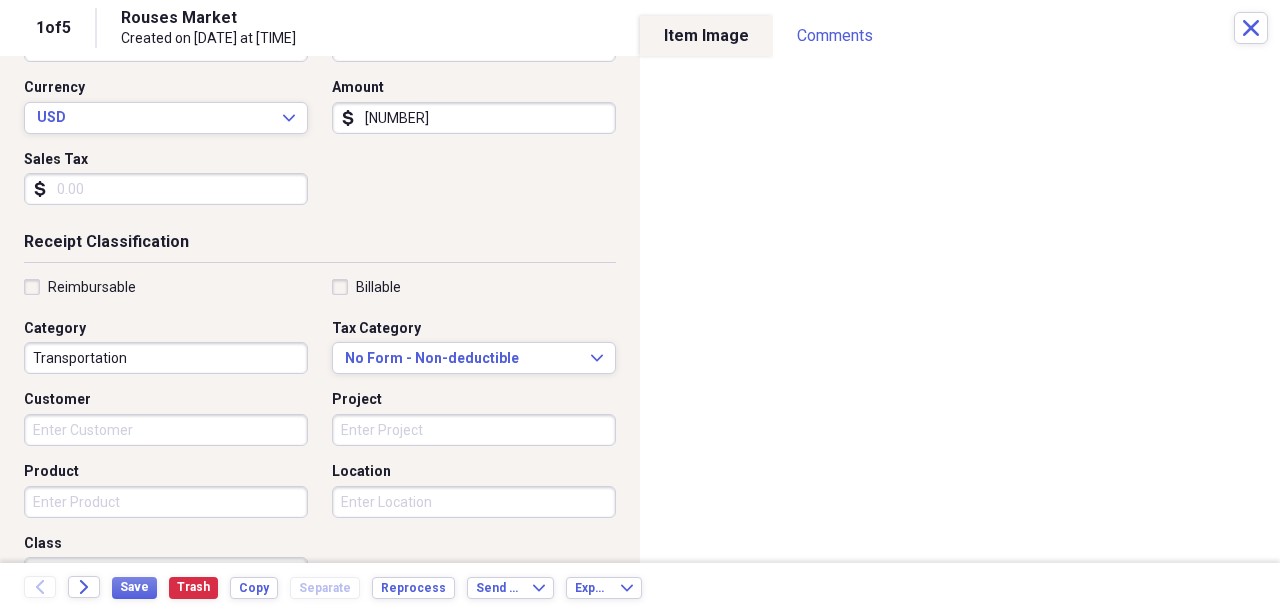 click on "Product" at bounding box center [166, 502] 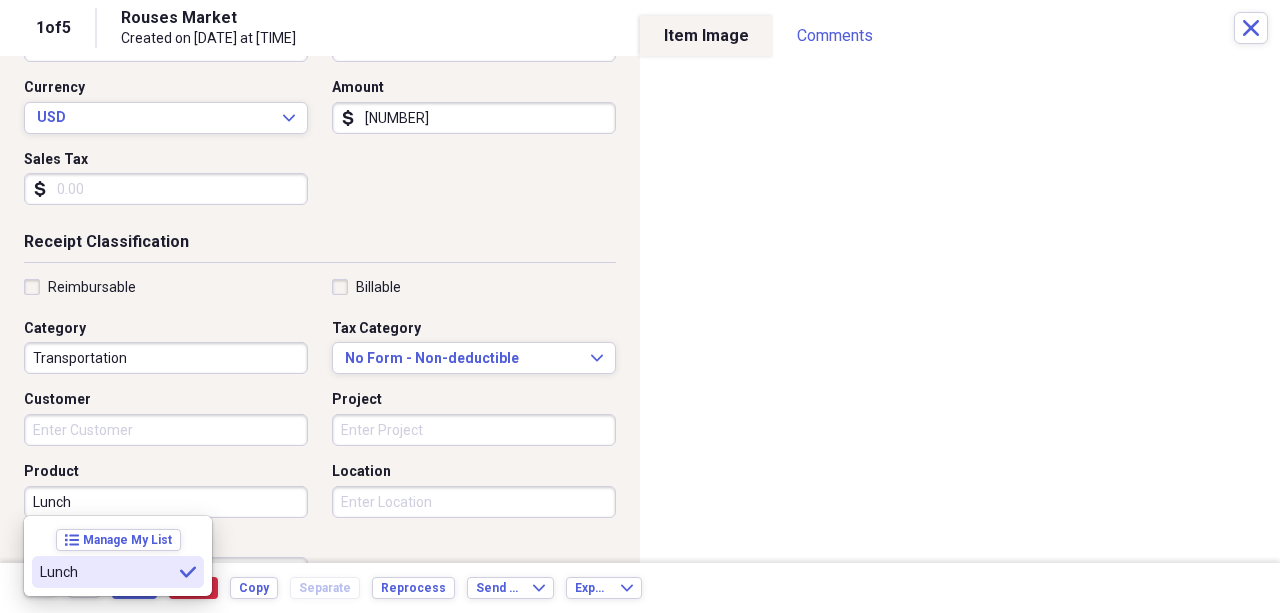 type on "Lunch" 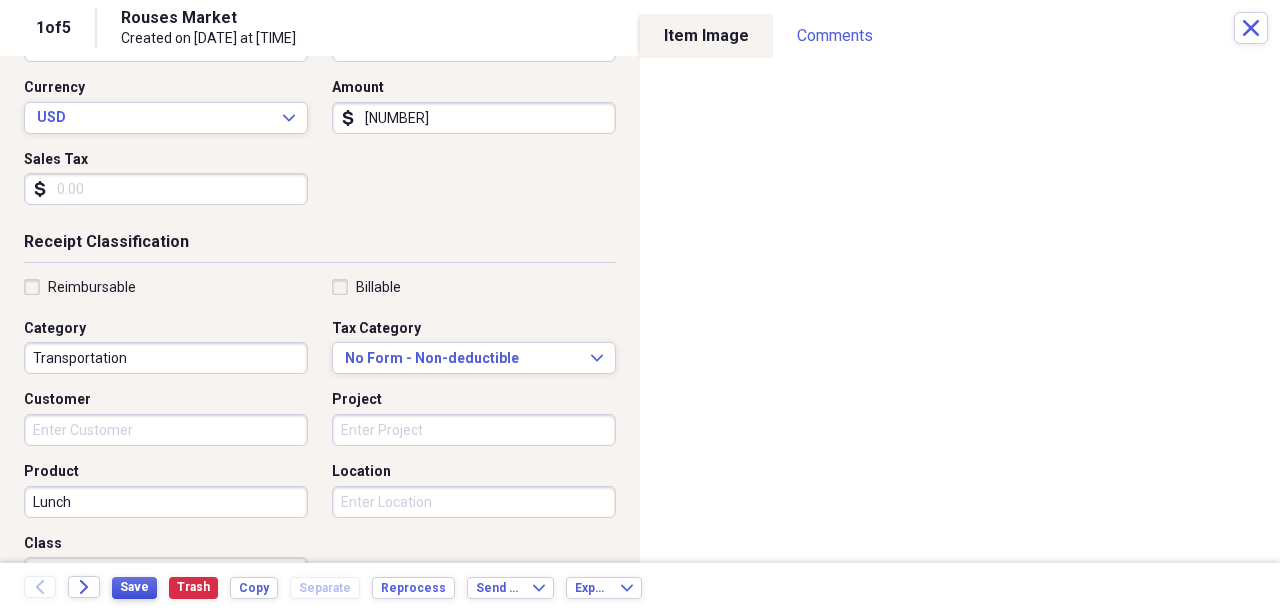 click on "Save" at bounding box center [134, 587] 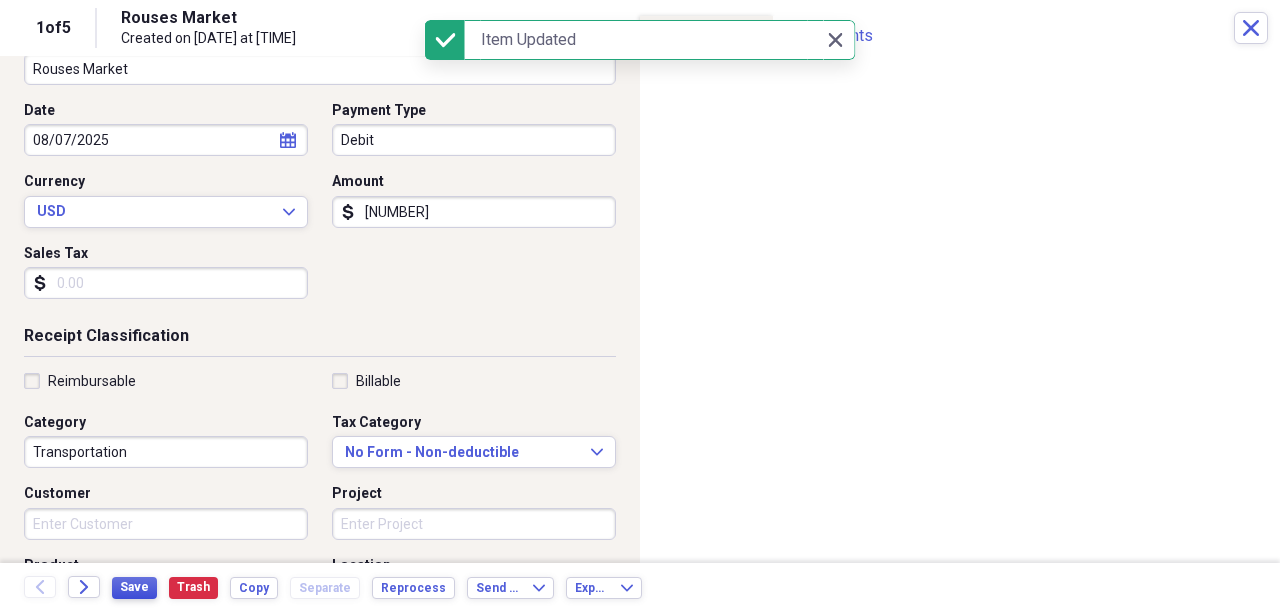 scroll, scrollTop: 0, scrollLeft: 0, axis: both 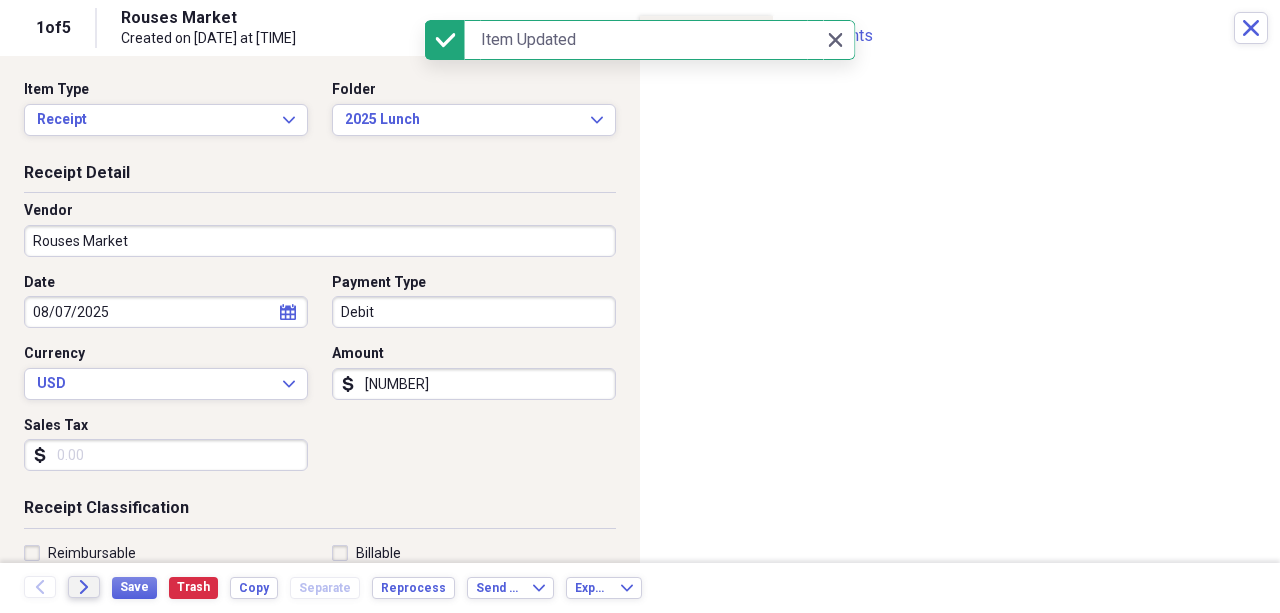 click on "Forward" 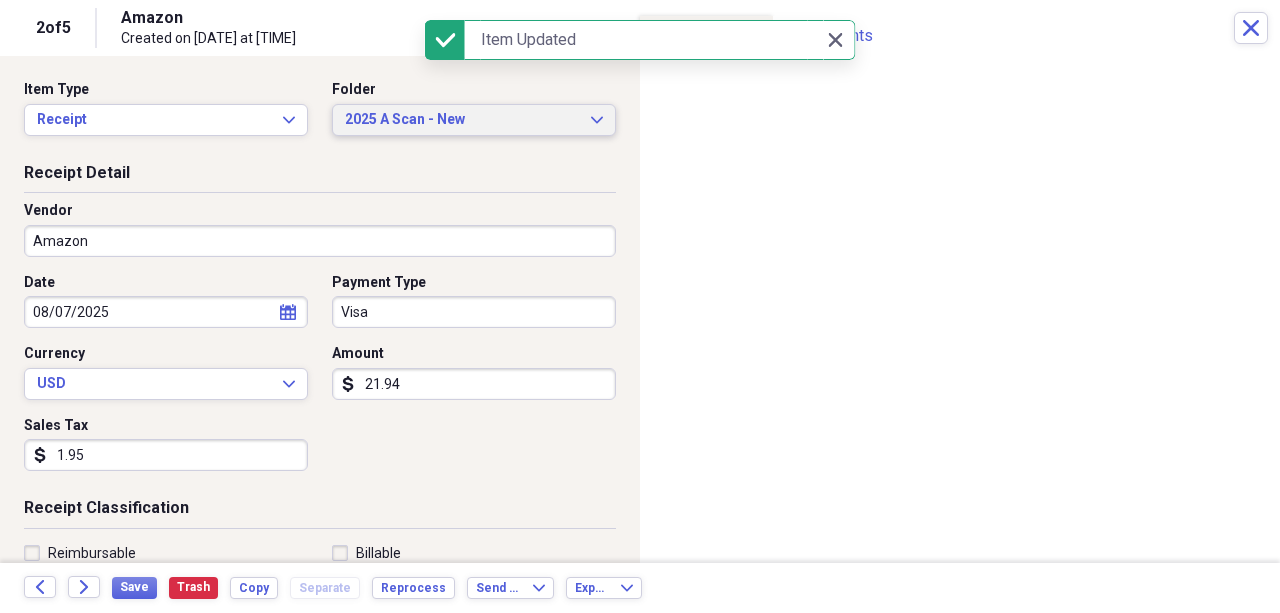 click on "2025 A Scan - New" at bounding box center (462, 120) 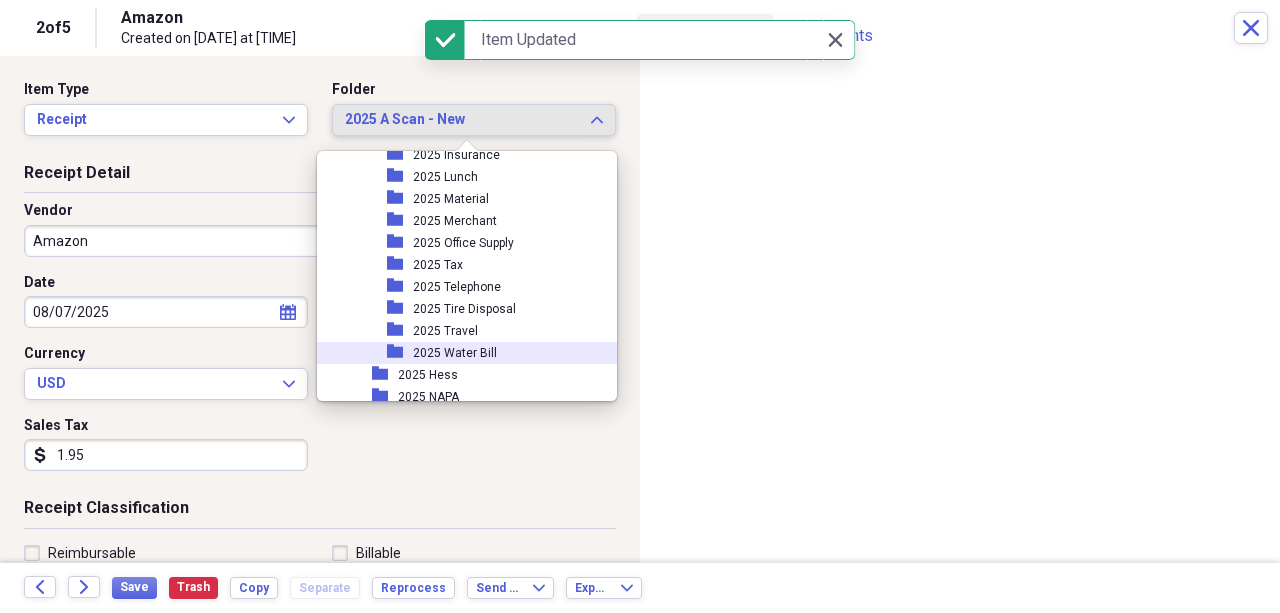 scroll, scrollTop: 2028, scrollLeft: 0, axis: vertical 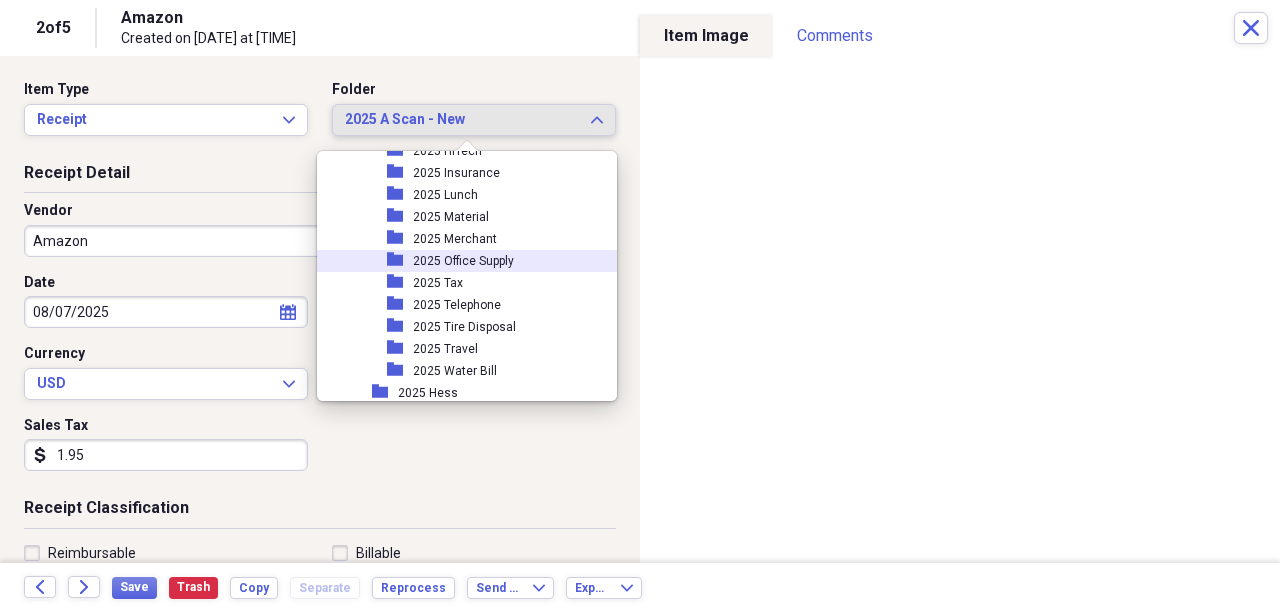 drag, startPoint x: 446, startPoint y: 260, endPoint x: 426, endPoint y: 268, distance: 21.540659 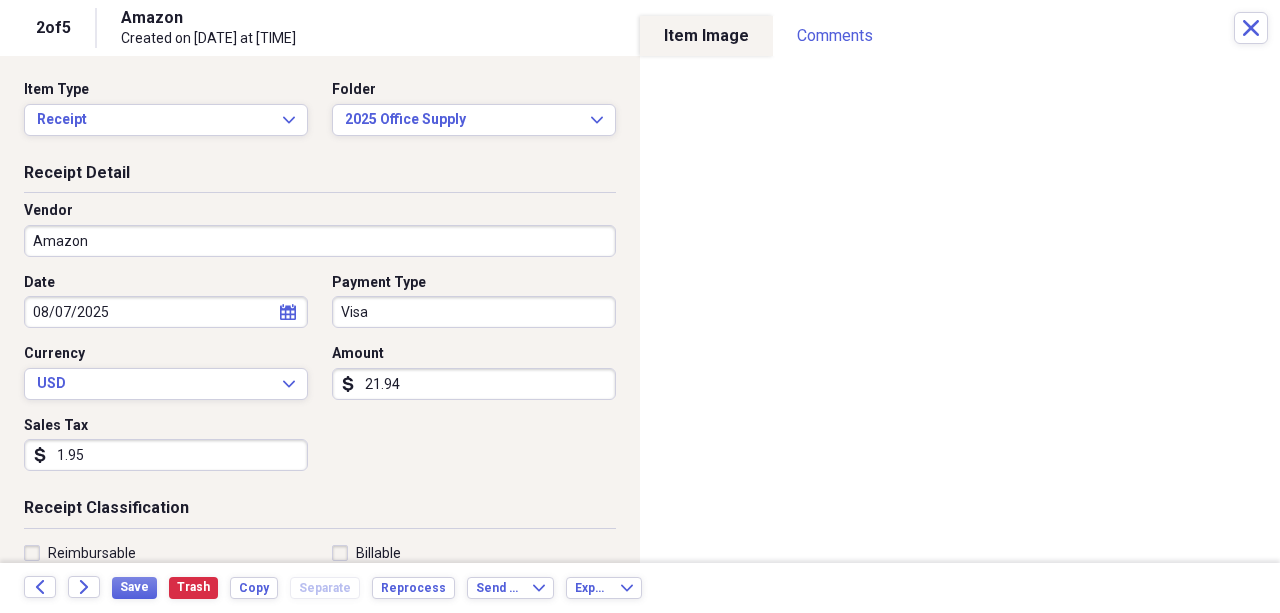 click on "Amazon" at bounding box center (320, 241) 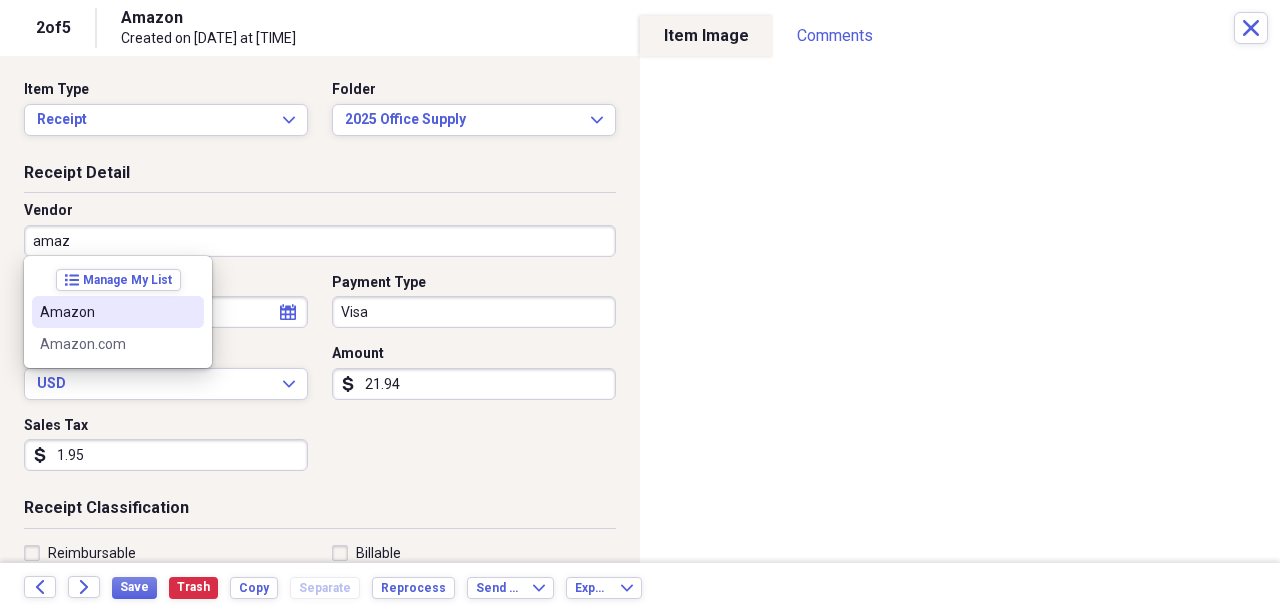 click on "Amazon.com" at bounding box center (106, 344) 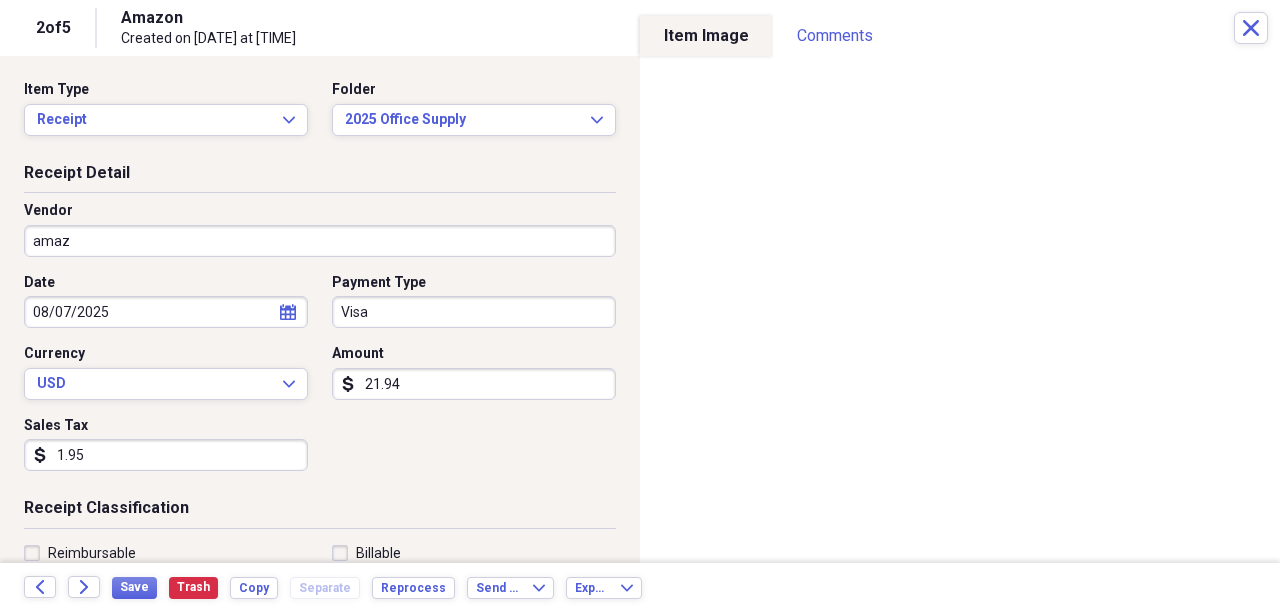 type on "Amazon.com" 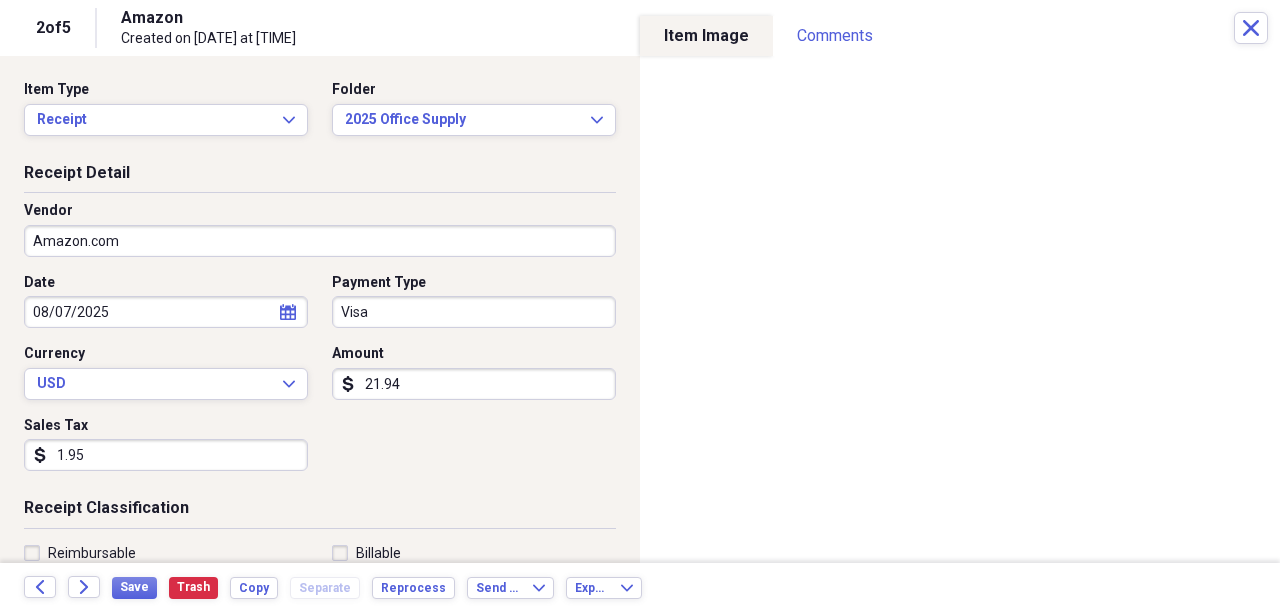 type on "Transportation" 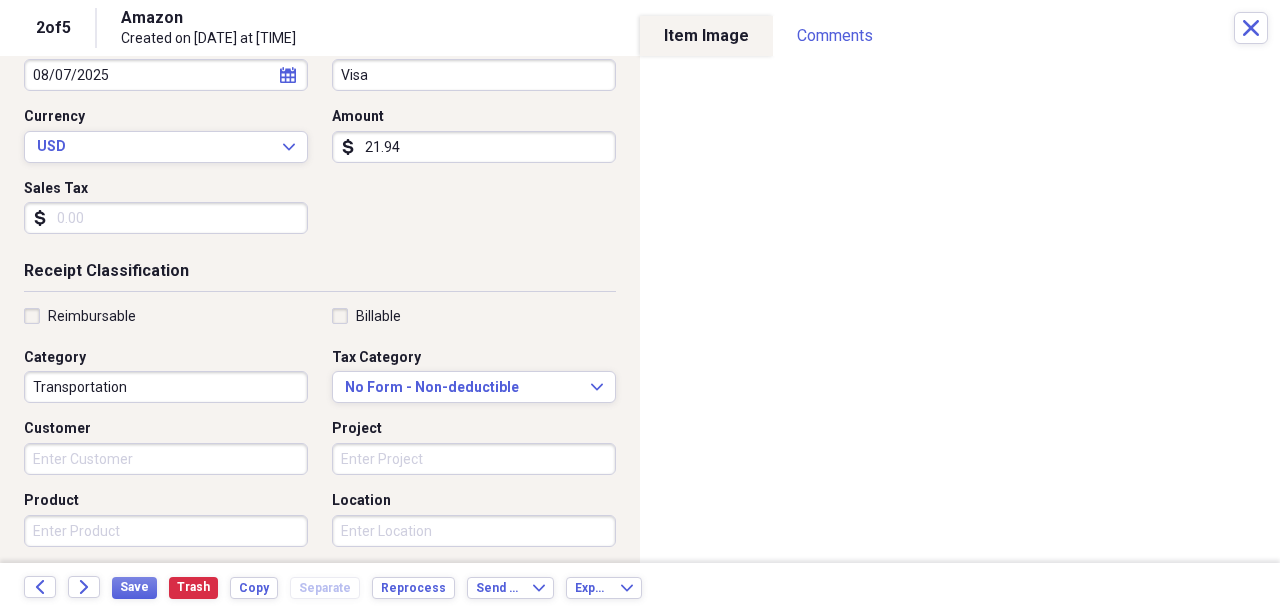 scroll, scrollTop: 266, scrollLeft: 0, axis: vertical 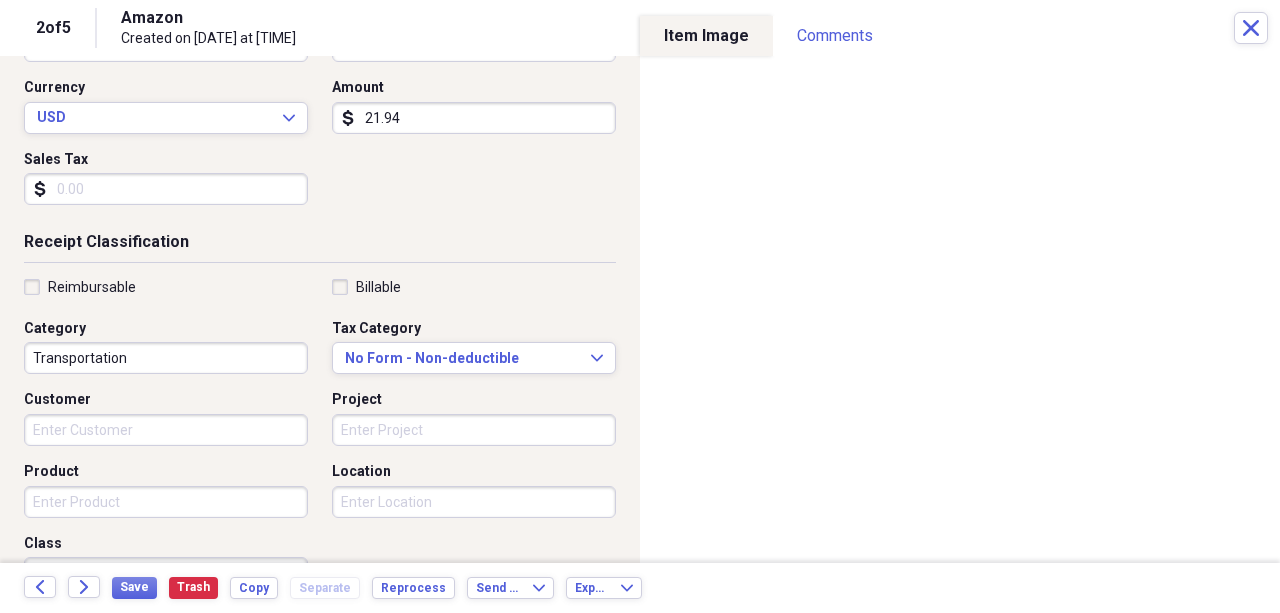type 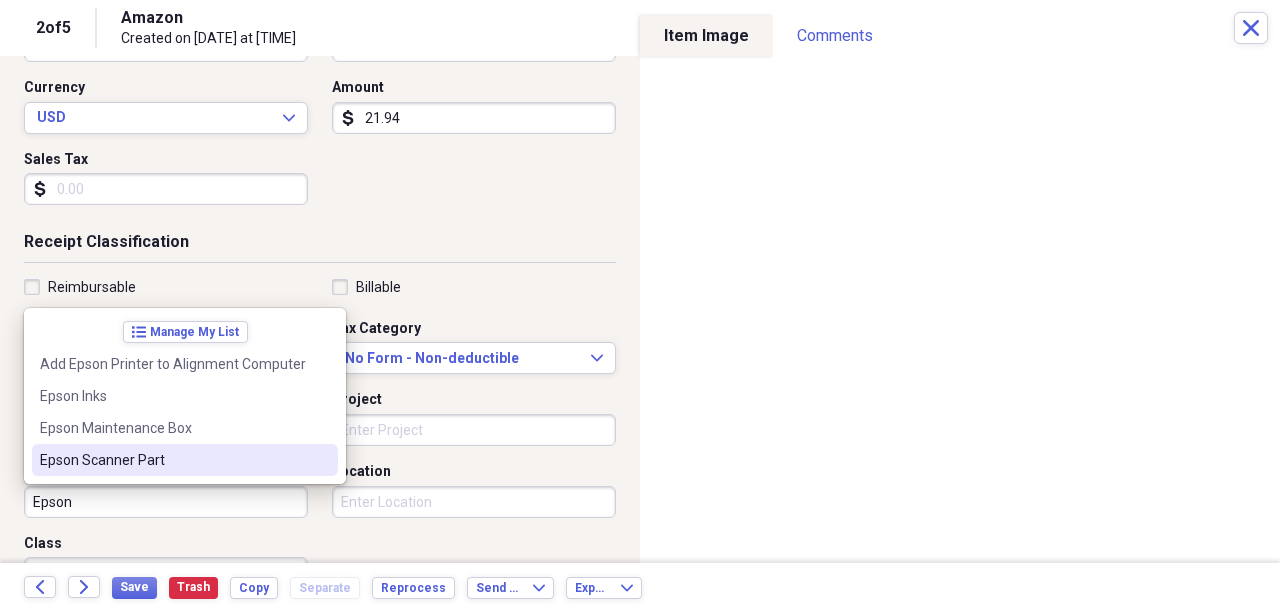 click on "Epson Maintenance Box" at bounding box center (185, 428) 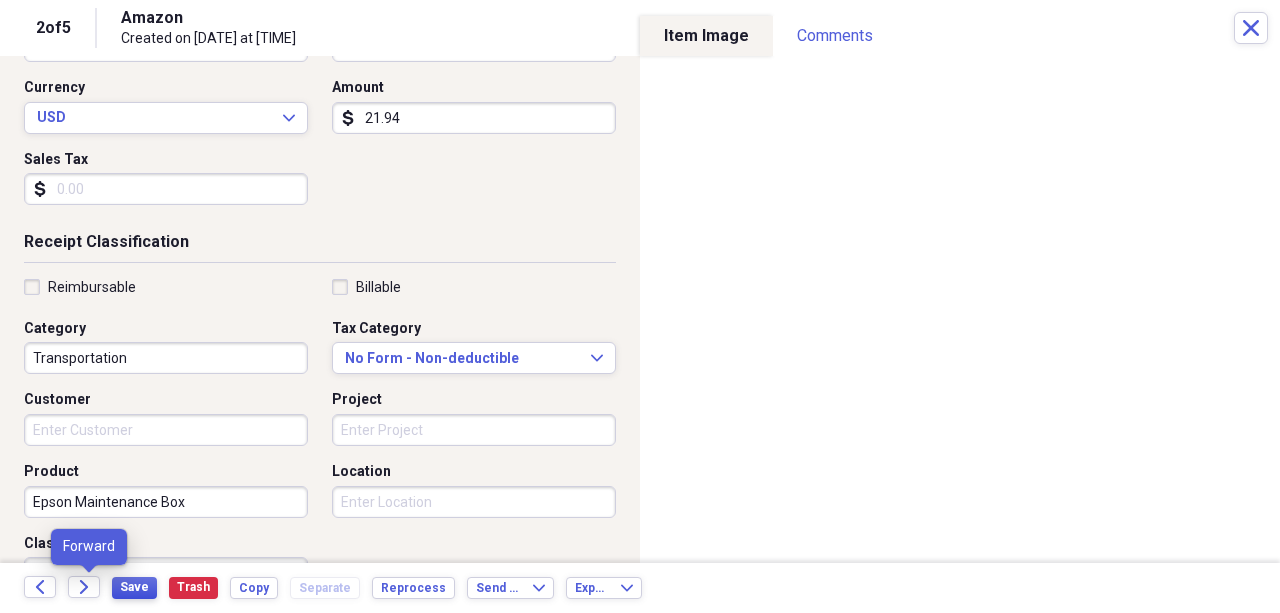 click on "Save" at bounding box center (134, 587) 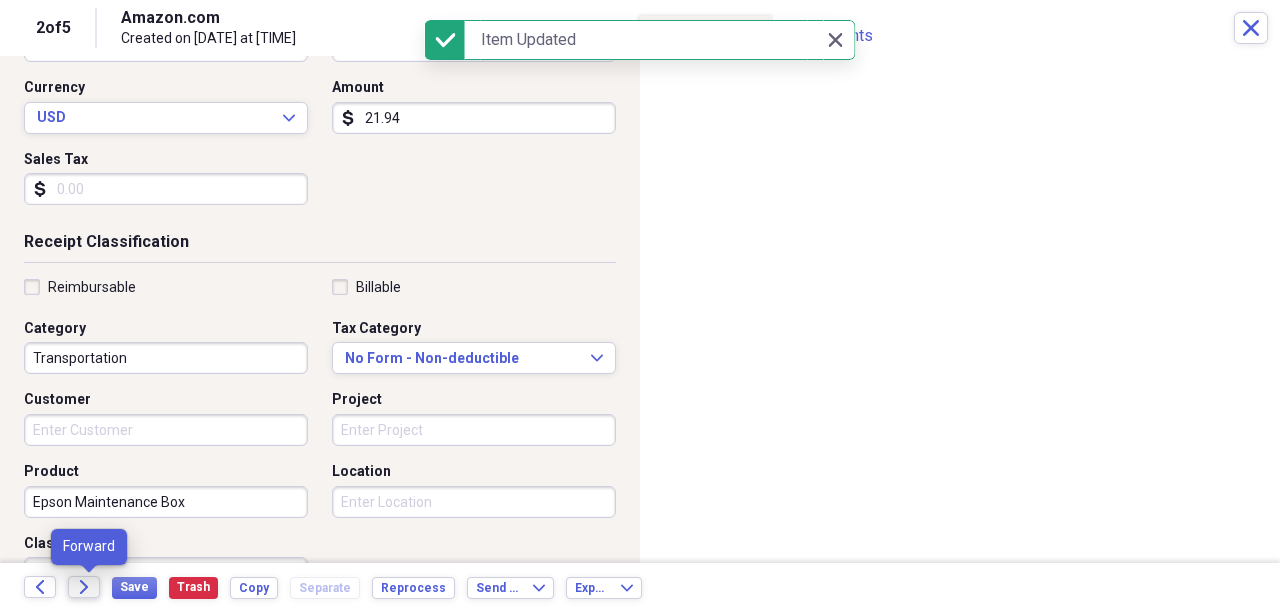 click on "Forward" at bounding box center (84, 587) 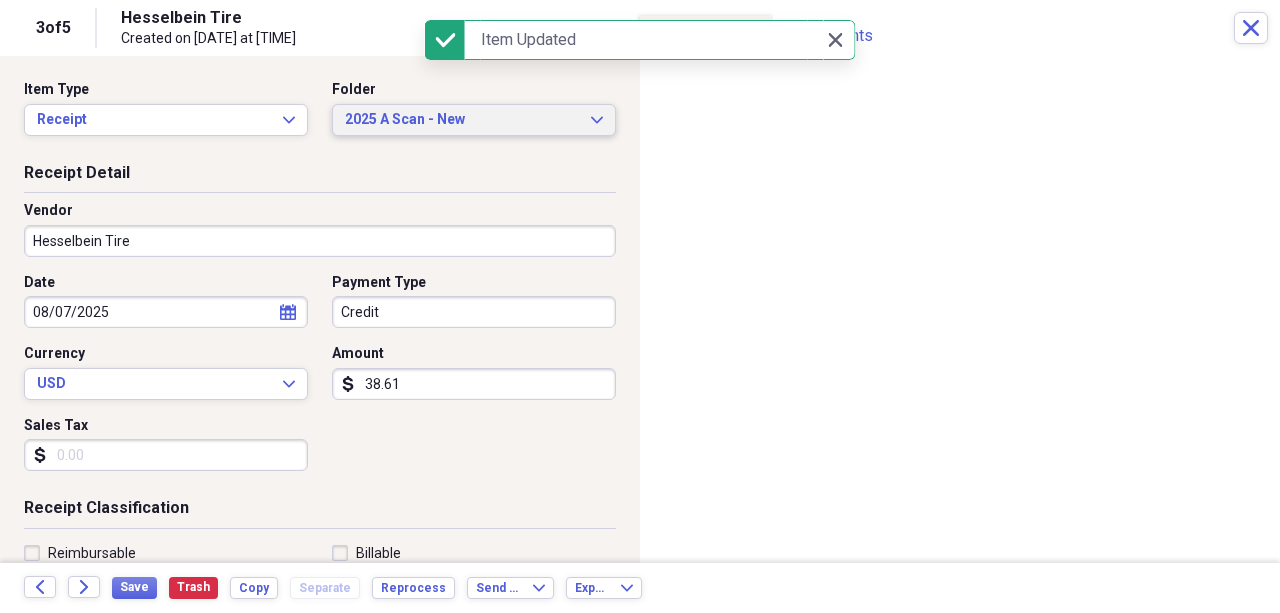 click on "2025 A Scan - New" at bounding box center (462, 120) 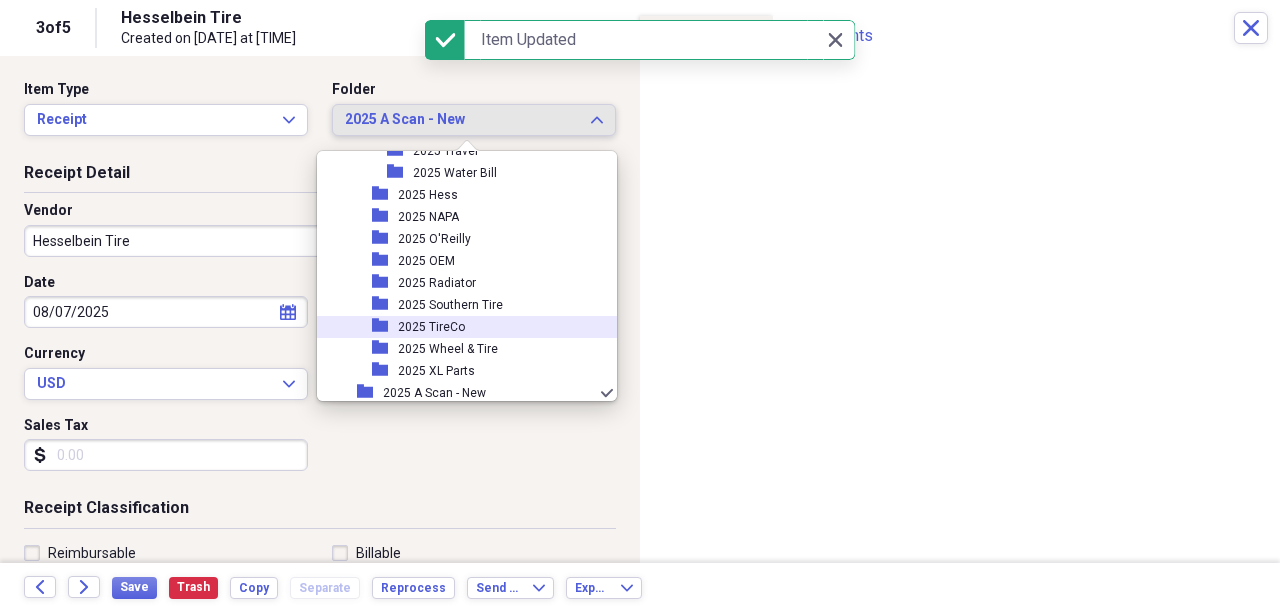 scroll, scrollTop: 2162, scrollLeft: 0, axis: vertical 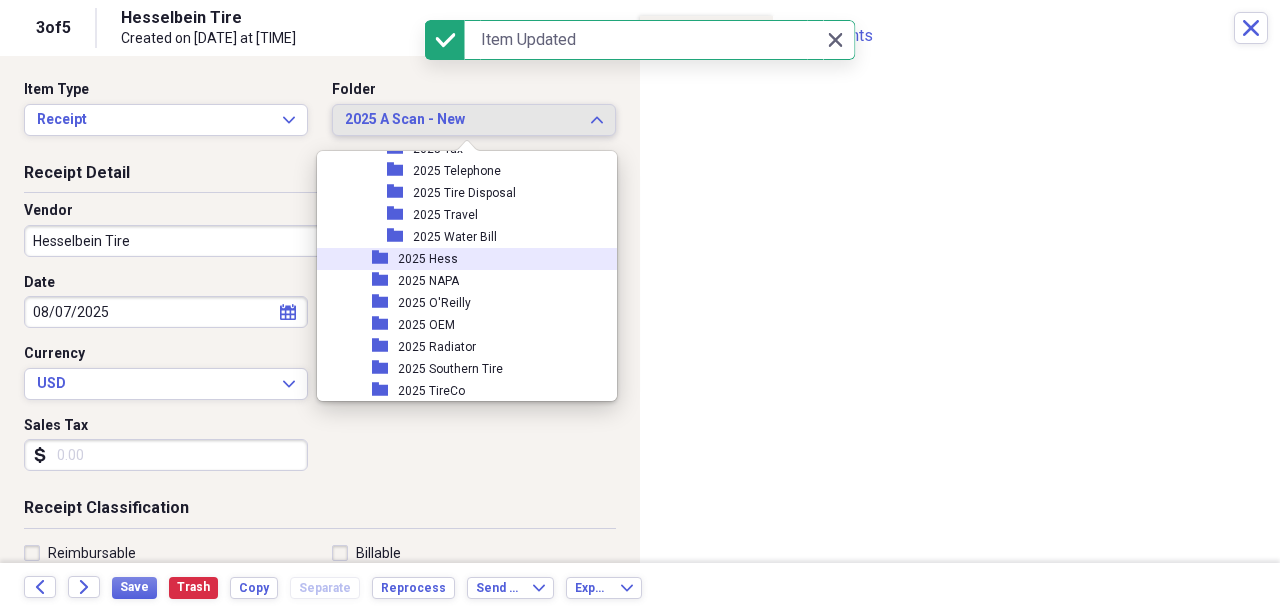 click on "2025 Hess" at bounding box center (428, 259) 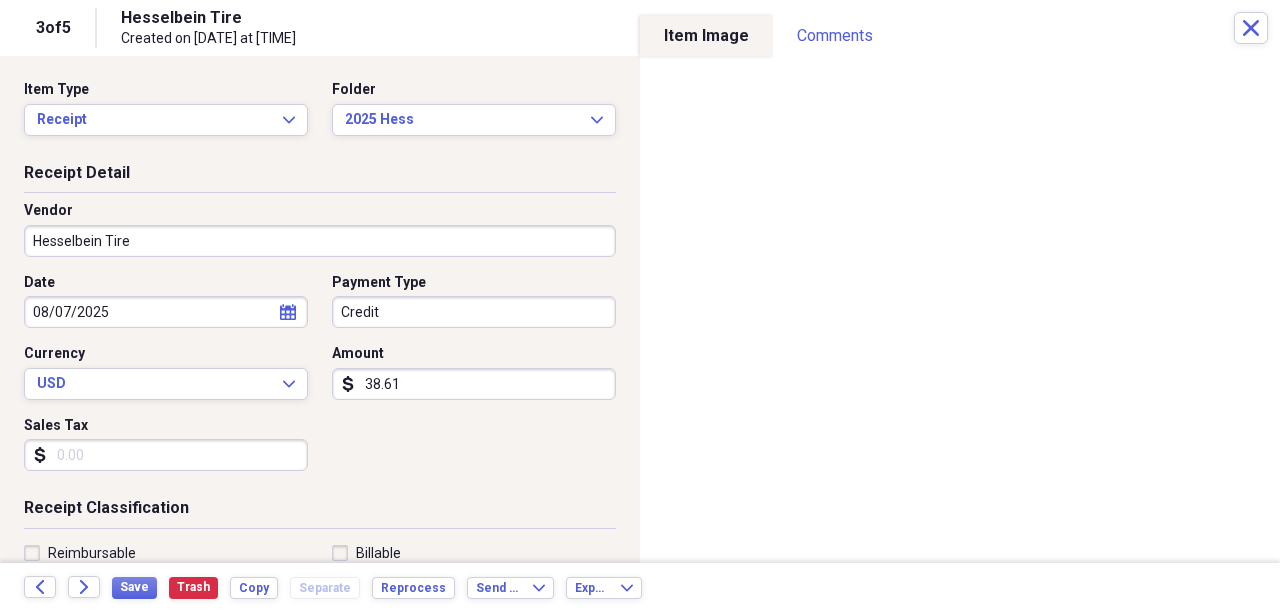 click on "Date" at bounding box center (166, 283) 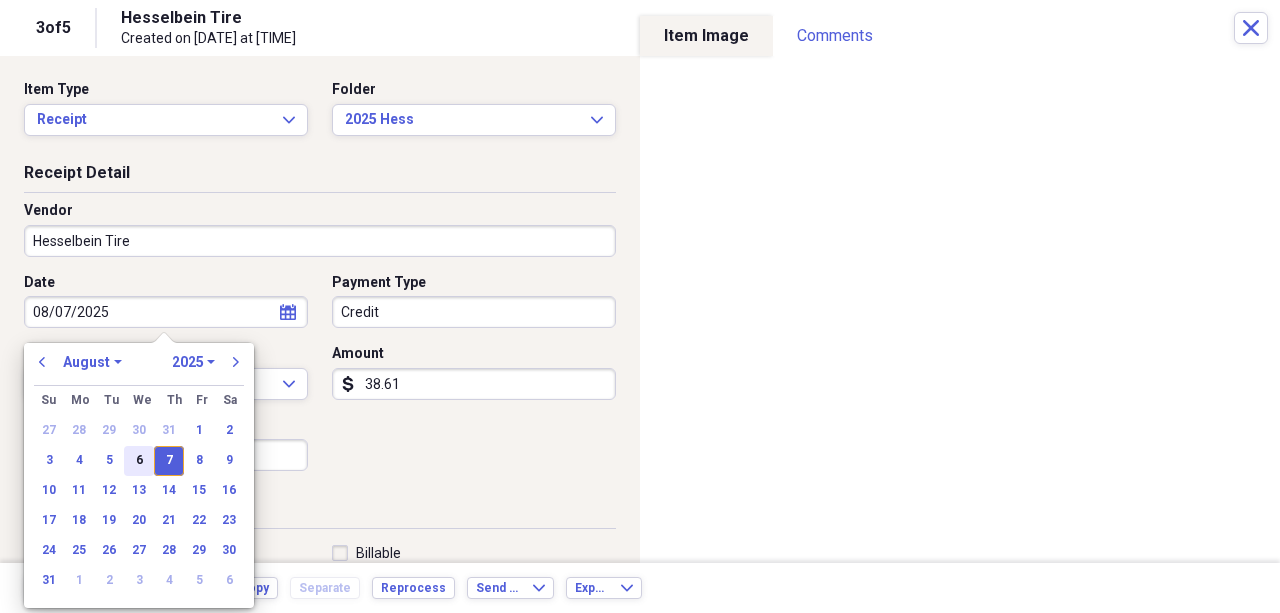 click on "6" at bounding box center (139, 461) 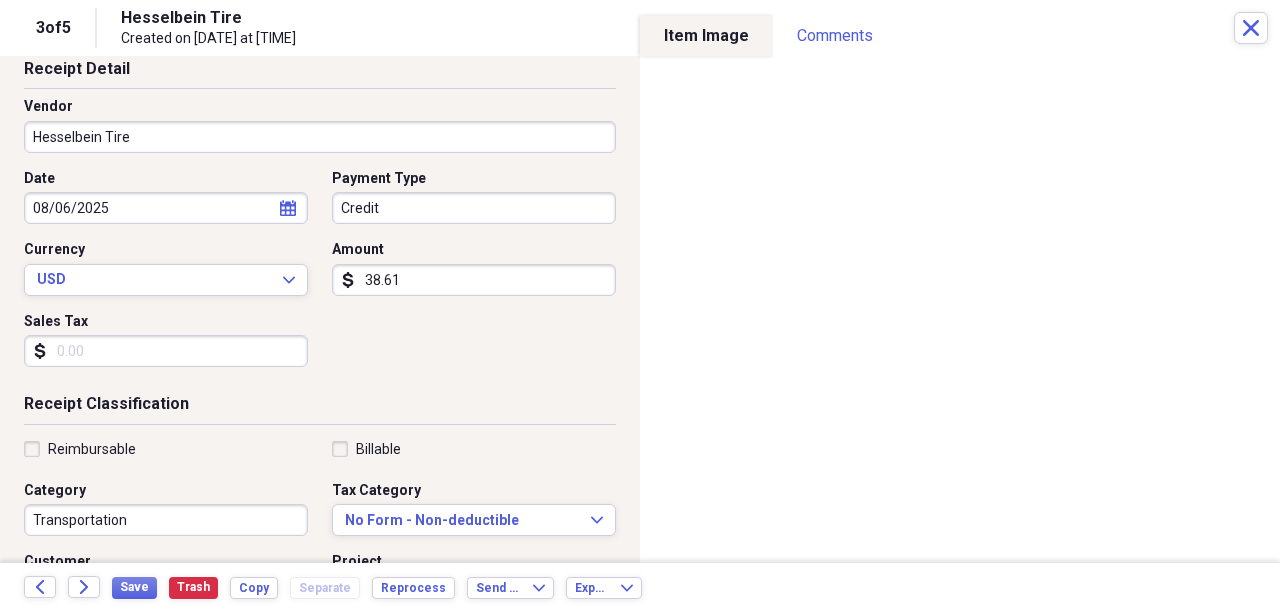 scroll, scrollTop: 266, scrollLeft: 0, axis: vertical 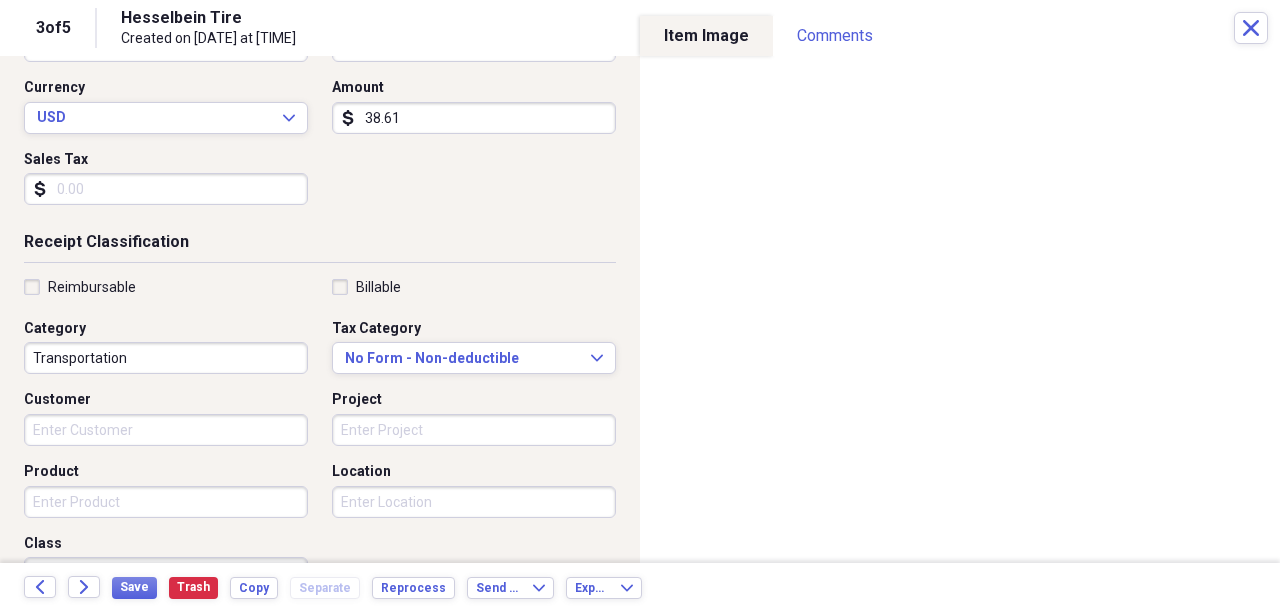click on "Product" at bounding box center [166, 502] 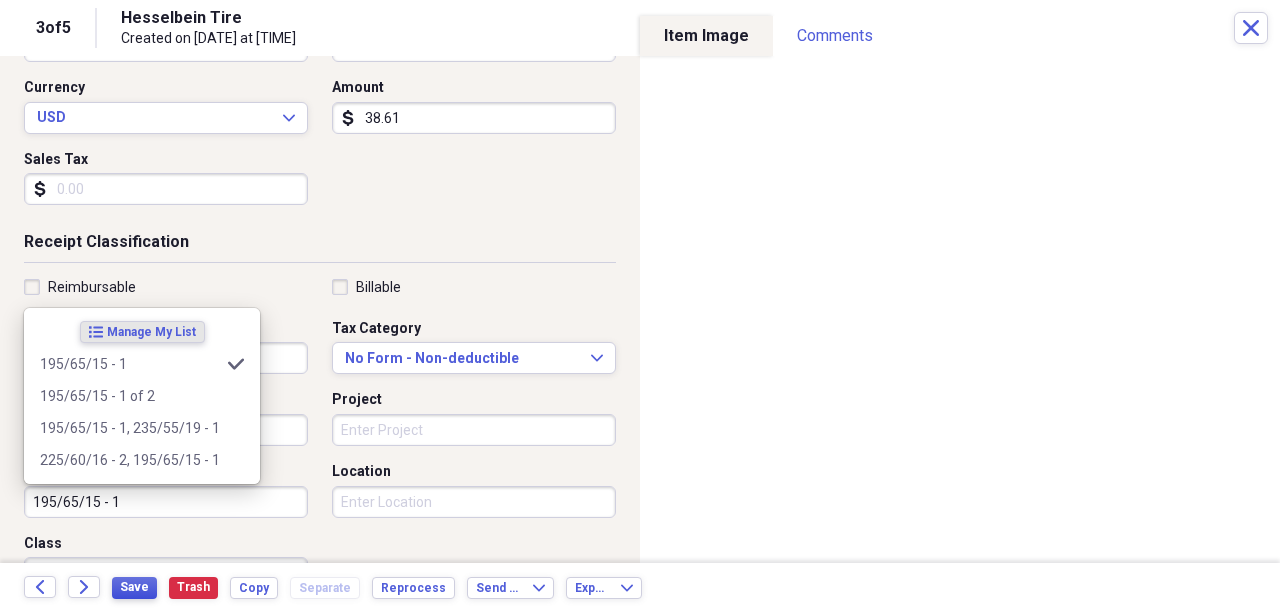 type on "195/65/15 - 1" 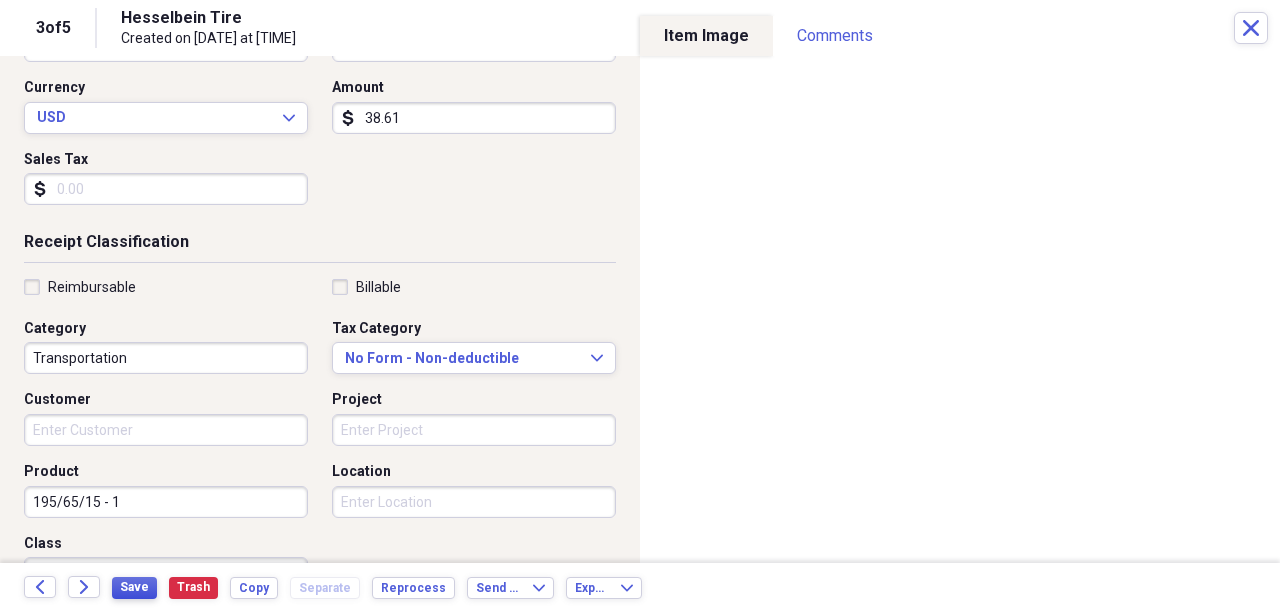 click on "Save" at bounding box center [134, 587] 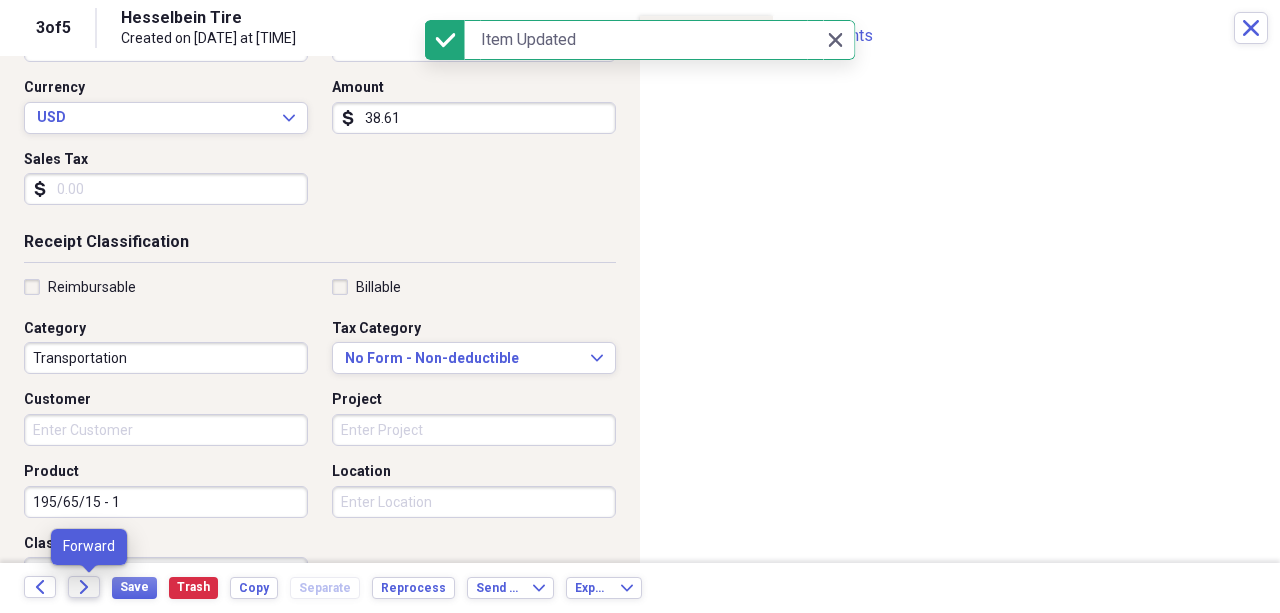 click 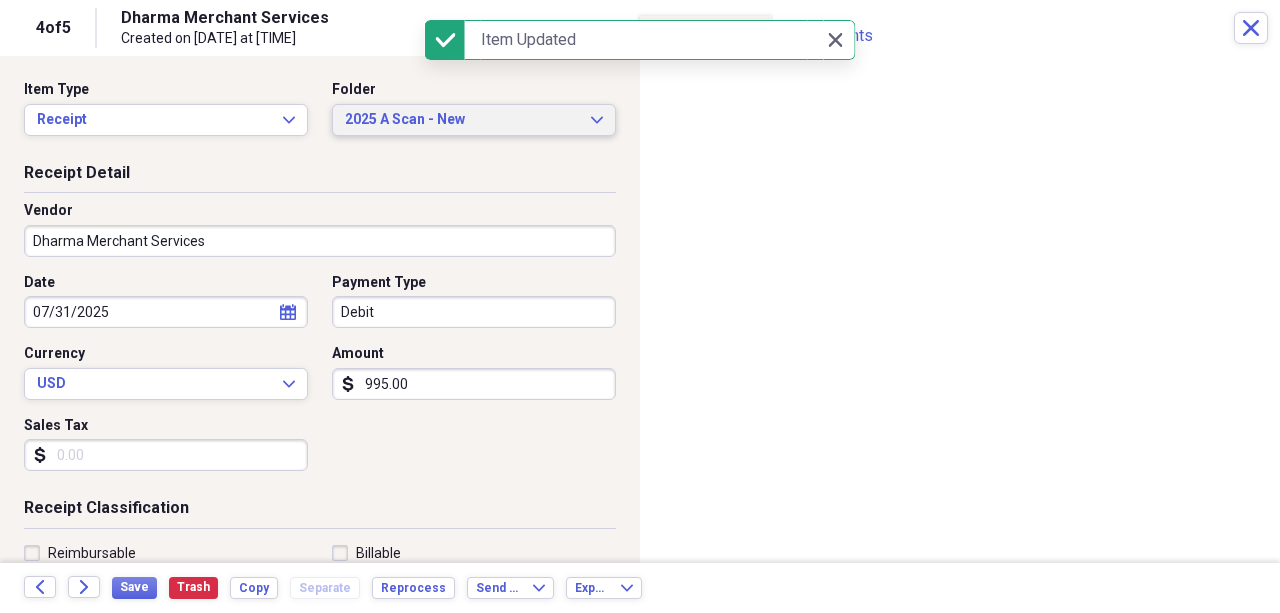 click on "2025 A Scan - New" at bounding box center [462, 120] 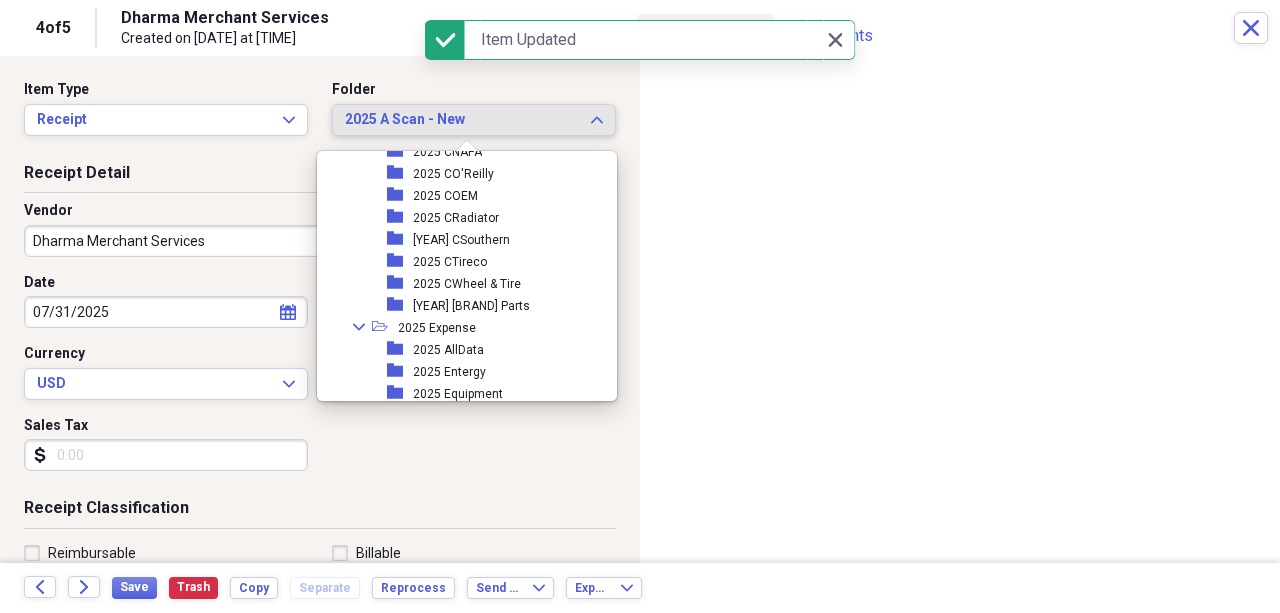 scroll, scrollTop: 1628, scrollLeft: 0, axis: vertical 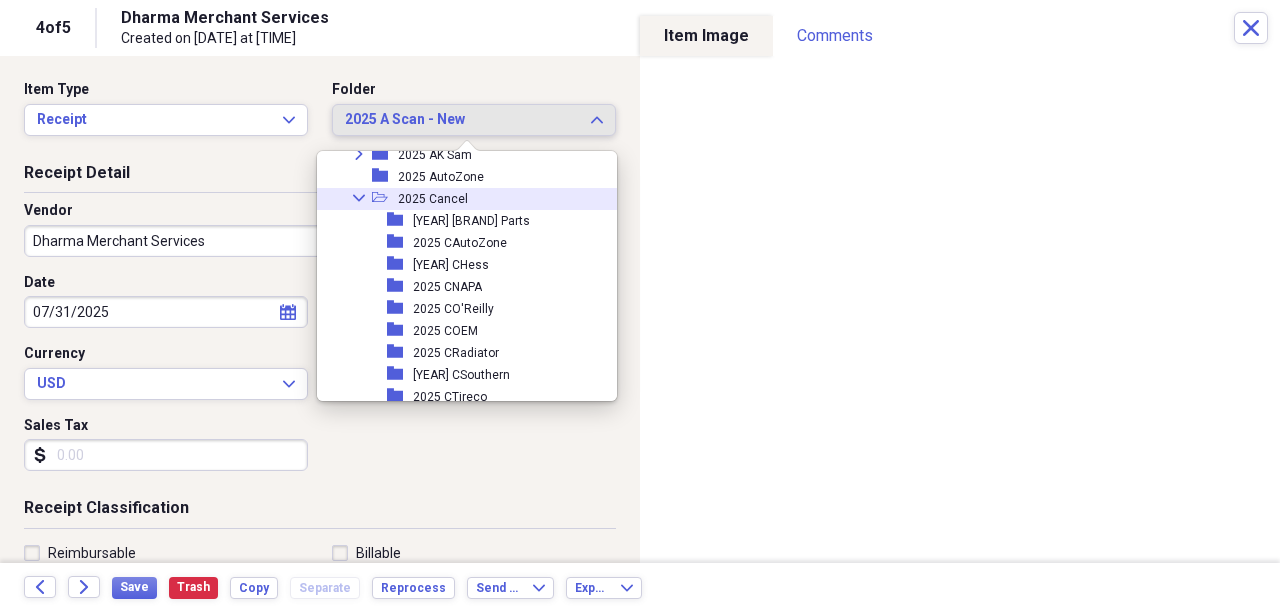 click on "Collapse" 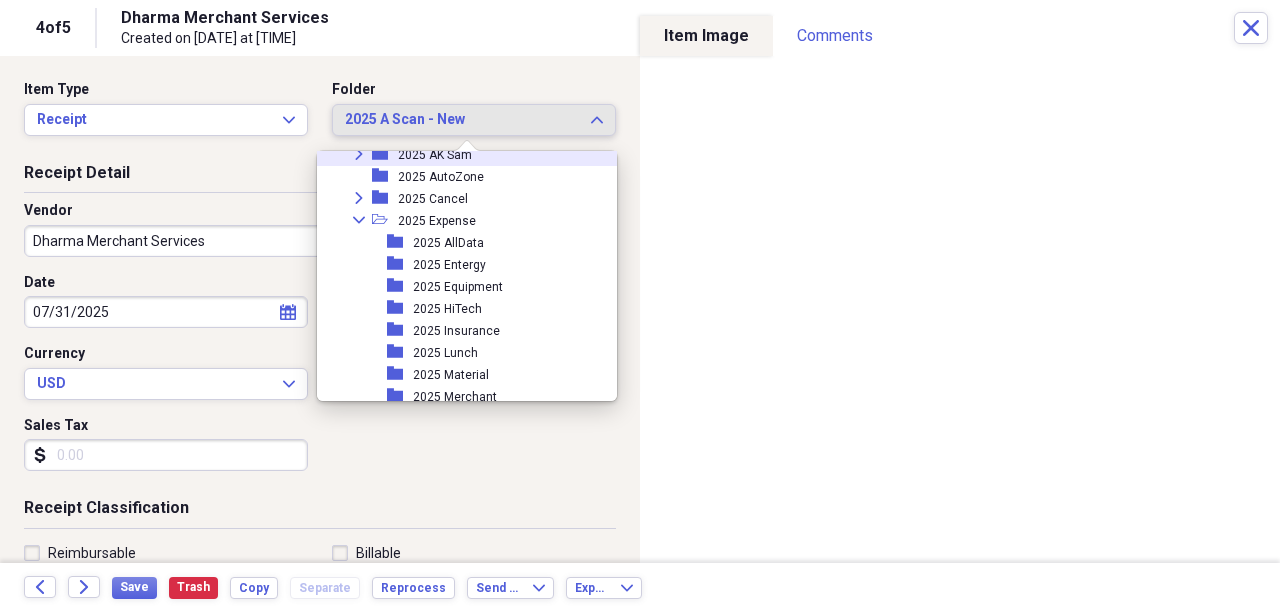 click 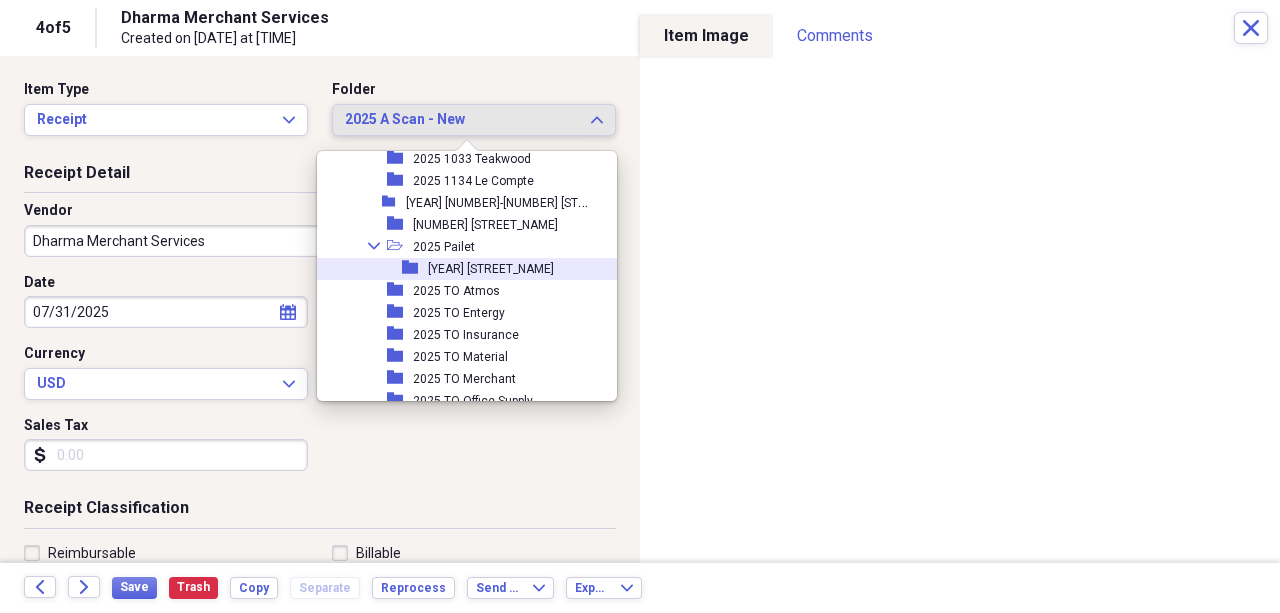 scroll, scrollTop: 1695, scrollLeft: 0, axis: vertical 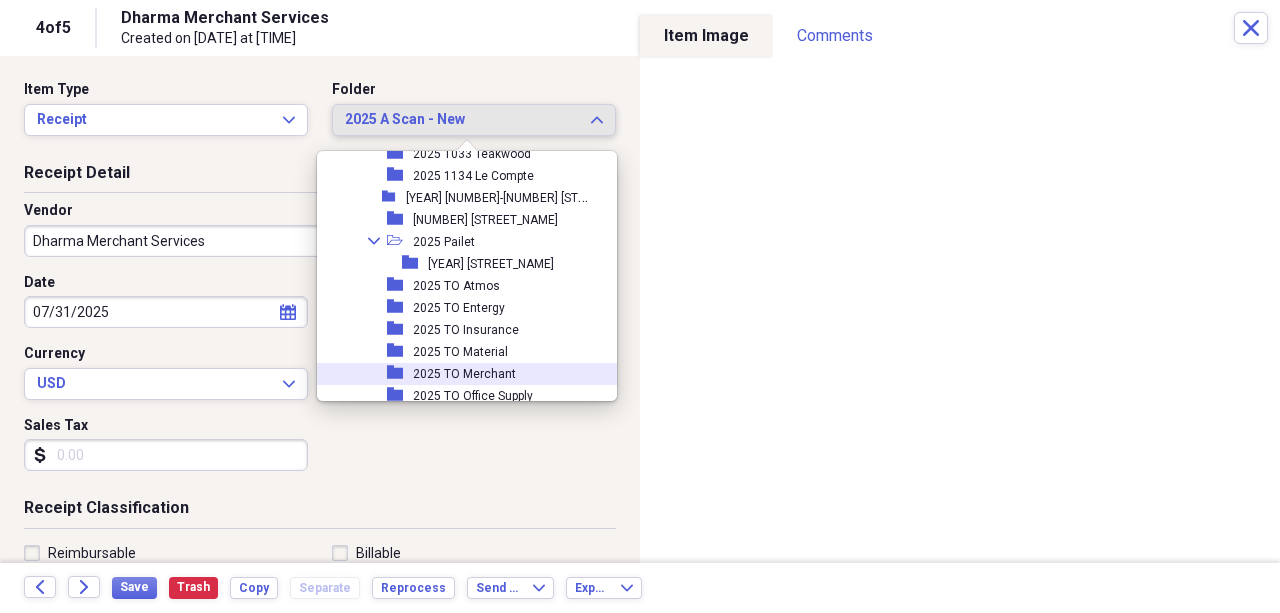 click on "2025 TO Merchant" at bounding box center [464, 374] 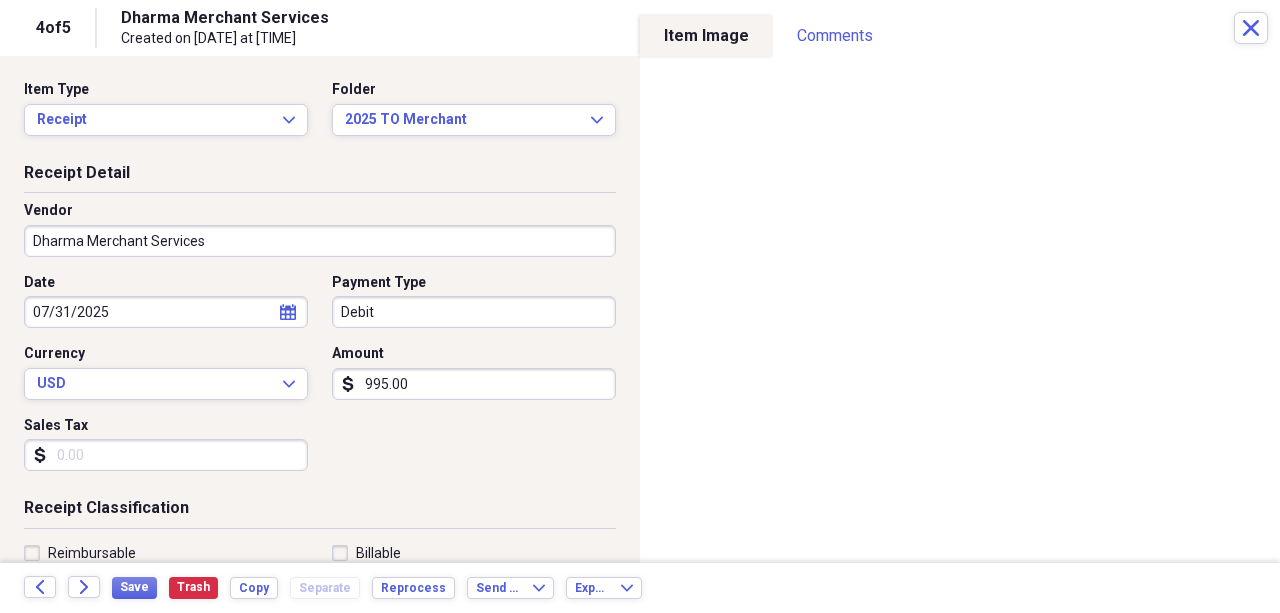 click on "995.00" at bounding box center [474, 384] 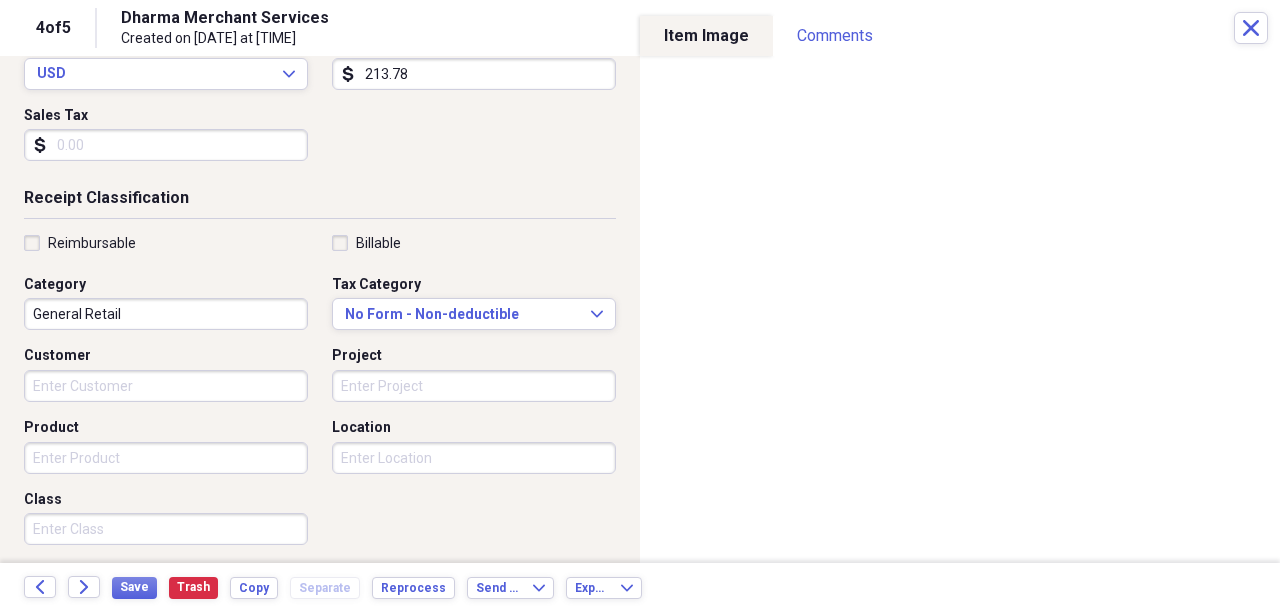 scroll, scrollTop: 333, scrollLeft: 0, axis: vertical 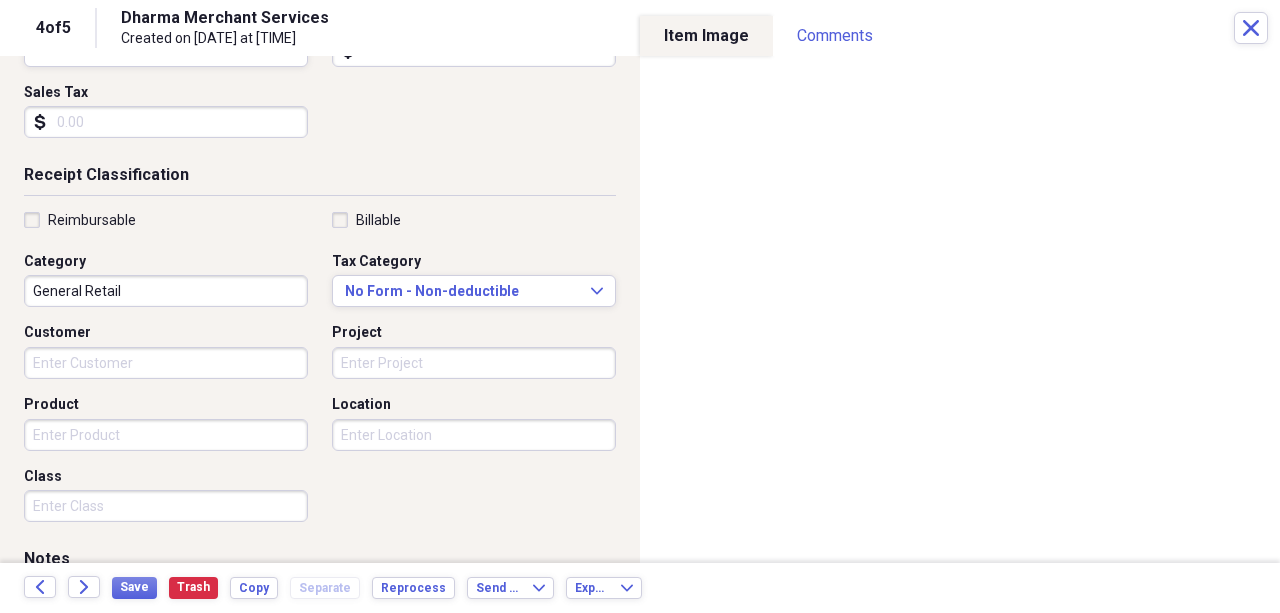 type on "213.78" 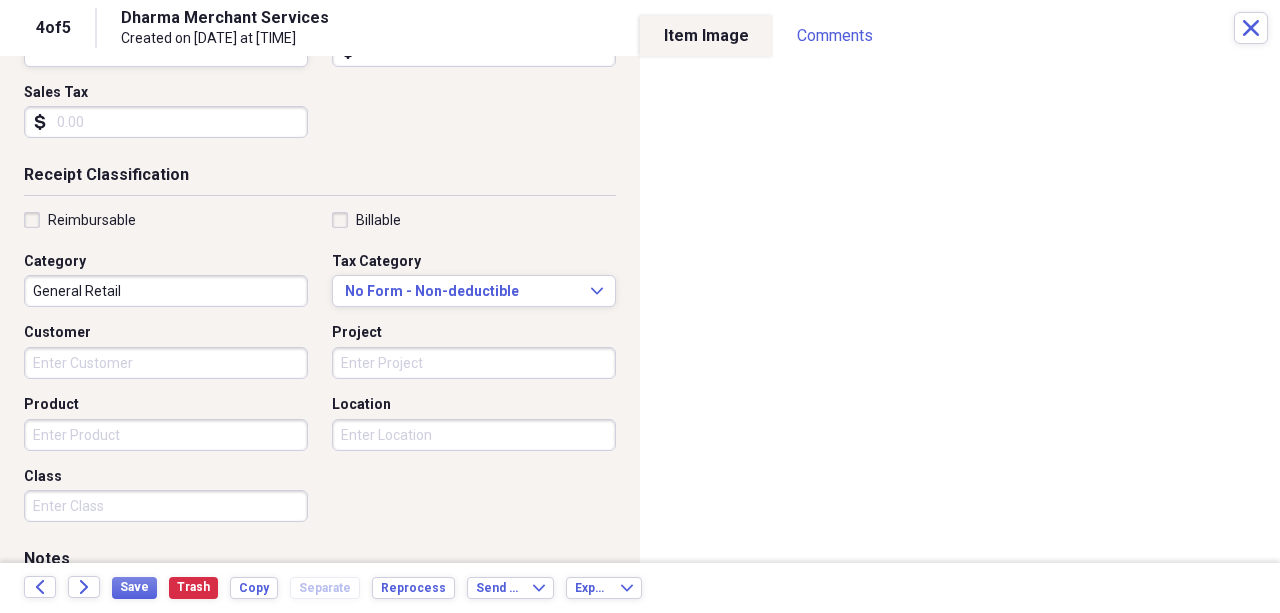 click on "Product" at bounding box center (166, 435) 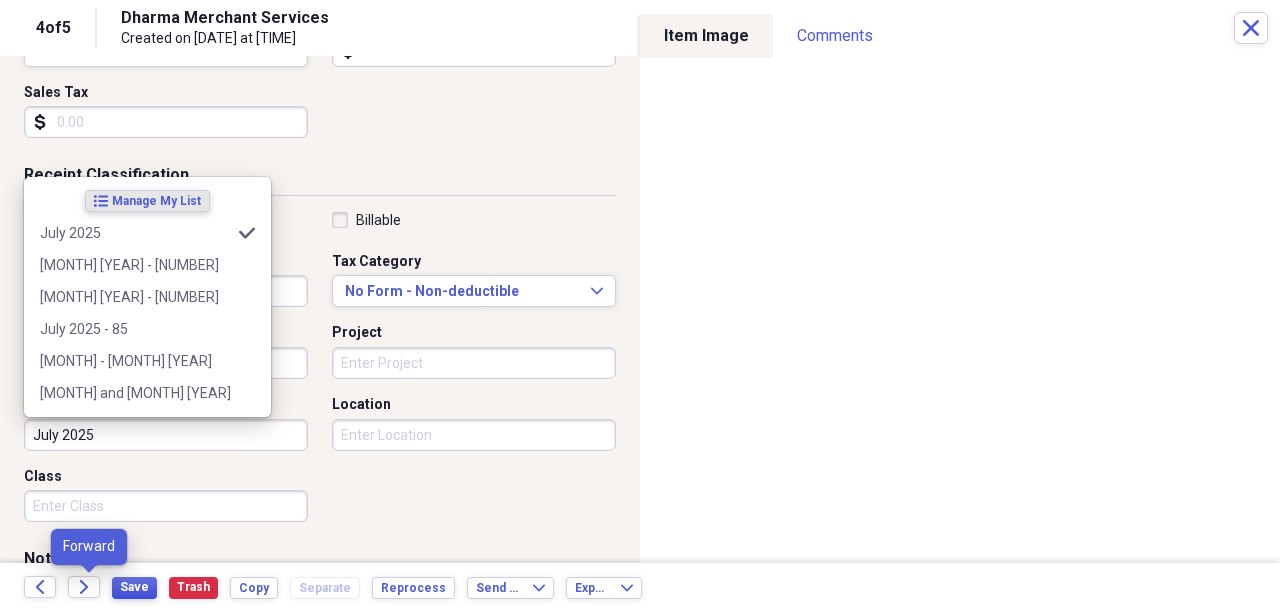 type on "July 2025" 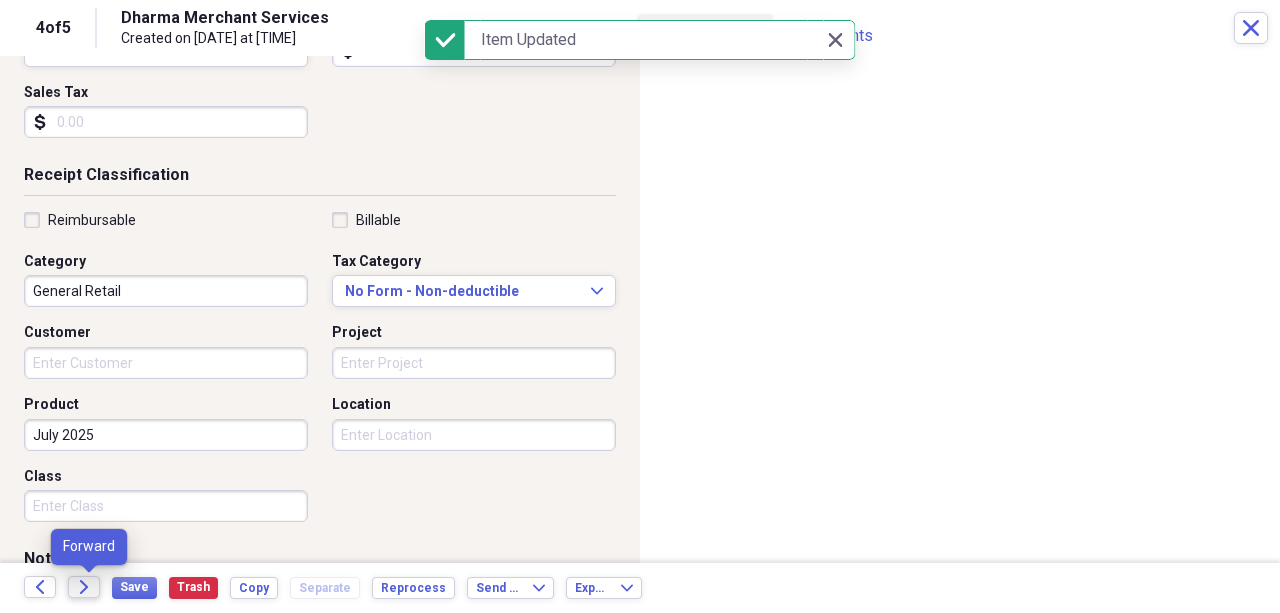 click on "Forward" at bounding box center [84, 587] 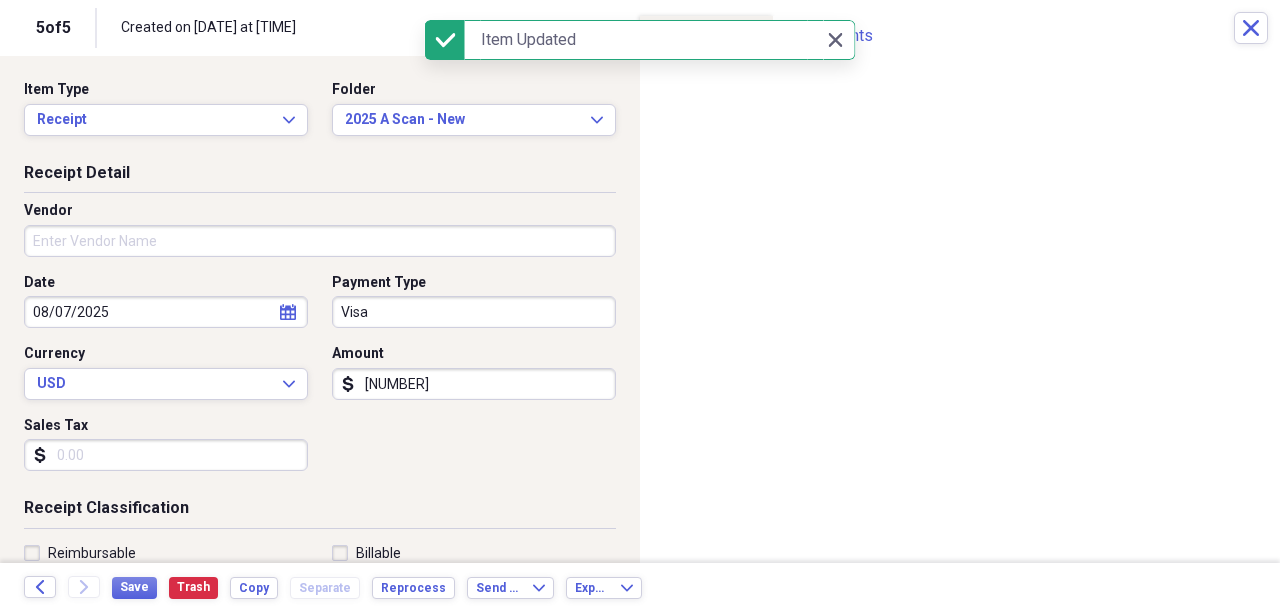 click on "Vendor" at bounding box center (320, 241) 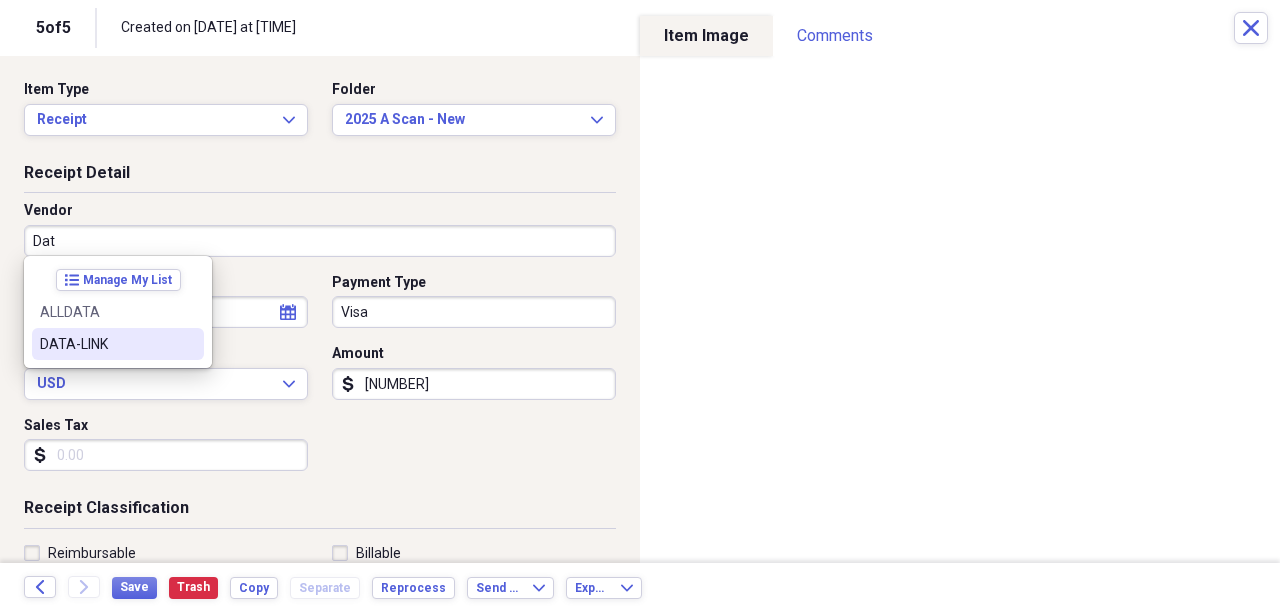 click on "DATA-LINK" at bounding box center (106, 344) 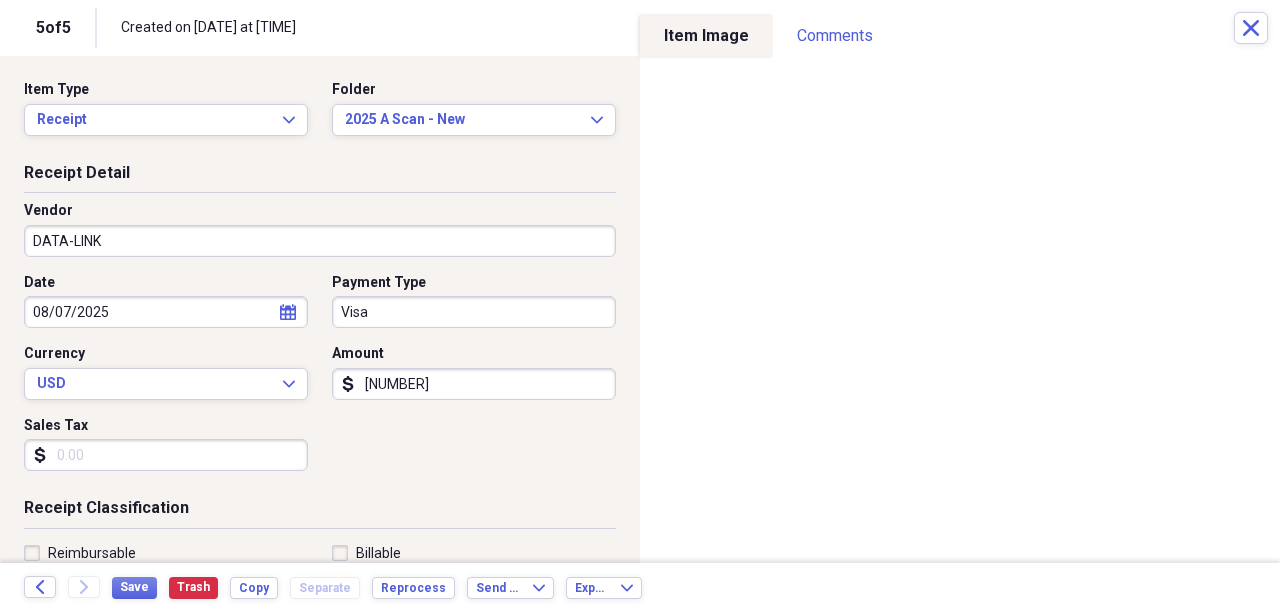 type on "Utilities" 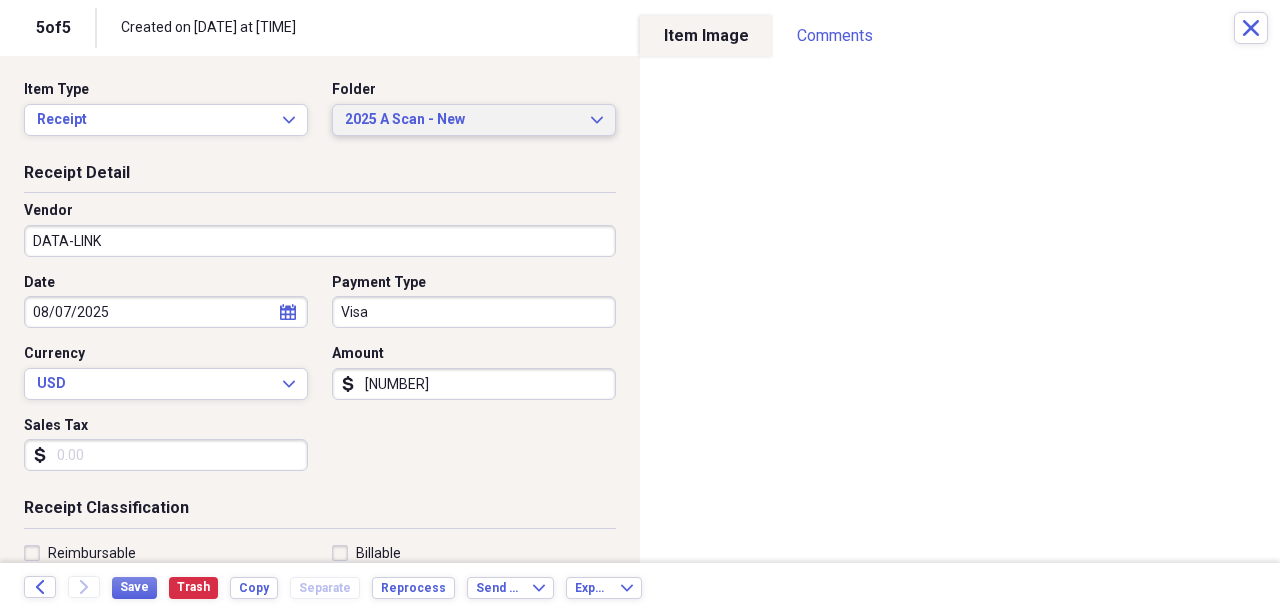 click on "2025 A Scan - New Expand" at bounding box center [474, 120] 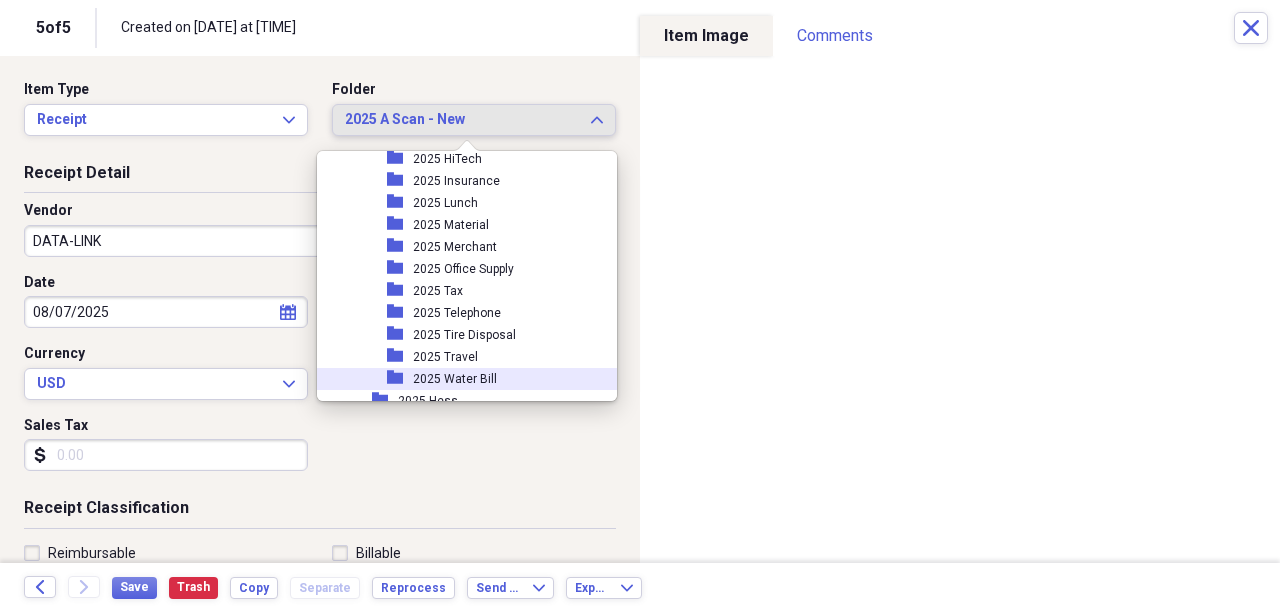 scroll, scrollTop: 2138, scrollLeft: 0, axis: vertical 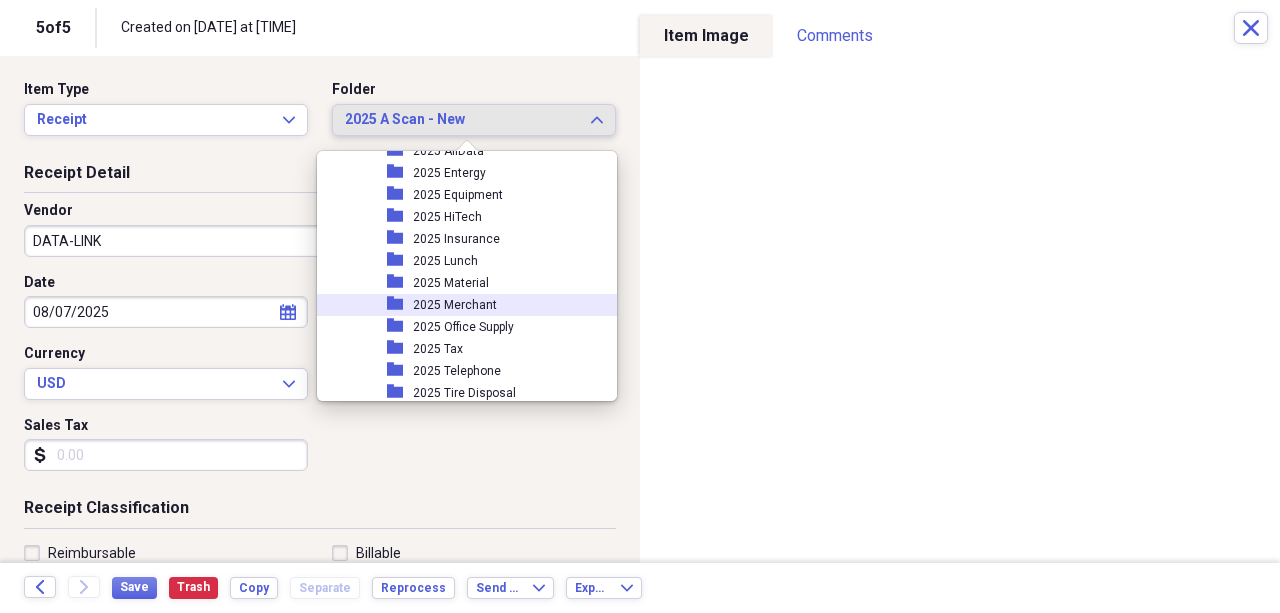 click on "2025 Merchant" at bounding box center (455, 305) 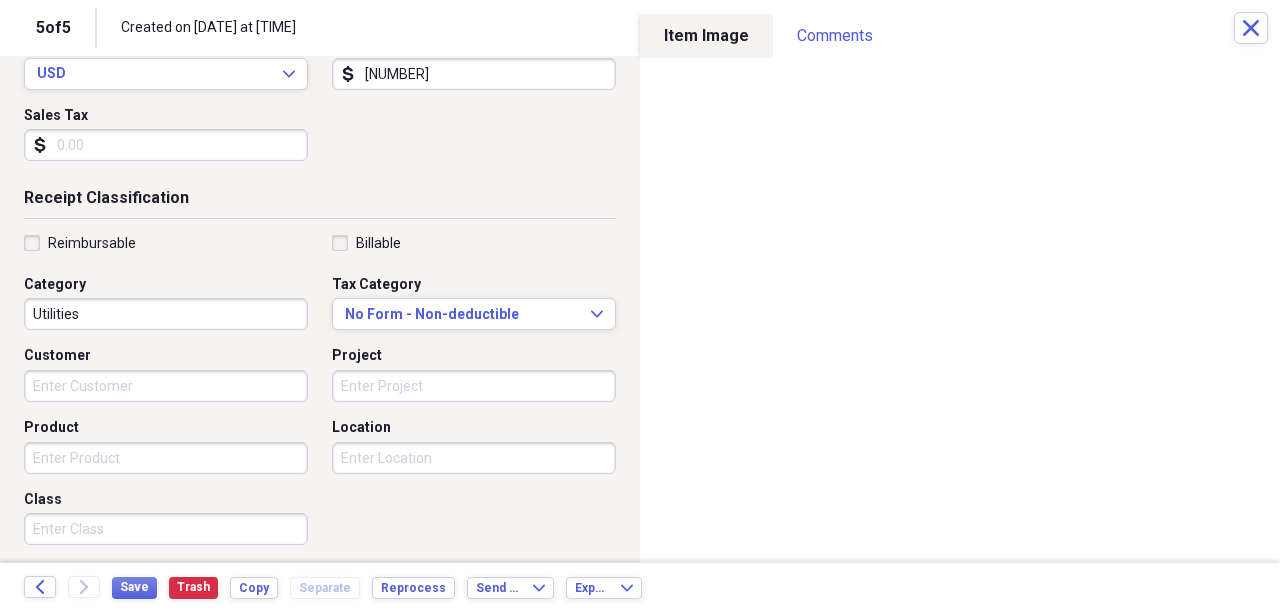 scroll, scrollTop: 333, scrollLeft: 0, axis: vertical 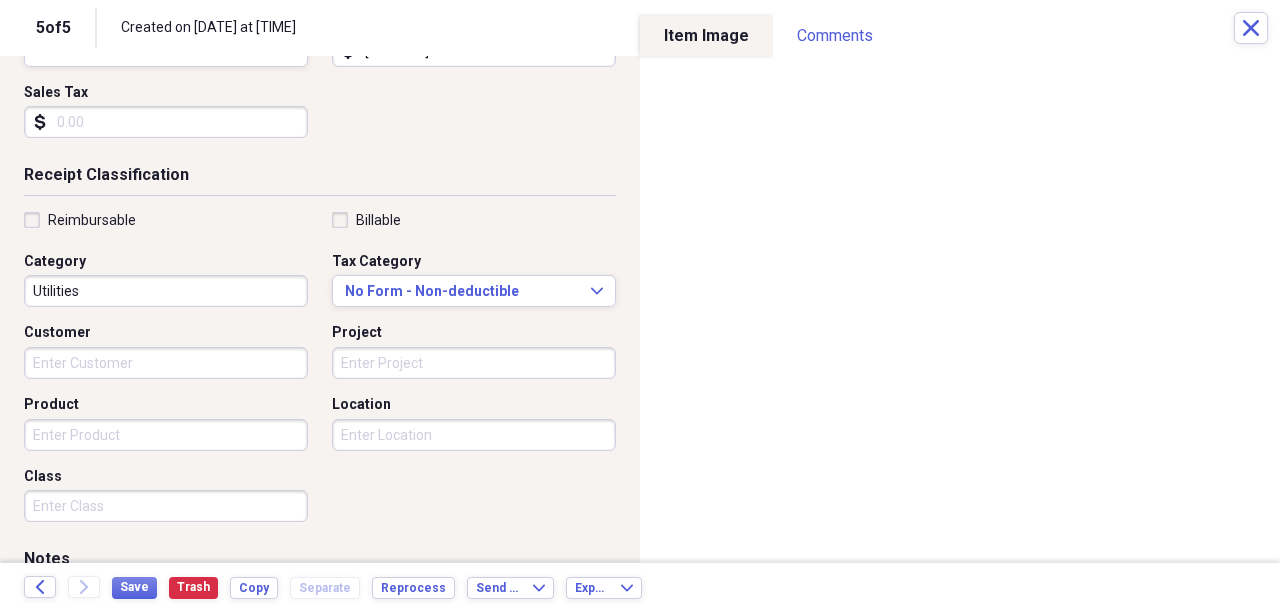 click on "Product" at bounding box center [166, 435] 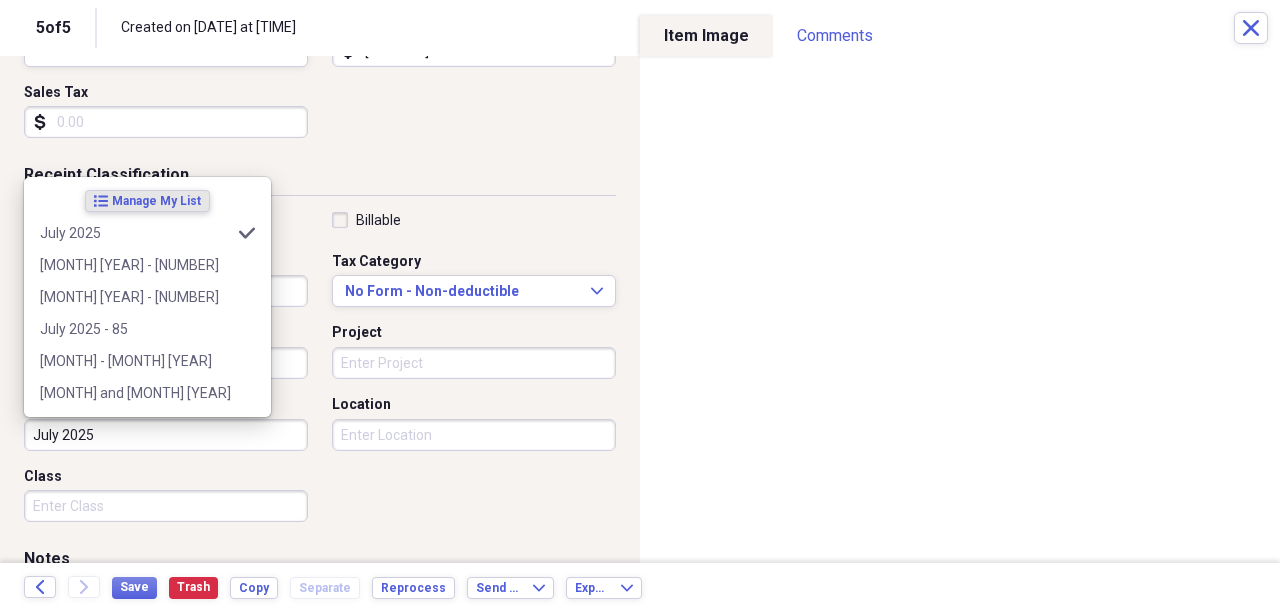 type on "July 2025" 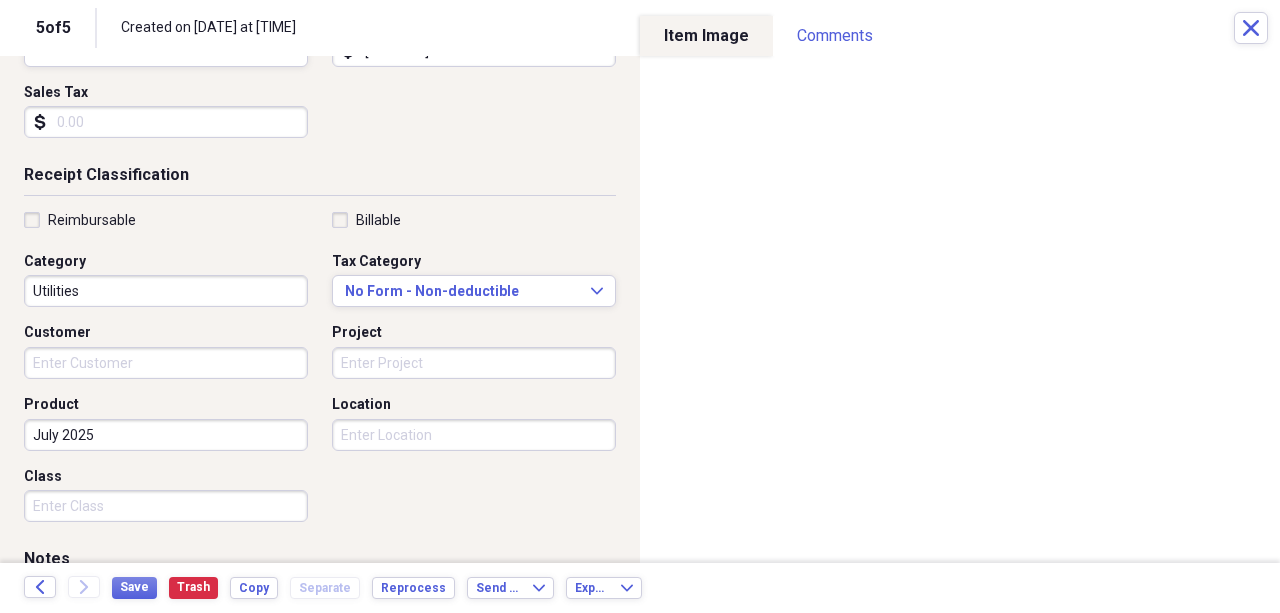 click on "Reimbursable Billable Category Utilities Tax Category No Form - Non-deductible Expand Customer Project Product [MONTH] [YEAR] Location Class" at bounding box center [320, 371] 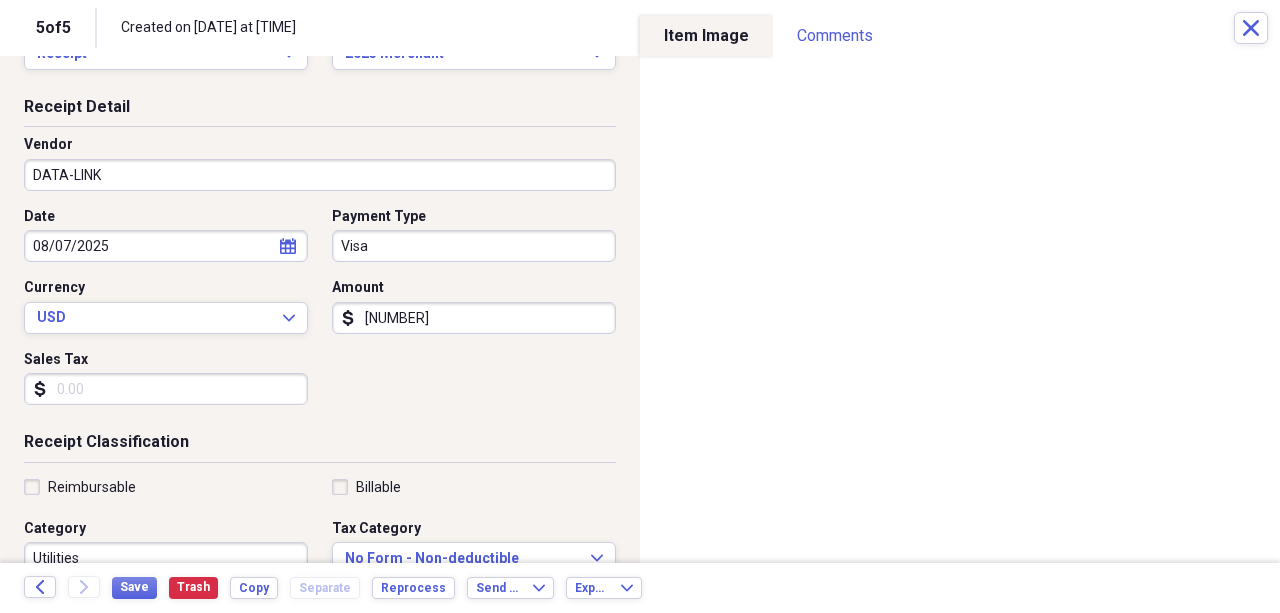 click on "08/07/2025" at bounding box center [166, 246] 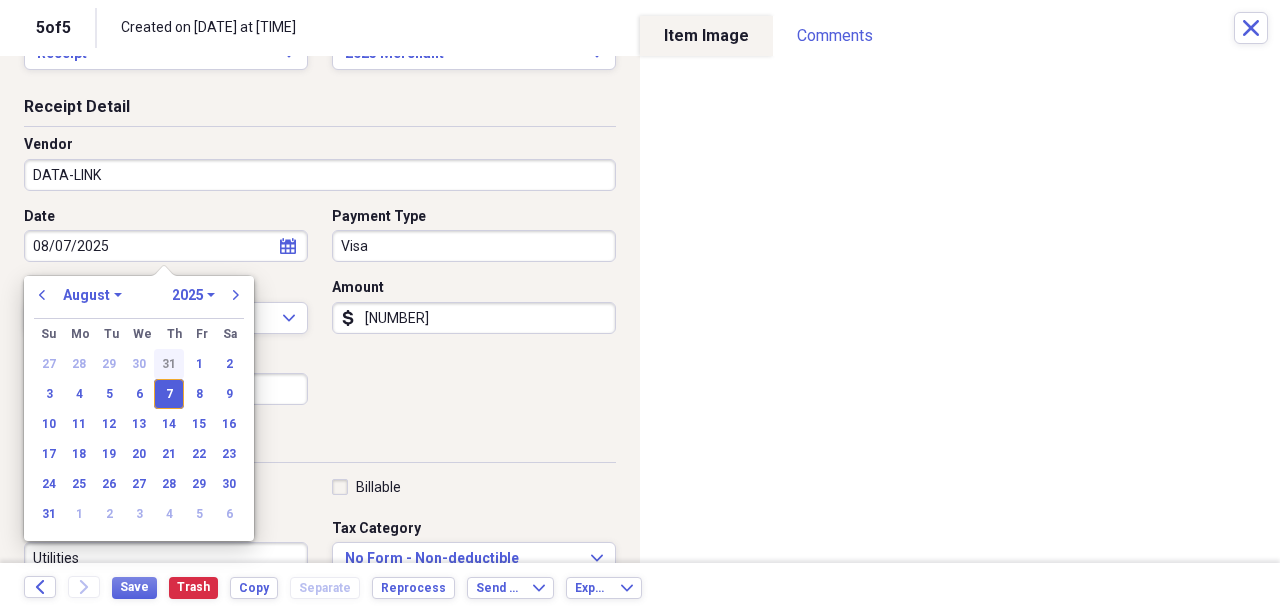 click on "31" at bounding box center (169, 364) 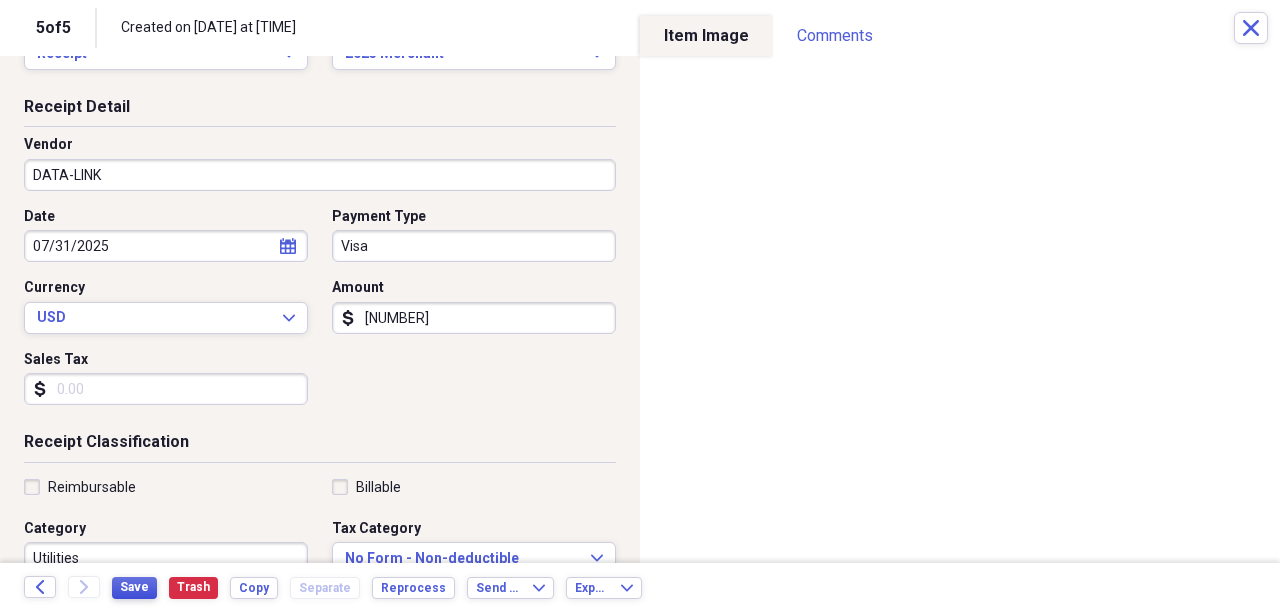 click on "Save" at bounding box center (134, 587) 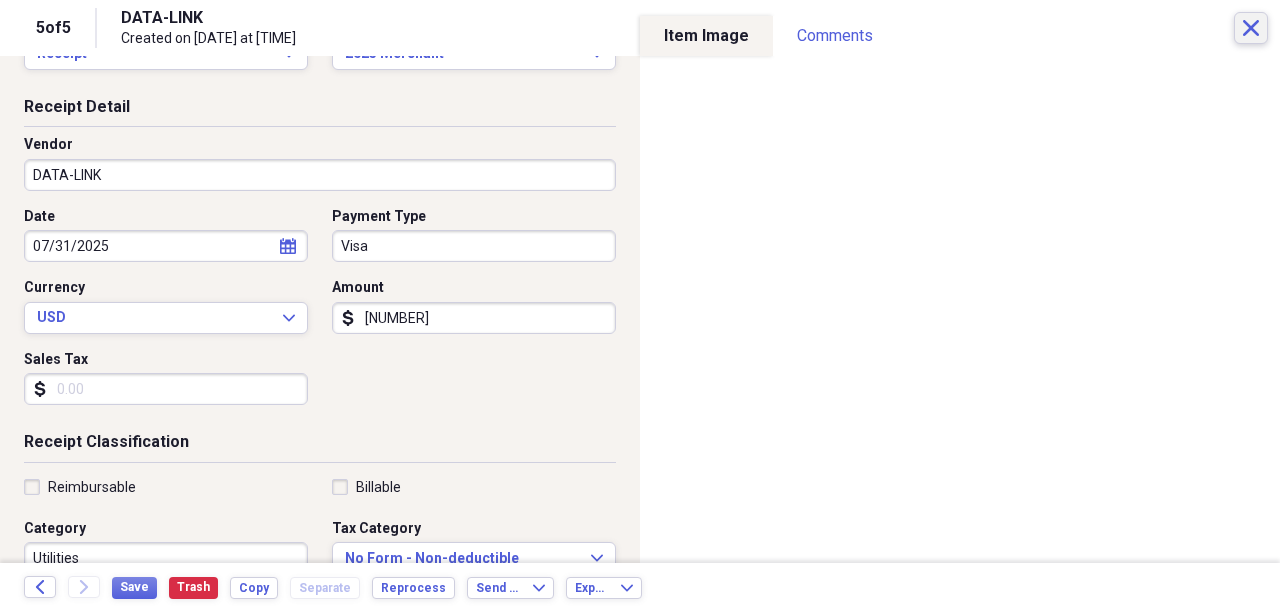 click on "Close" 